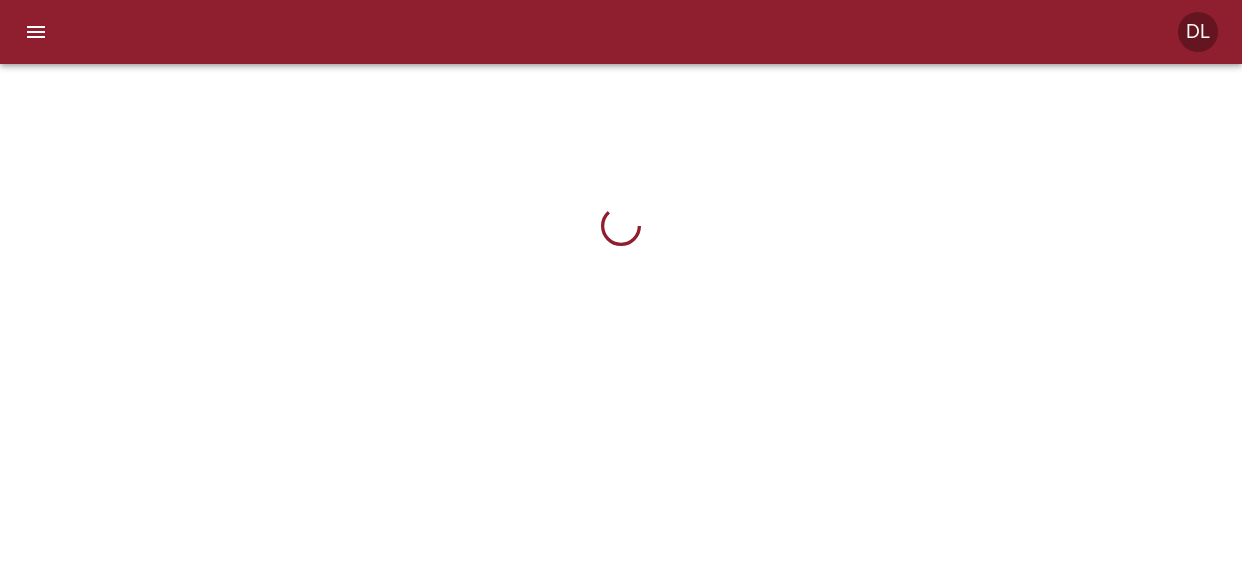 scroll, scrollTop: 0, scrollLeft: 0, axis: both 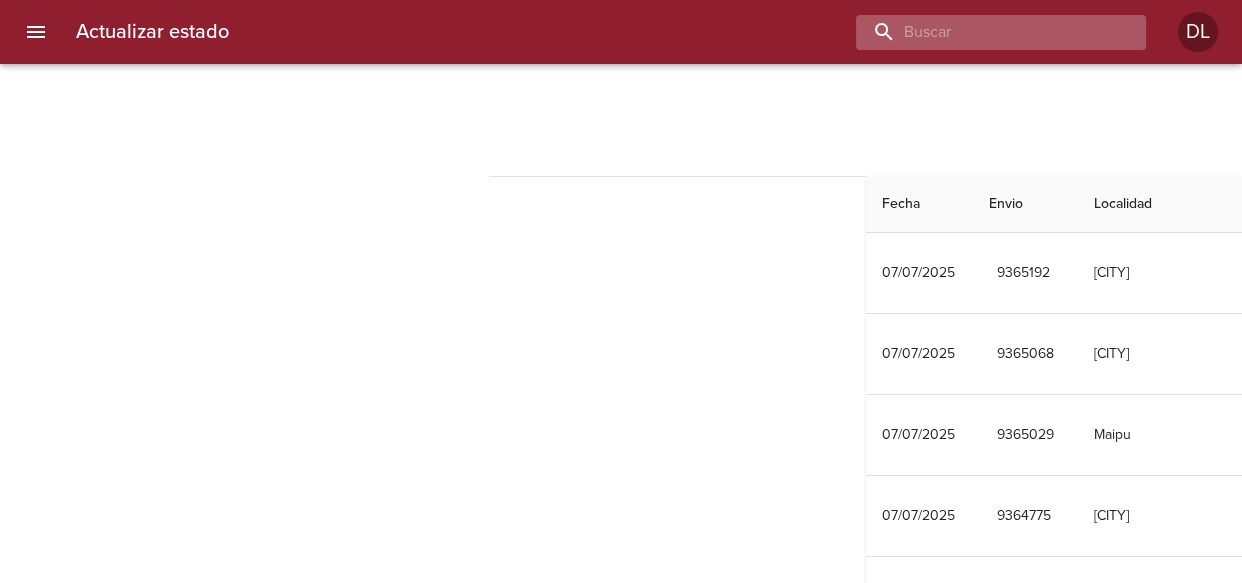 click at bounding box center [984, 32] 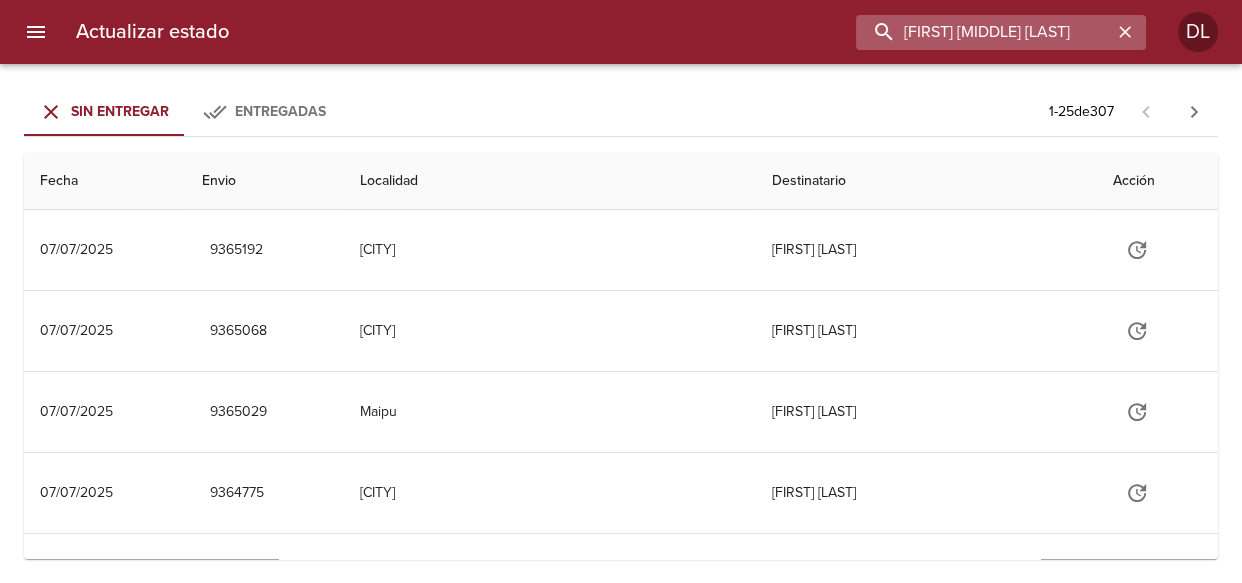 scroll, scrollTop: 0, scrollLeft: 9, axis: horizontal 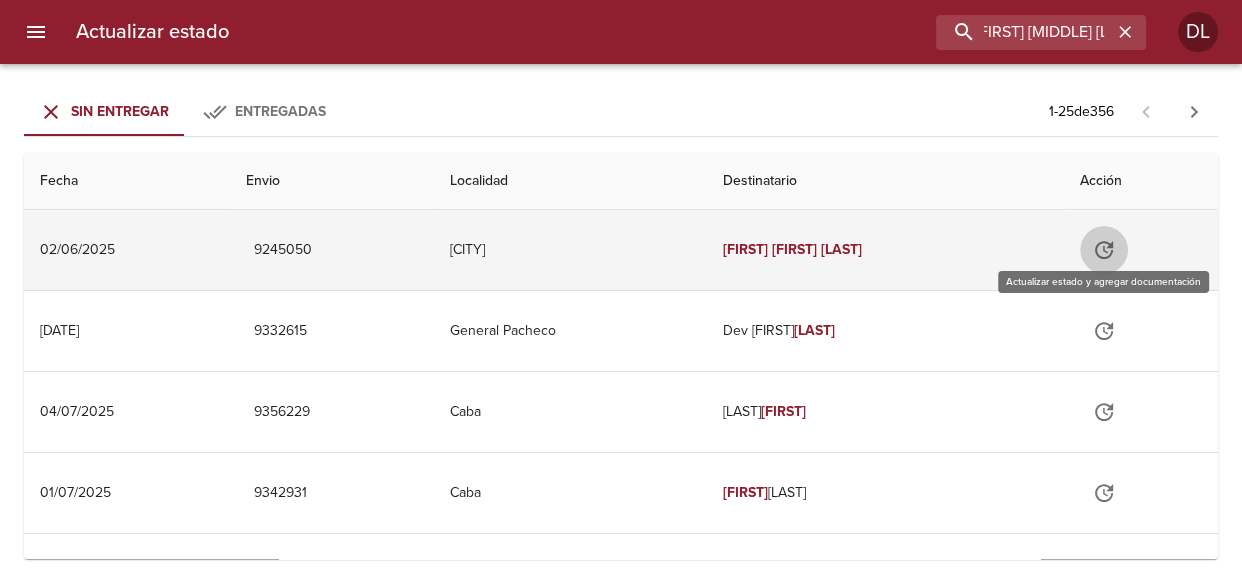 click at bounding box center [1104, 250] 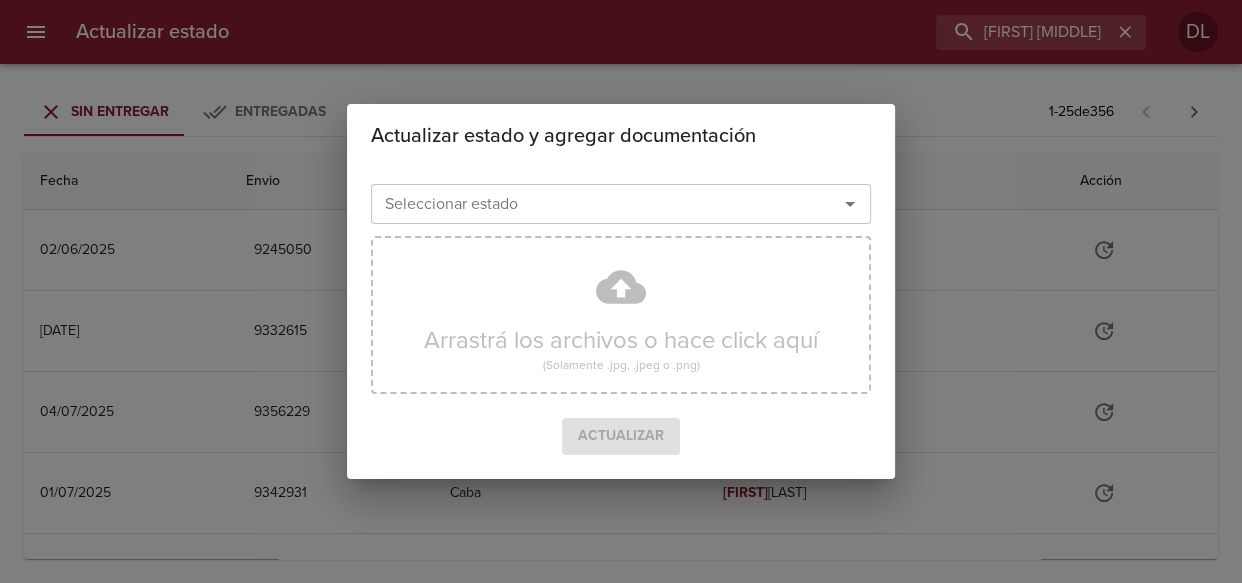 click at bounding box center [850, 204] 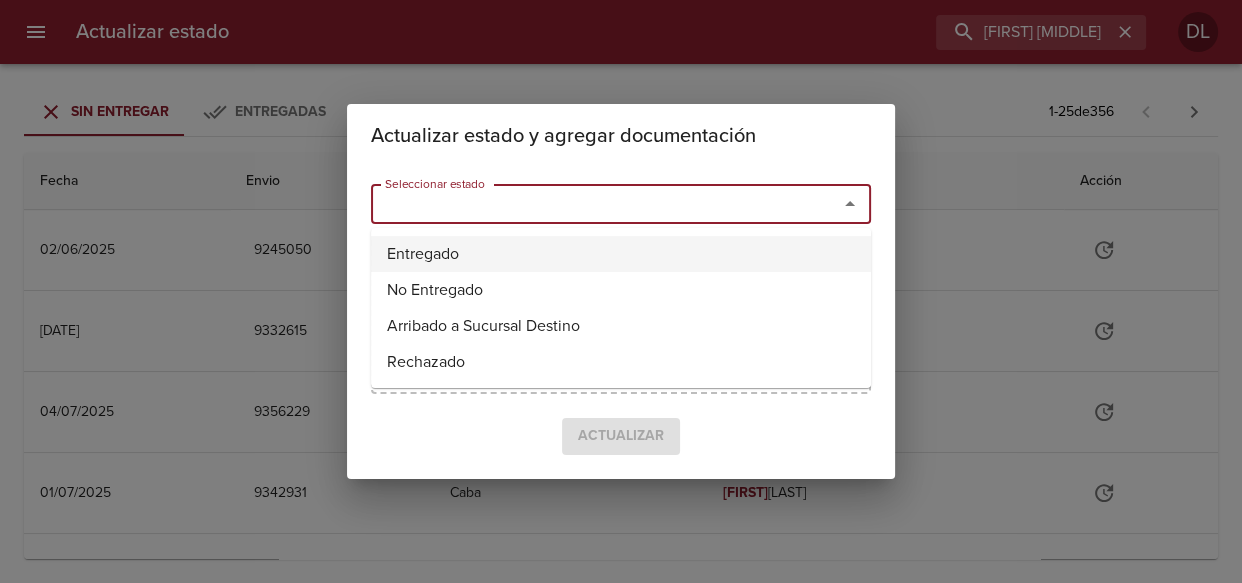 click on "Entregado" at bounding box center (621, 254) 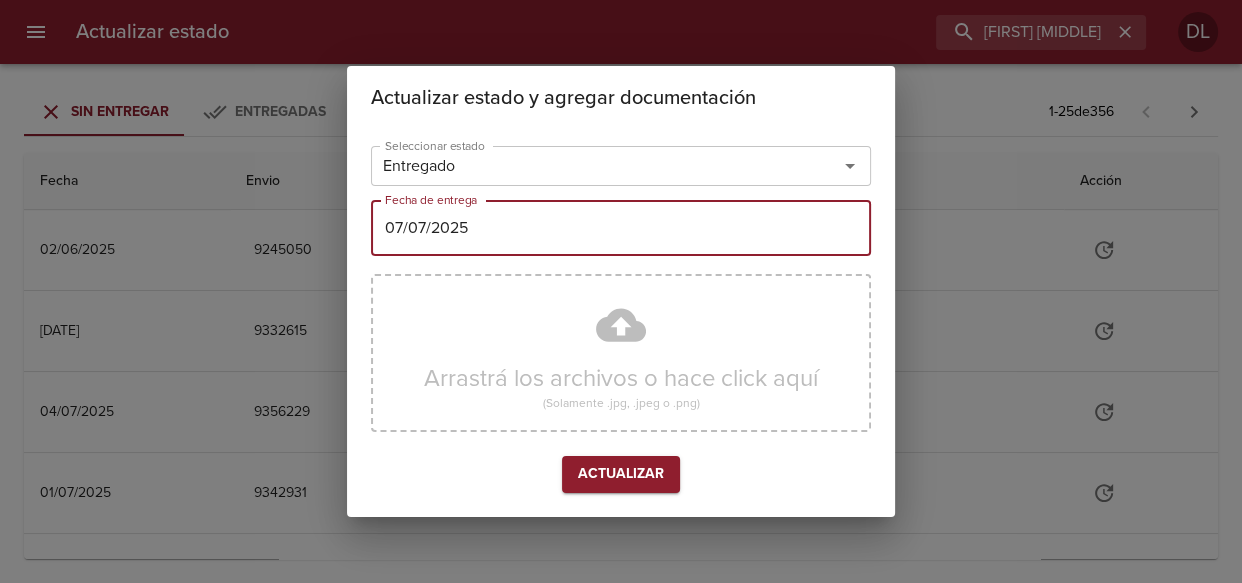click on "07/07/2025" at bounding box center [621, 228] 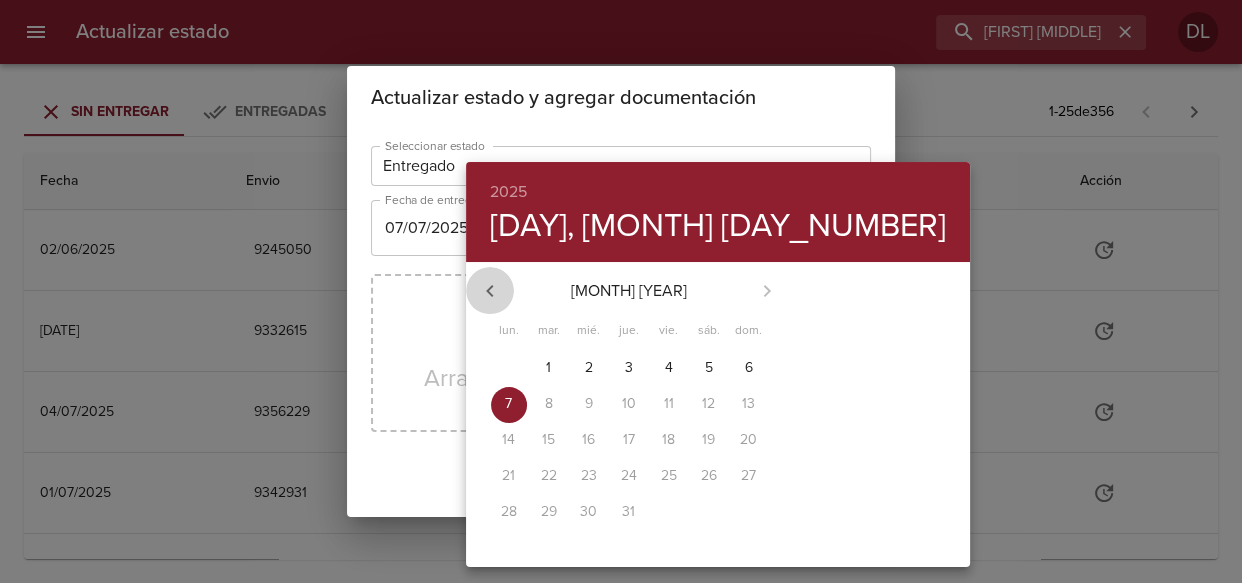 click at bounding box center (489, 291) 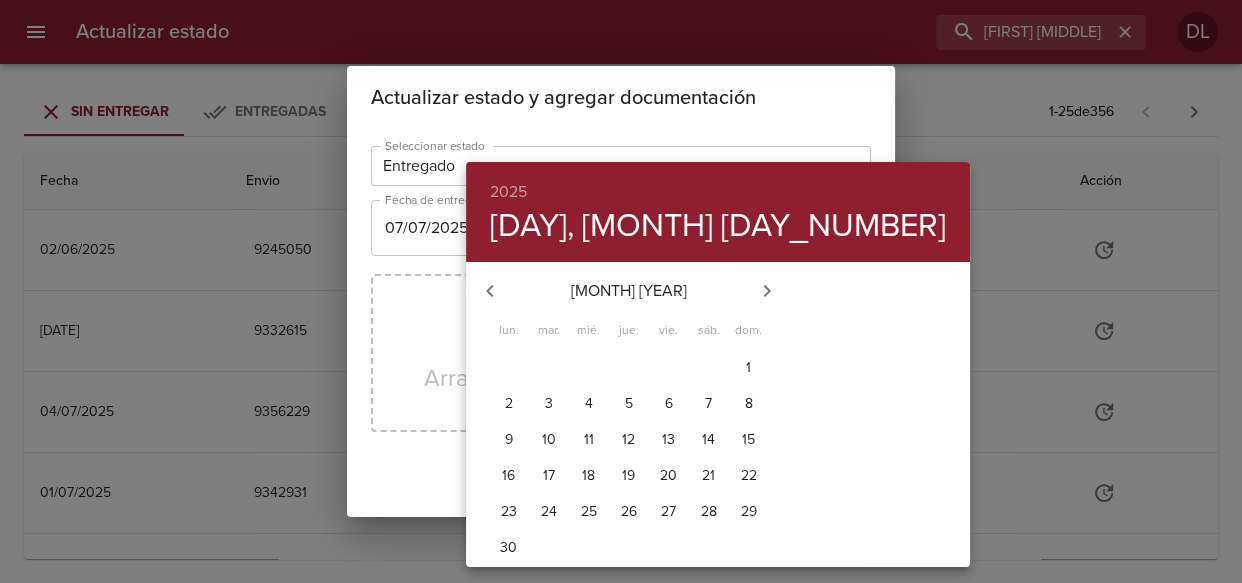 click on "30" at bounding box center (509, 368) 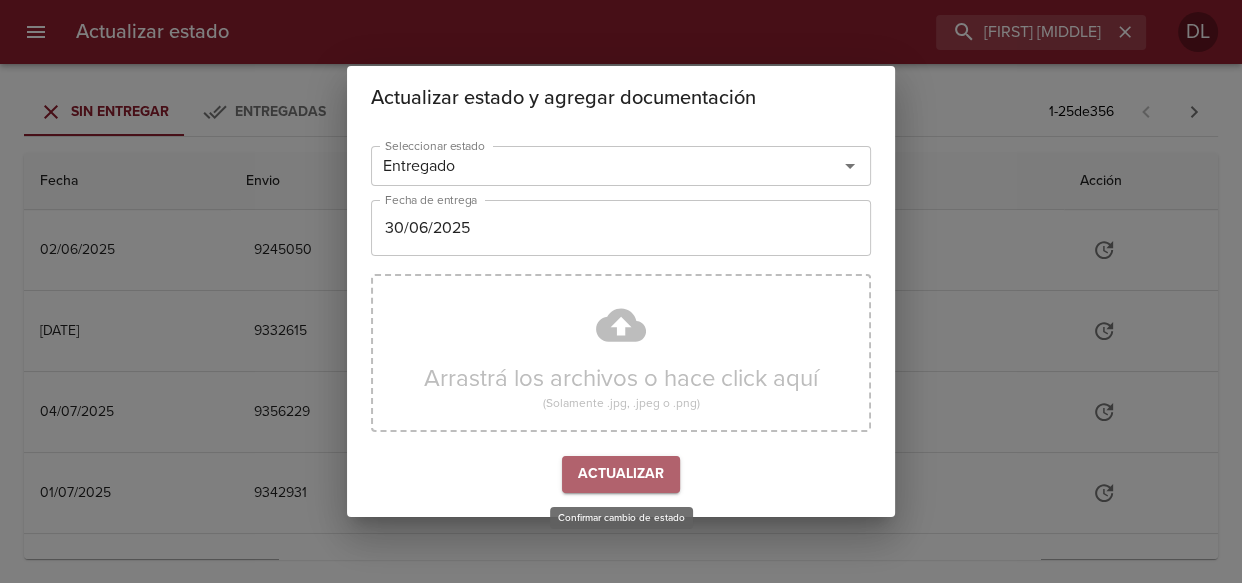 click on "Actualizar" at bounding box center (621, 474) 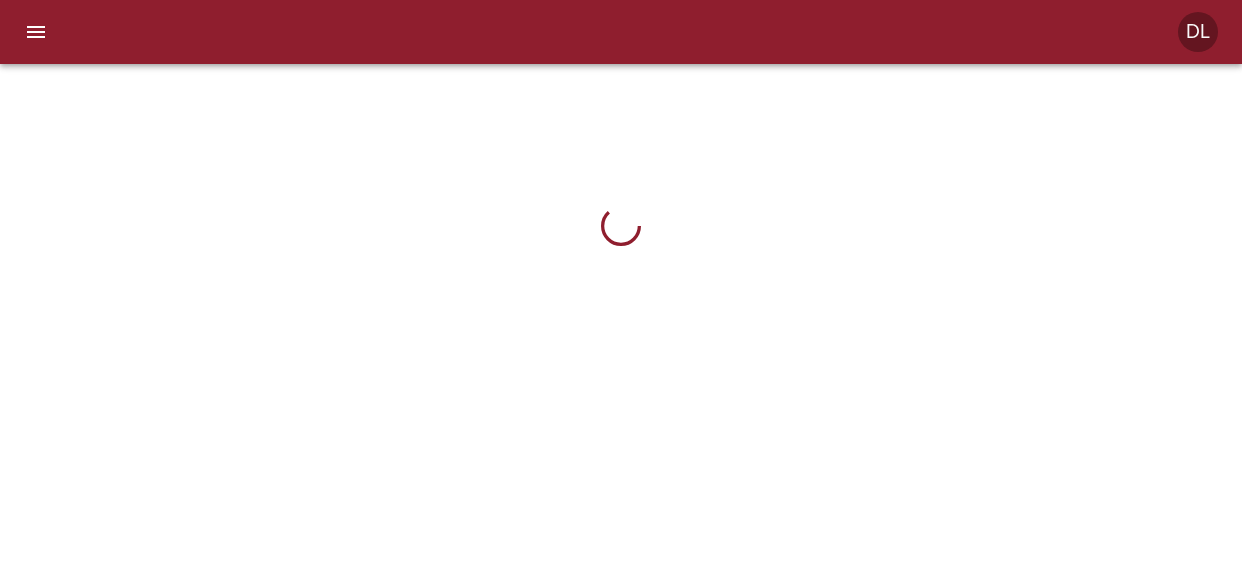 scroll, scrollTop: 0, scrollLeft: 0, axis: both 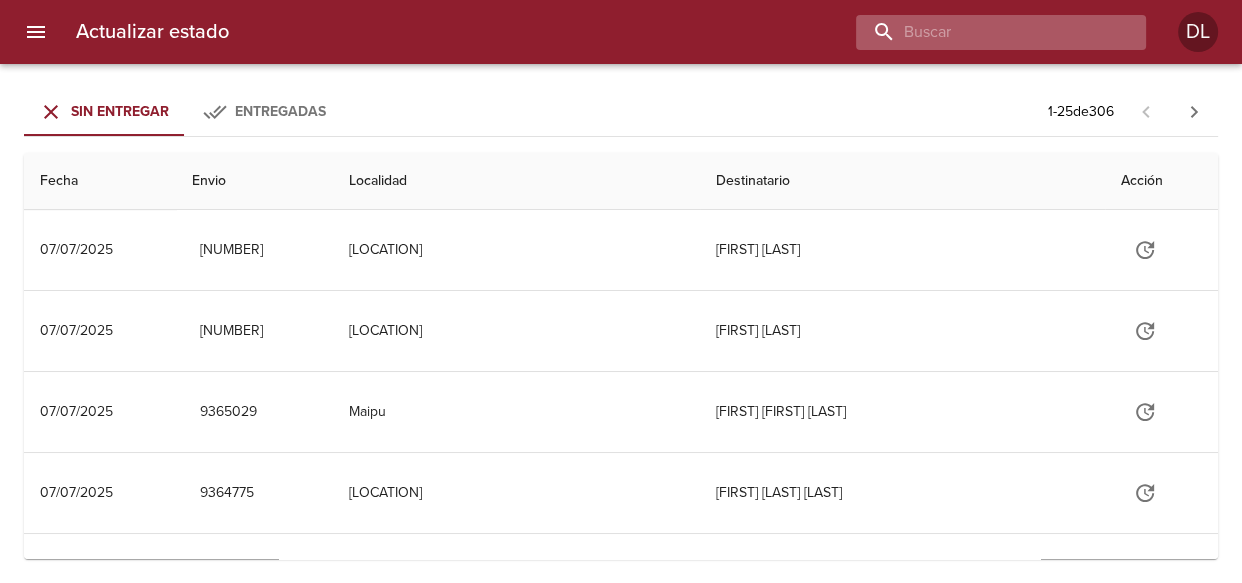 click at bounding box center [984, 32] 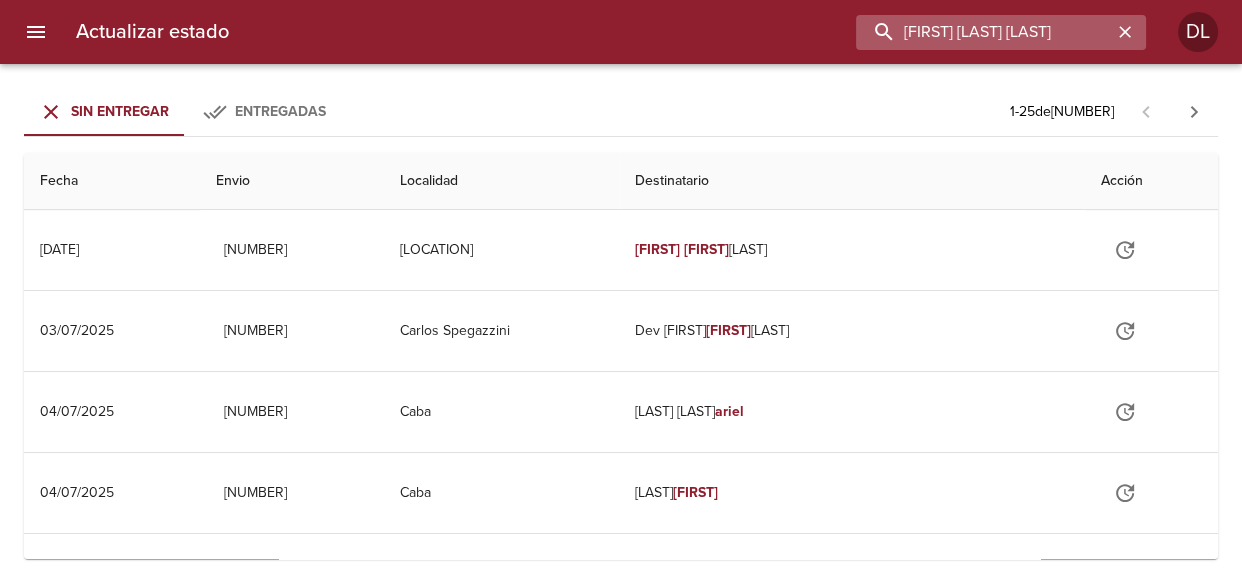drag, startPoint x: 1042, startPoint y: 22, endPoint x: 1055, endPoint y: 26, distance: 13.601471 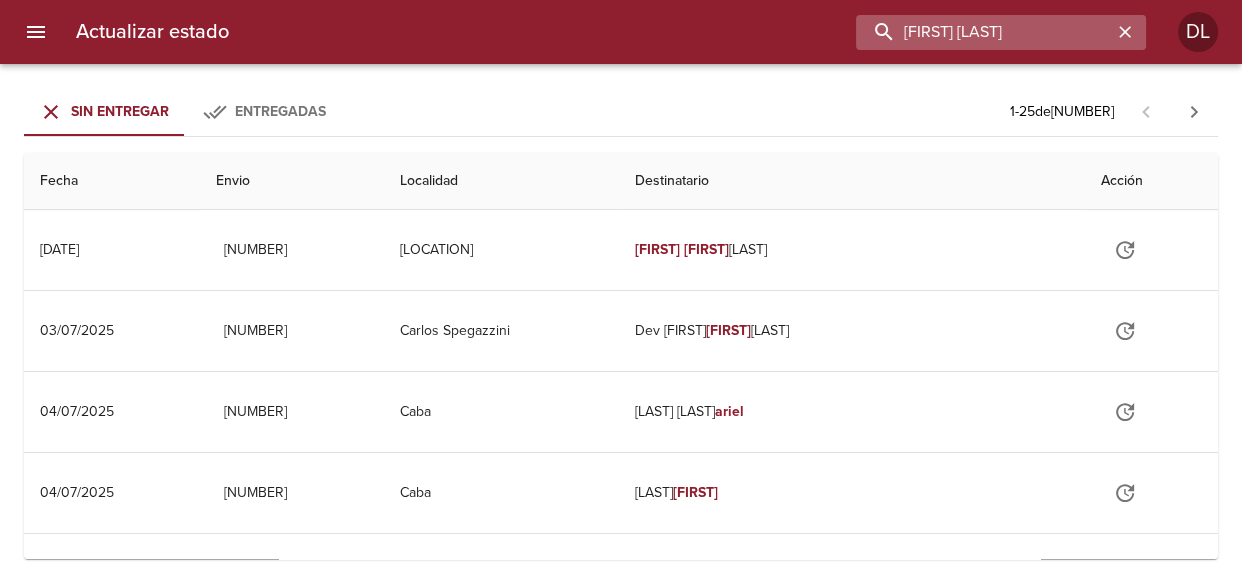 type on "[FIRST] [LAST]" 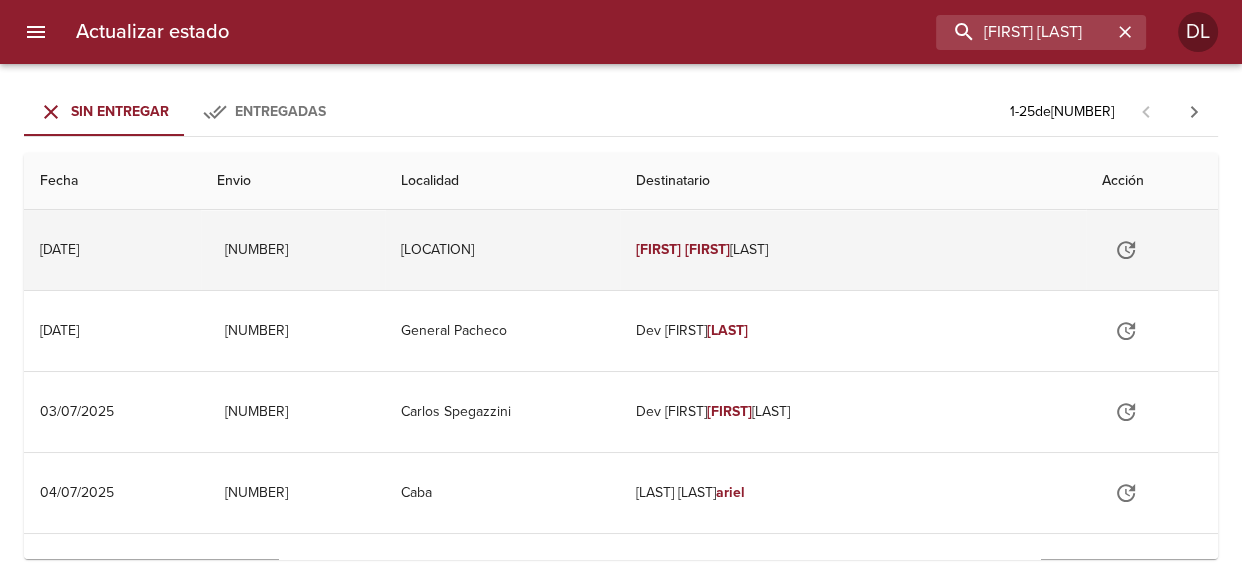click on "David   Ariel  Marquez" at bounding box center (852, 250) 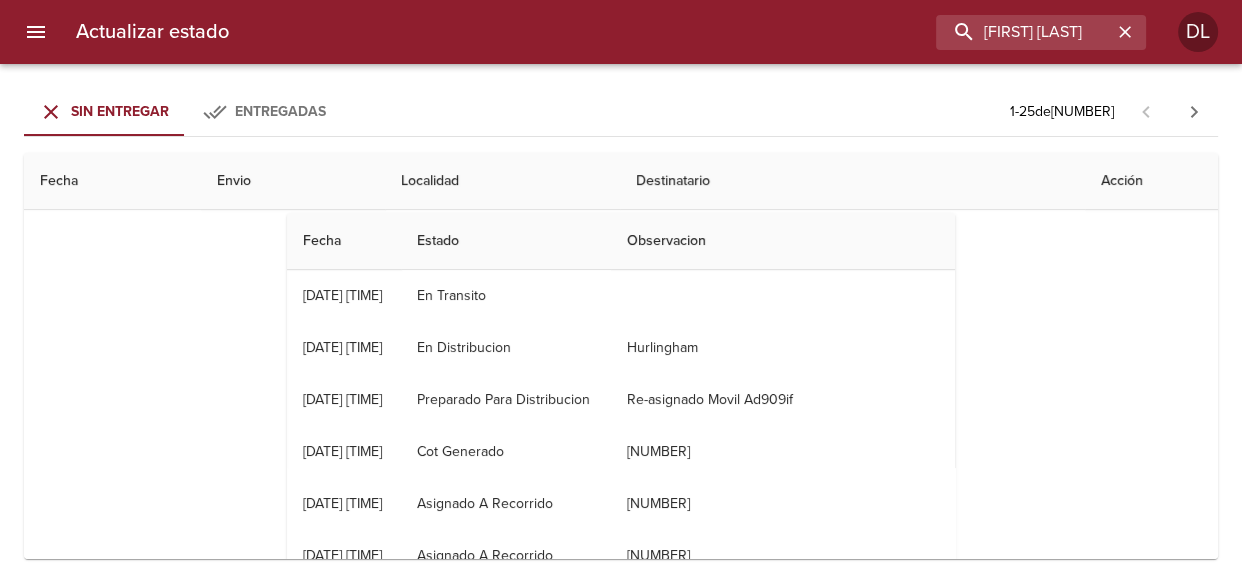 scroll, scrollTop: 0, scrollLeft: 0, axis: both 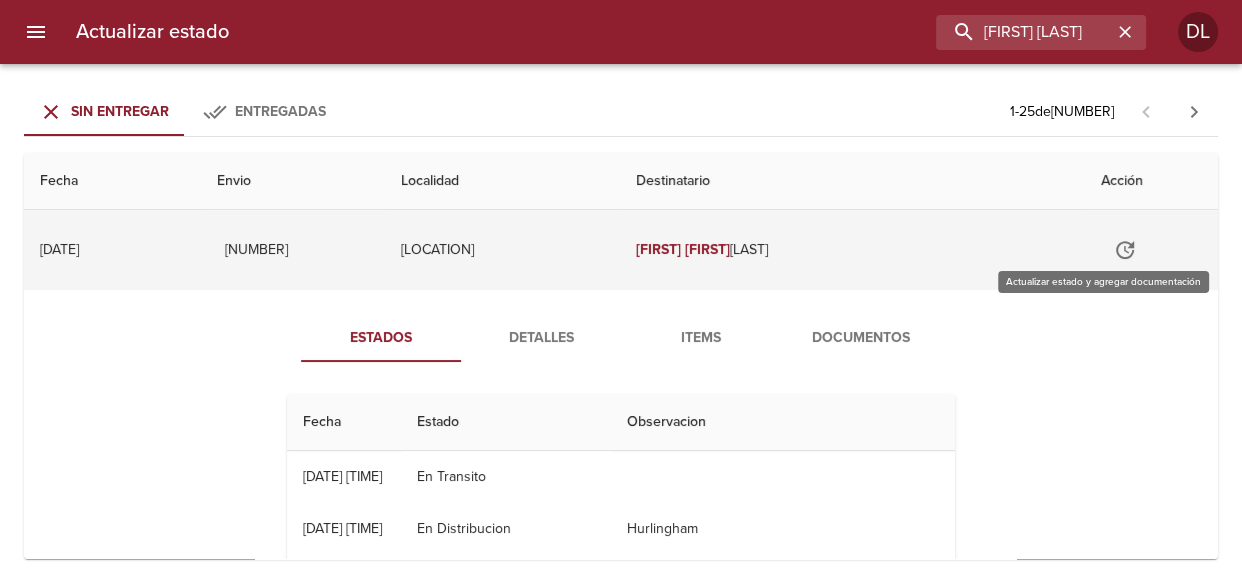 click at bounding box center (1125, 250) 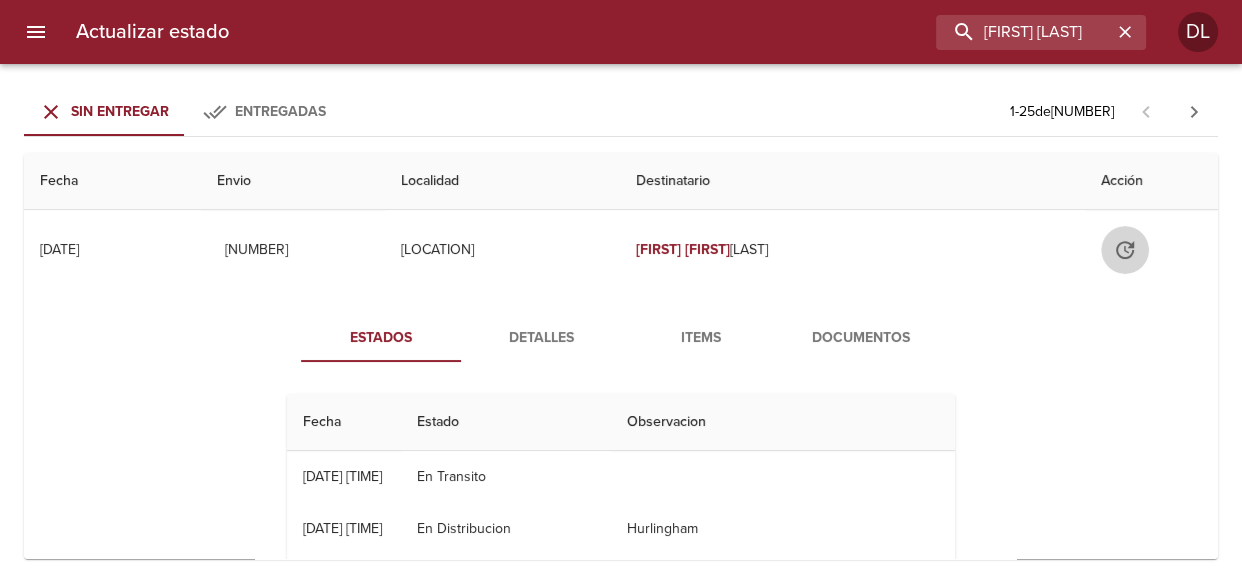 type 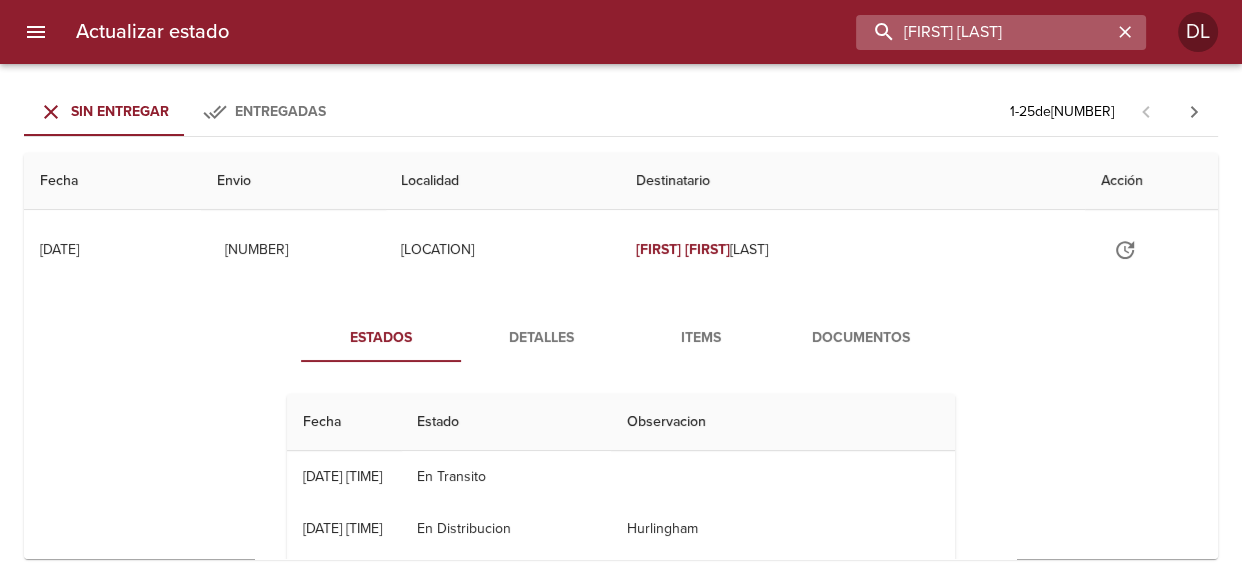 click on "DAVID ARIEL VASQUEZ" at bounding box center (984, 32) 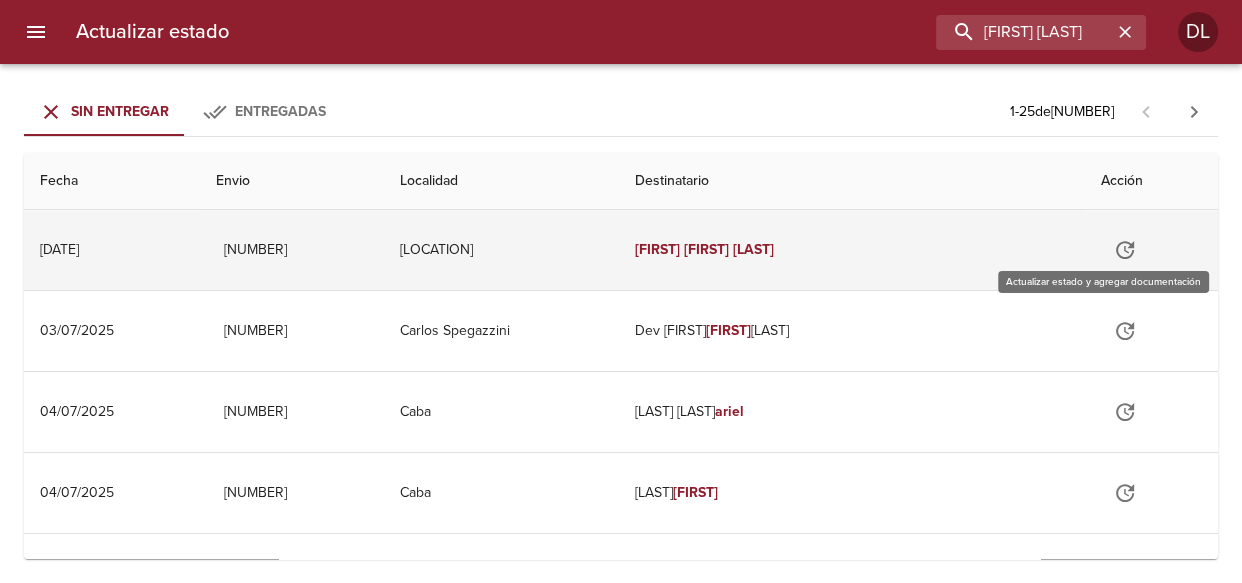 click at bounding box center (1125, 250) 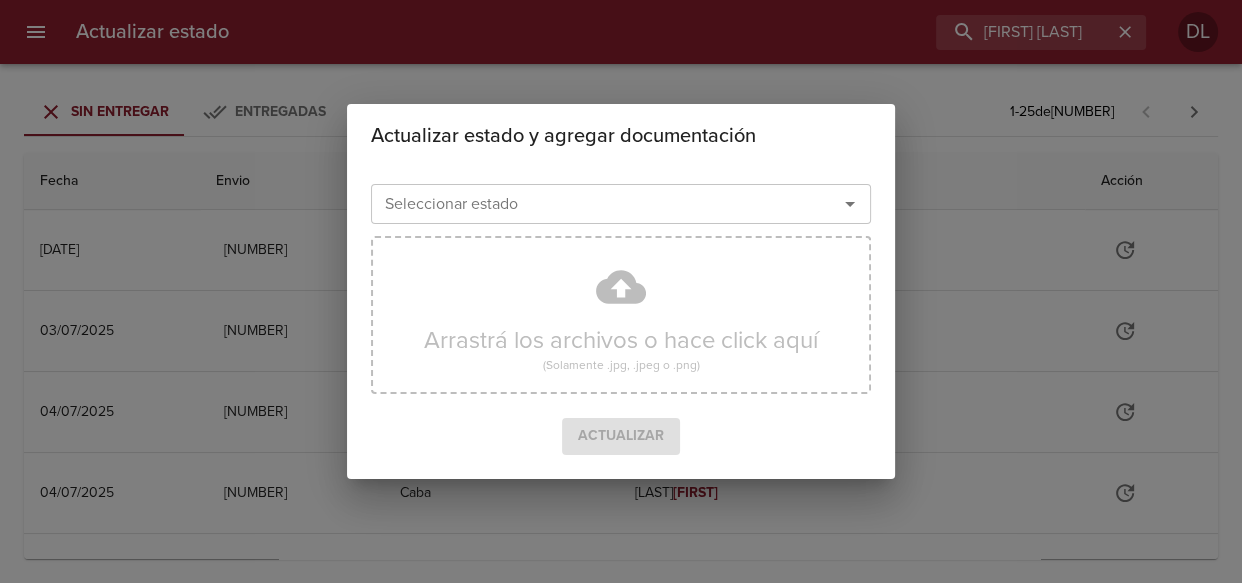 click at bounding box center (850, 204) 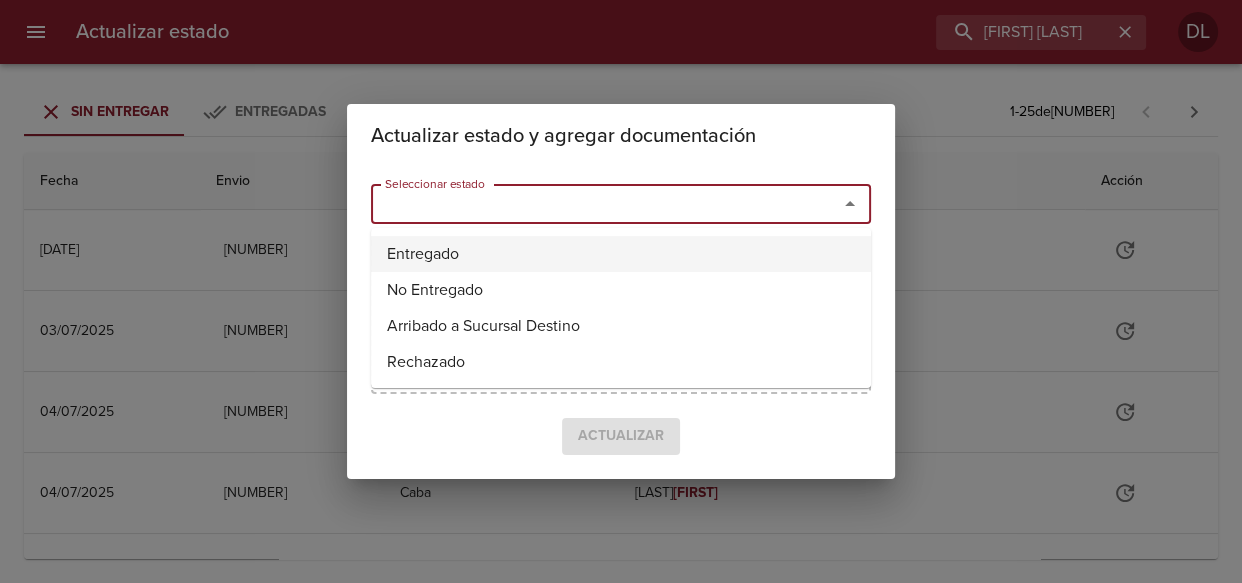 click on "Entregado" at bounding box center (621, 254) 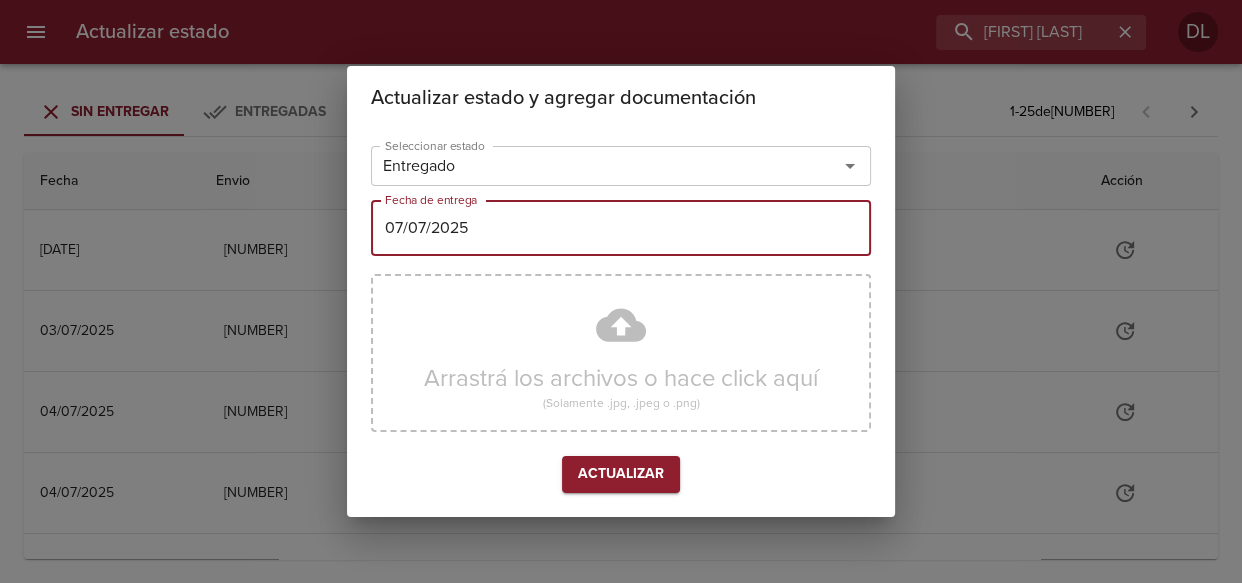 click on "07/07/2025" at bounding box center (621, 228) 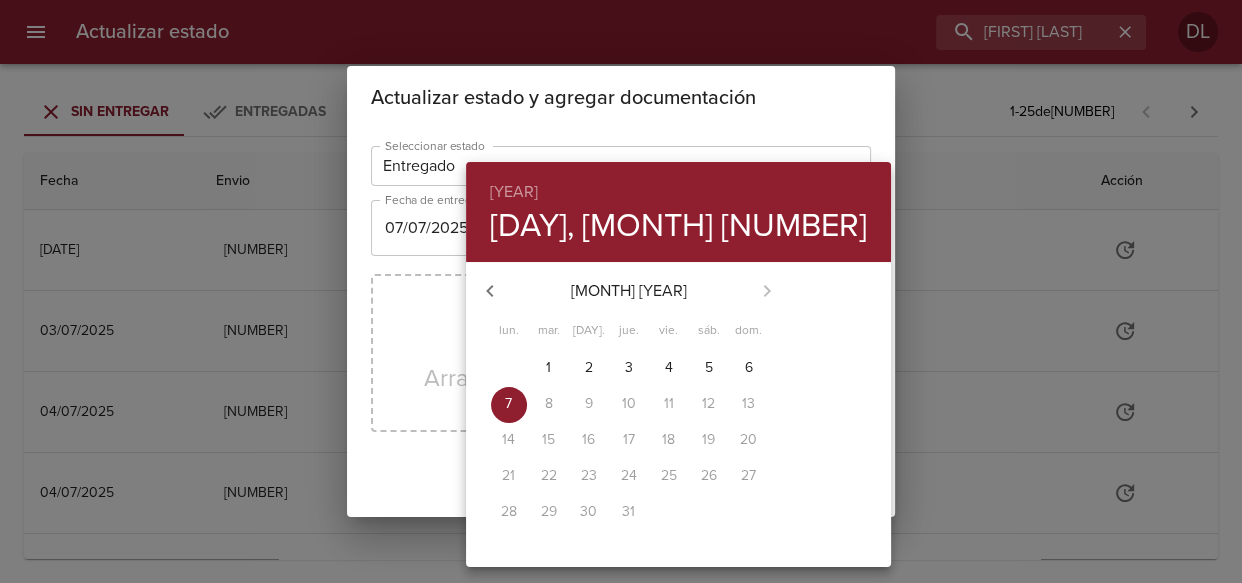 click at bounding box center (490, 291) 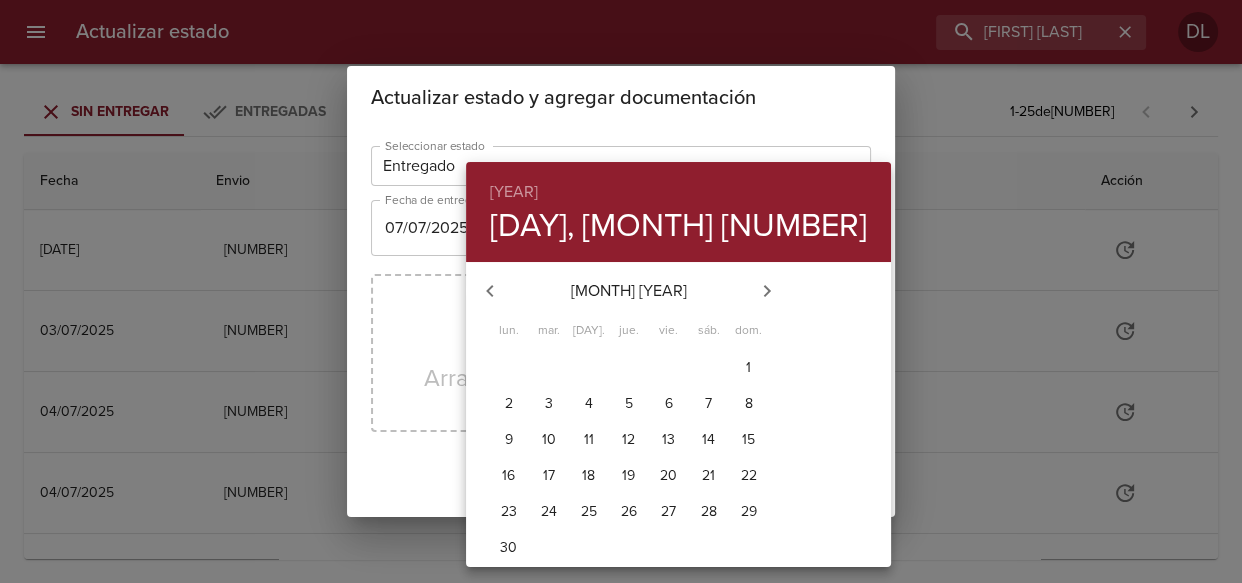 click on "30" at bounding box center [509, 368] 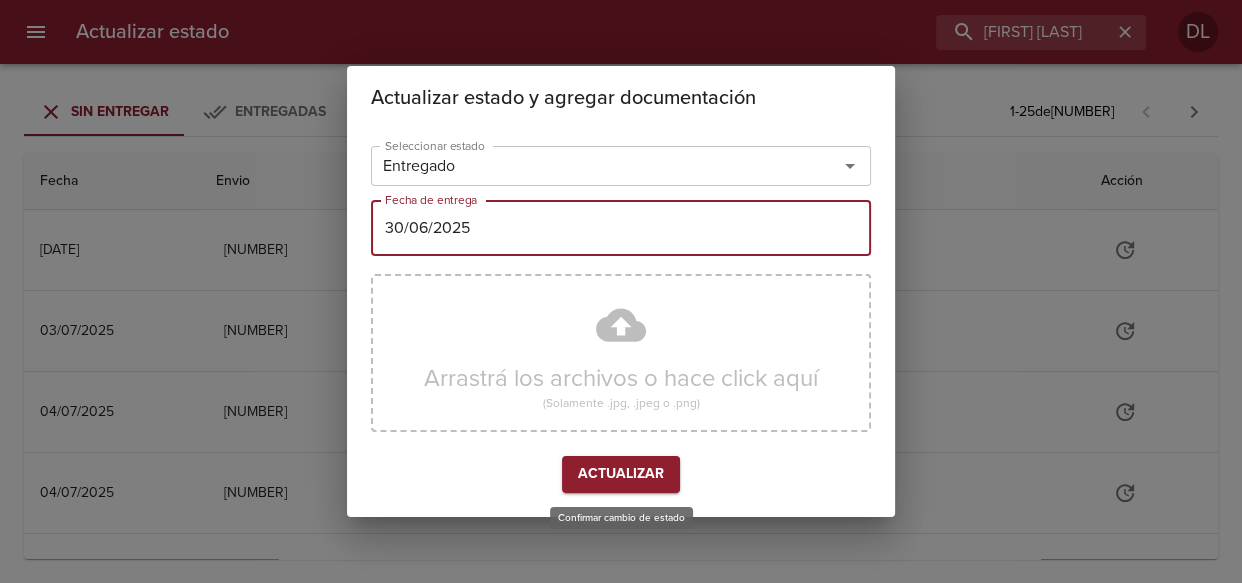 click on "Actualizar" at bounding box center [621, 474] 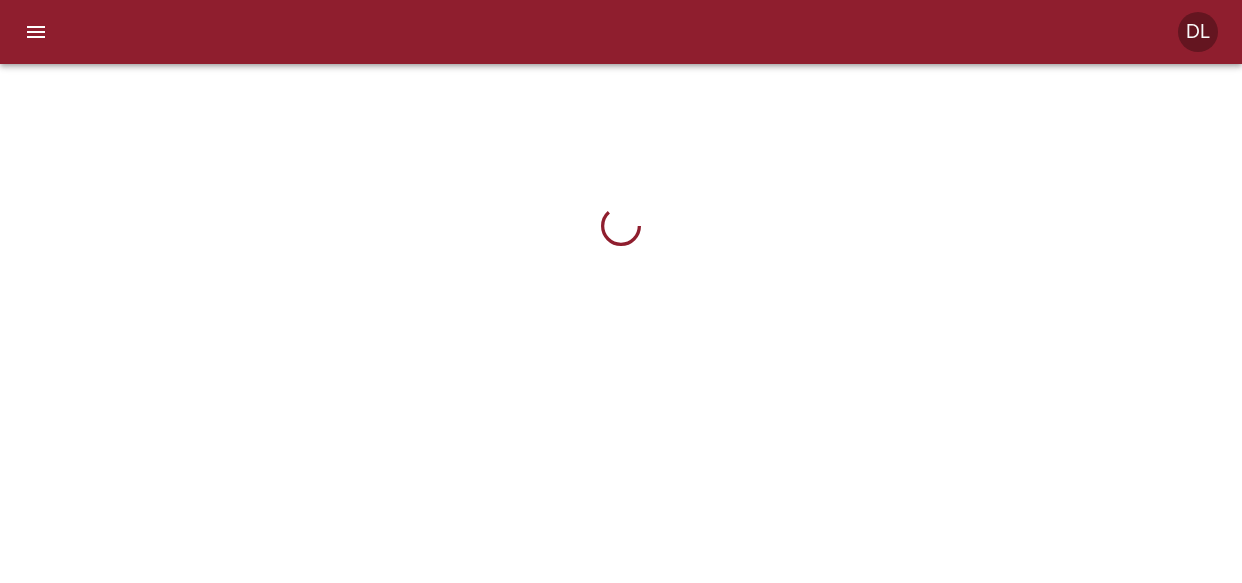 scroll, scrollTop: 0, scrollLeft: 0, axis: both 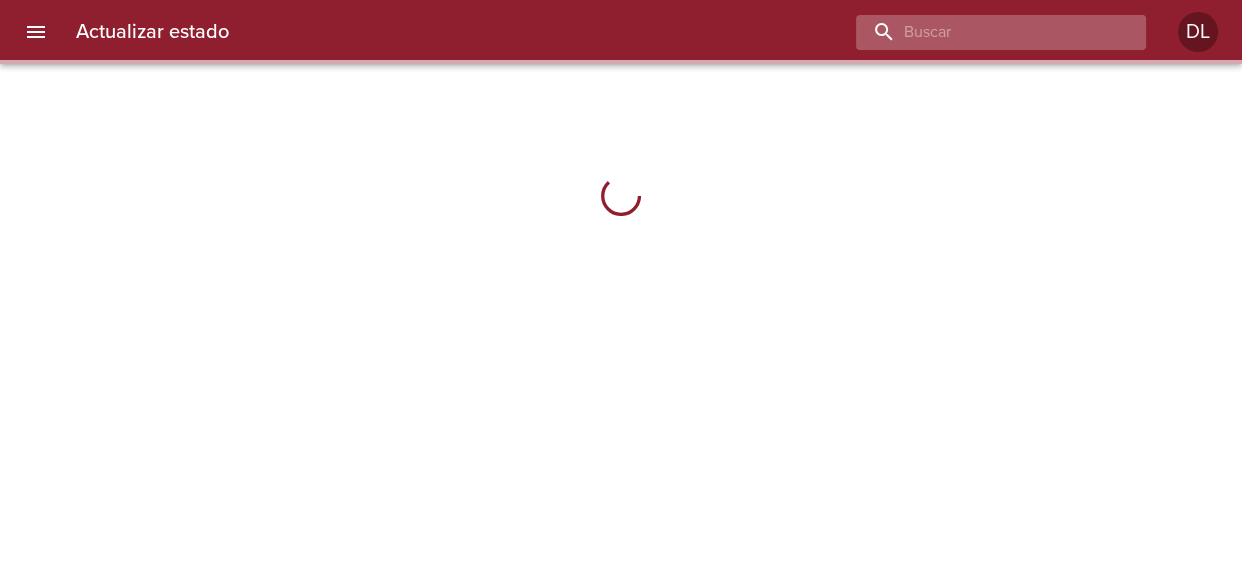 click at bounding box center [984, 32] 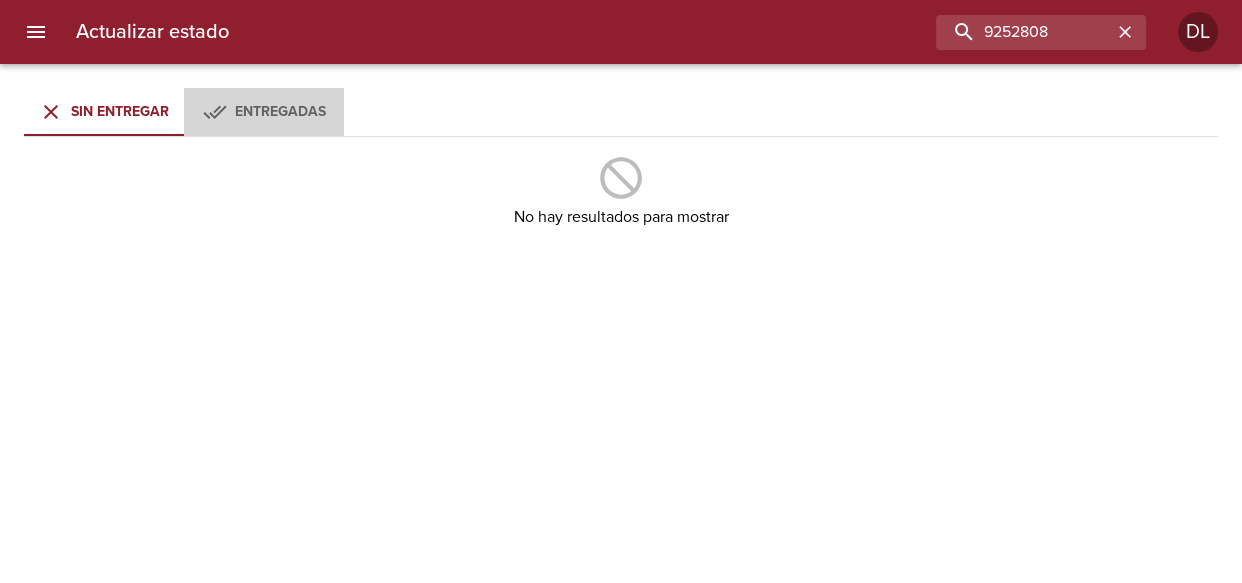 click on "Entregadas" at bounding box center [280, 111] 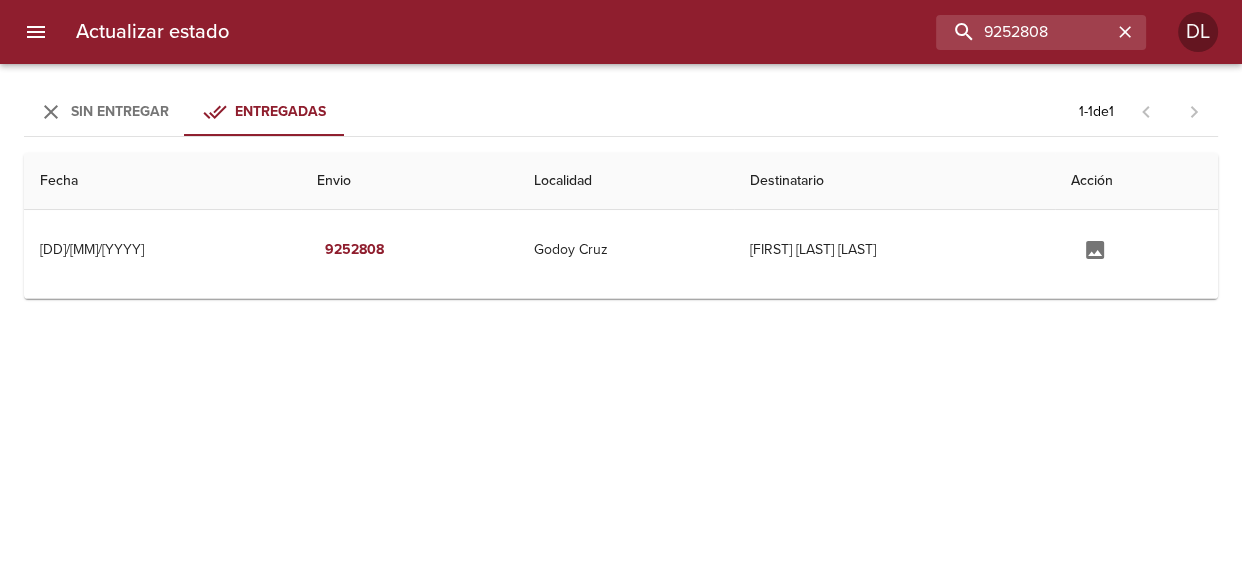 click on "Sin Entregar" at bounding box center (120, 111) 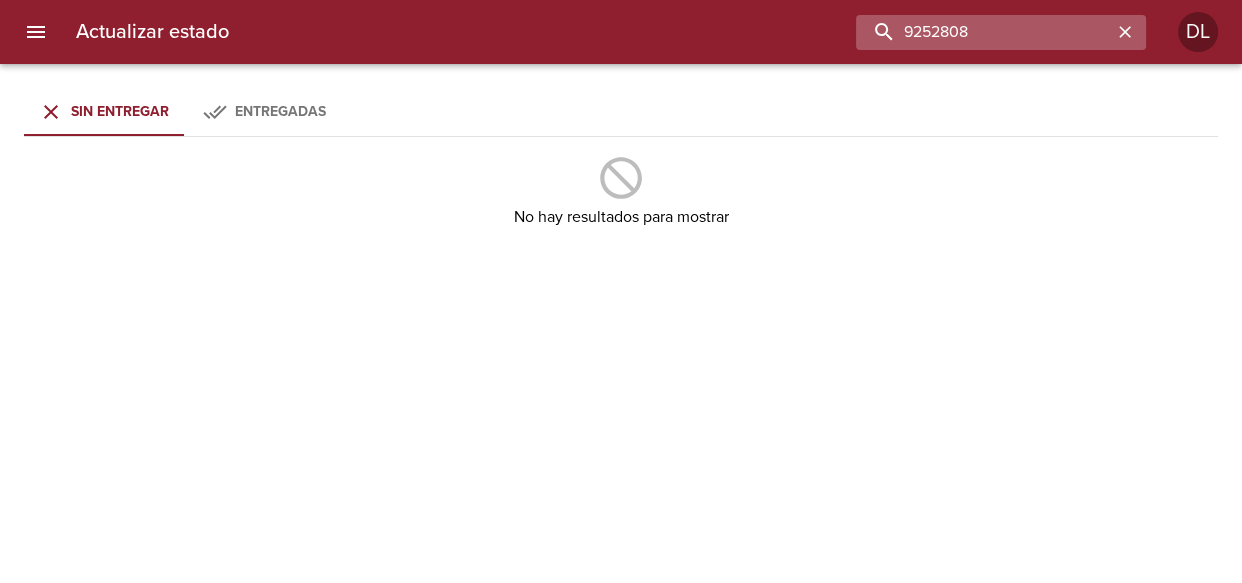 click on "9252808" at bounding box center [984, 32] 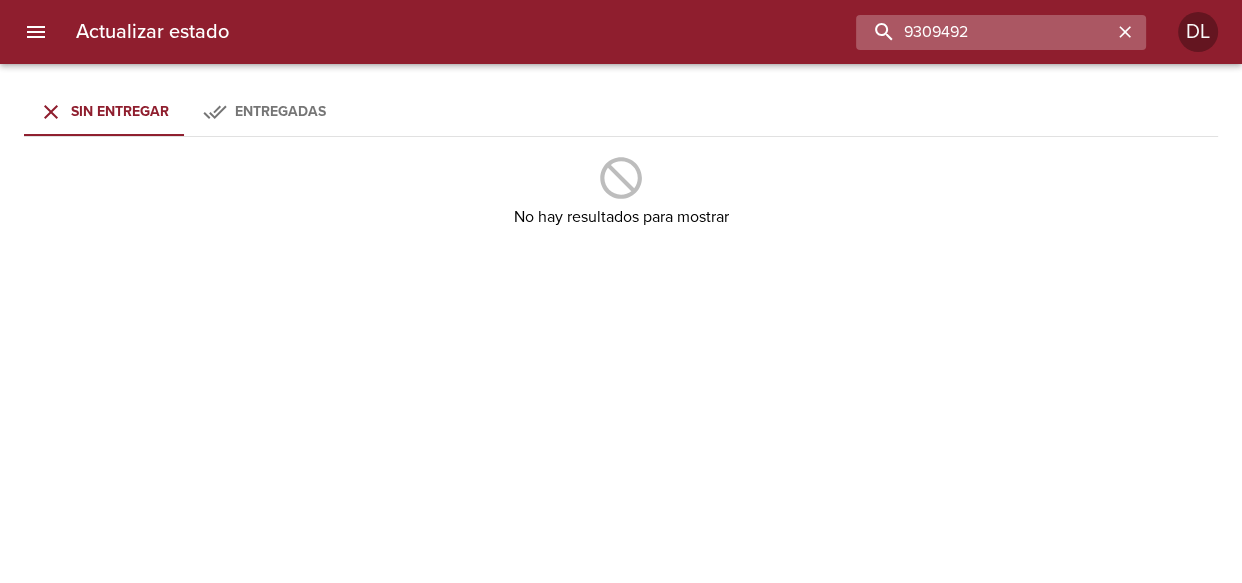 type on "9309492" 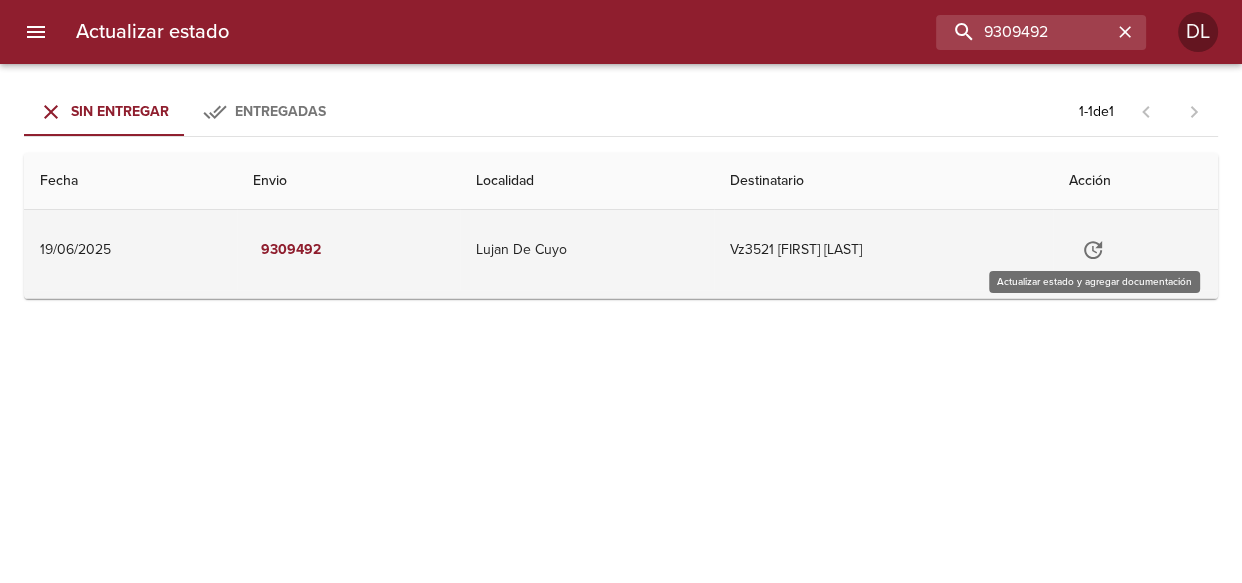 click at bounding box center [1093, 250] 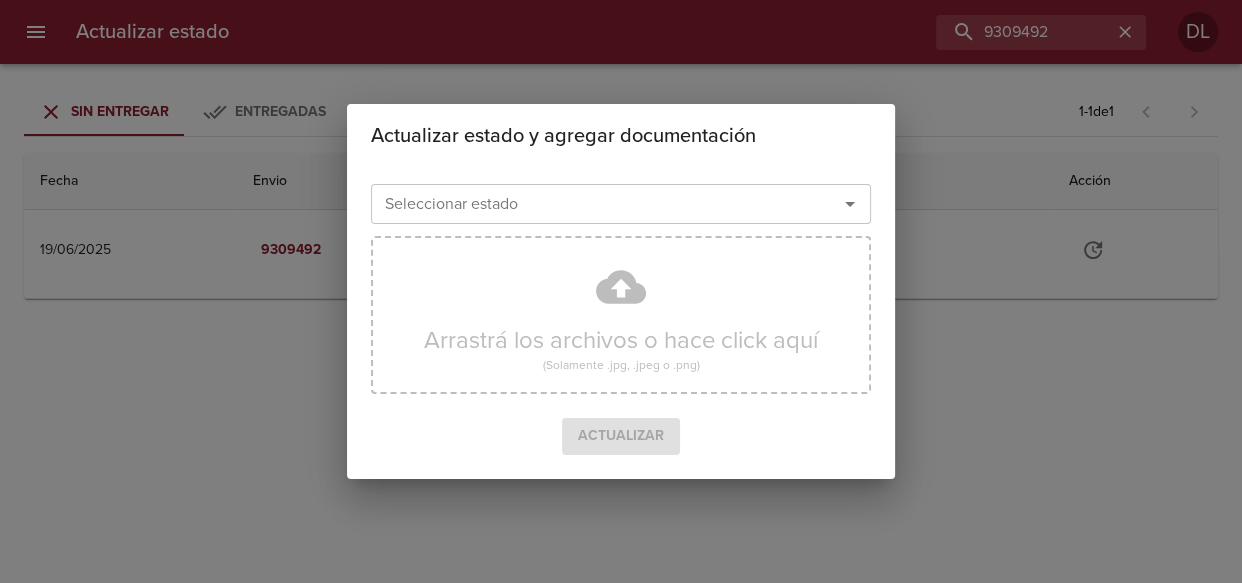 click at bounding box center [850, 204] 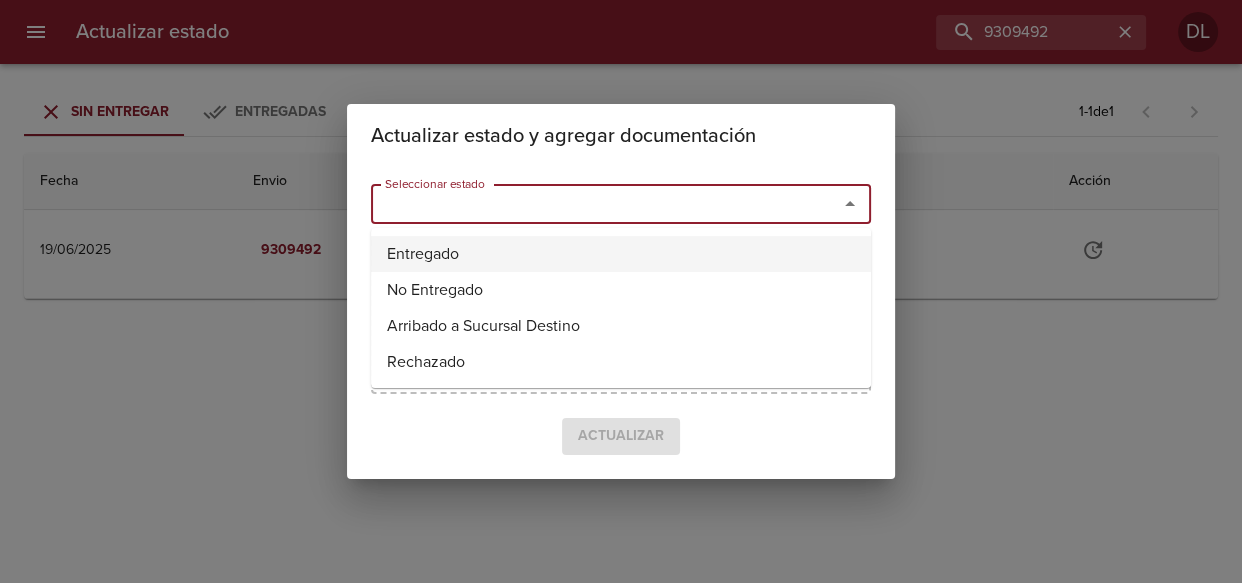 click on "Entregado" at bounding box center [621, 254] 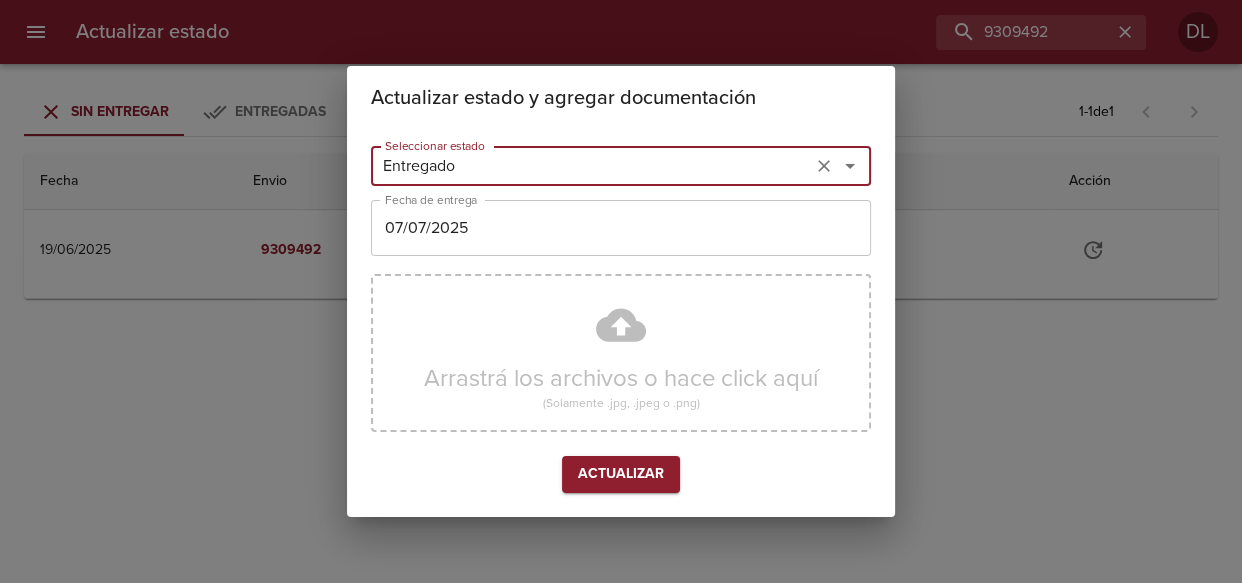 click on "07/07/2025" at bounding box center (591, 166) 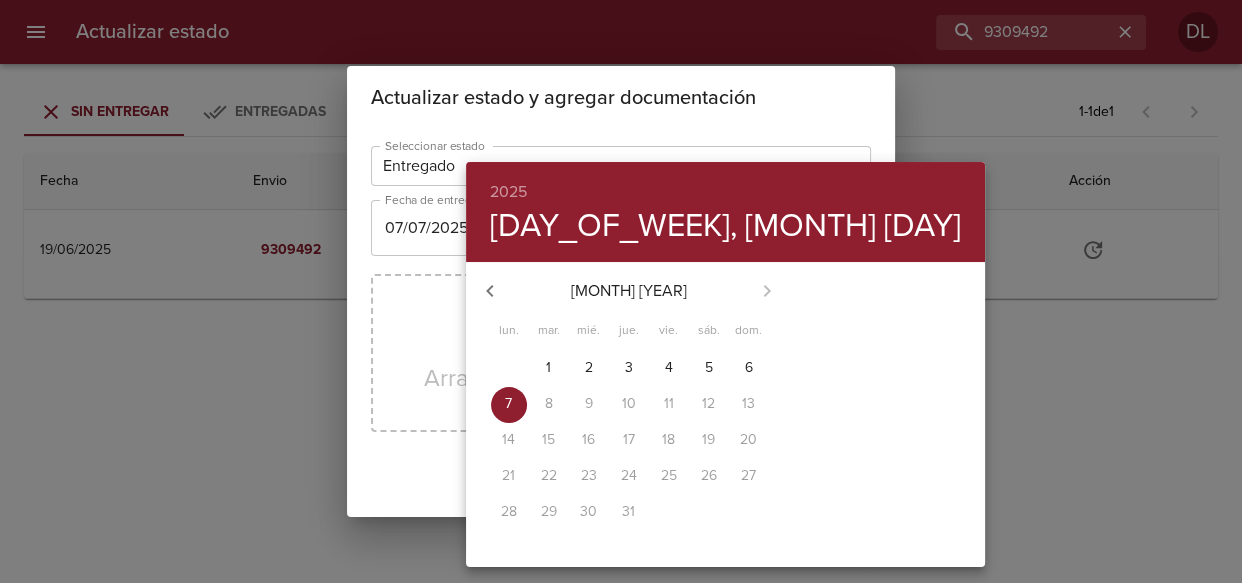 click at bounding box center [490, 291] 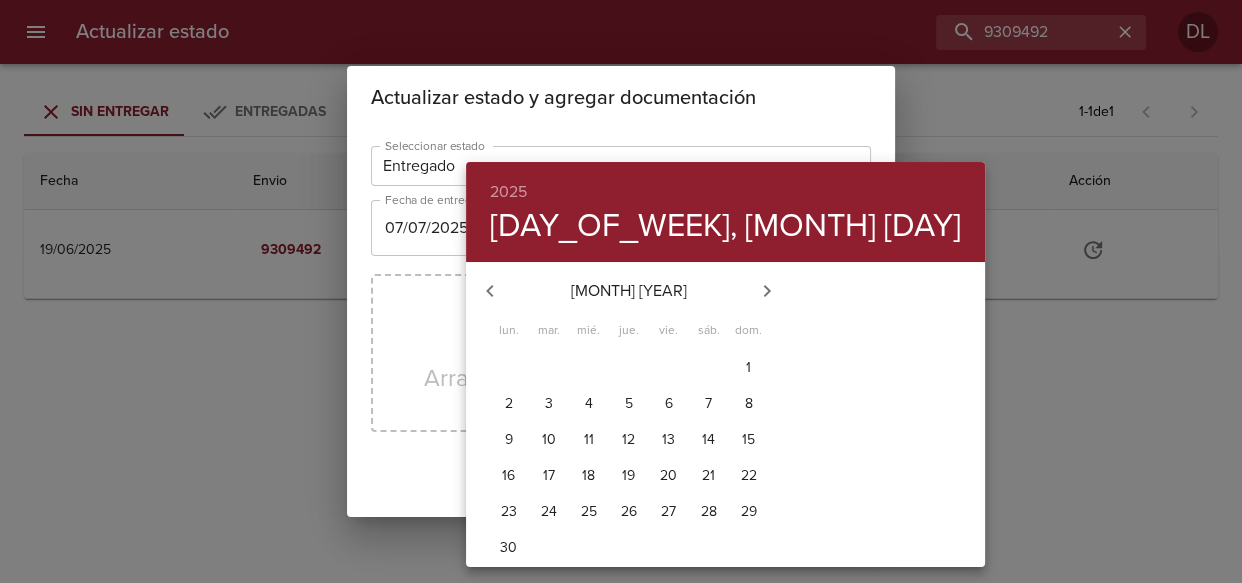 click on "30" at bounding box center (509, 368) 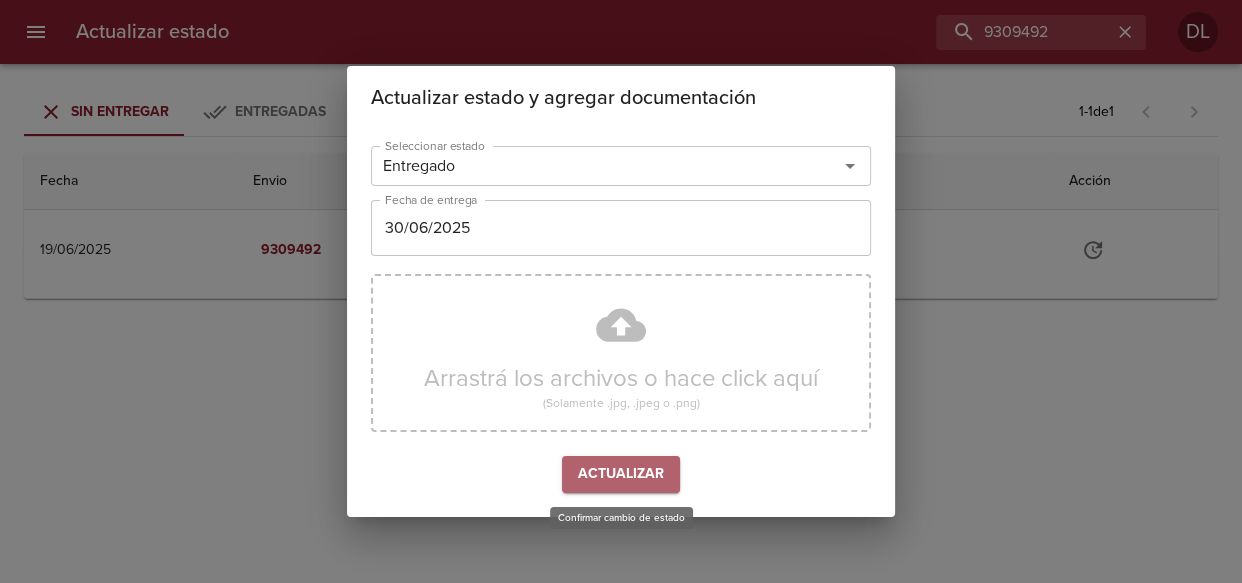 click on "Actualizar" at bounding box center [621, 474] 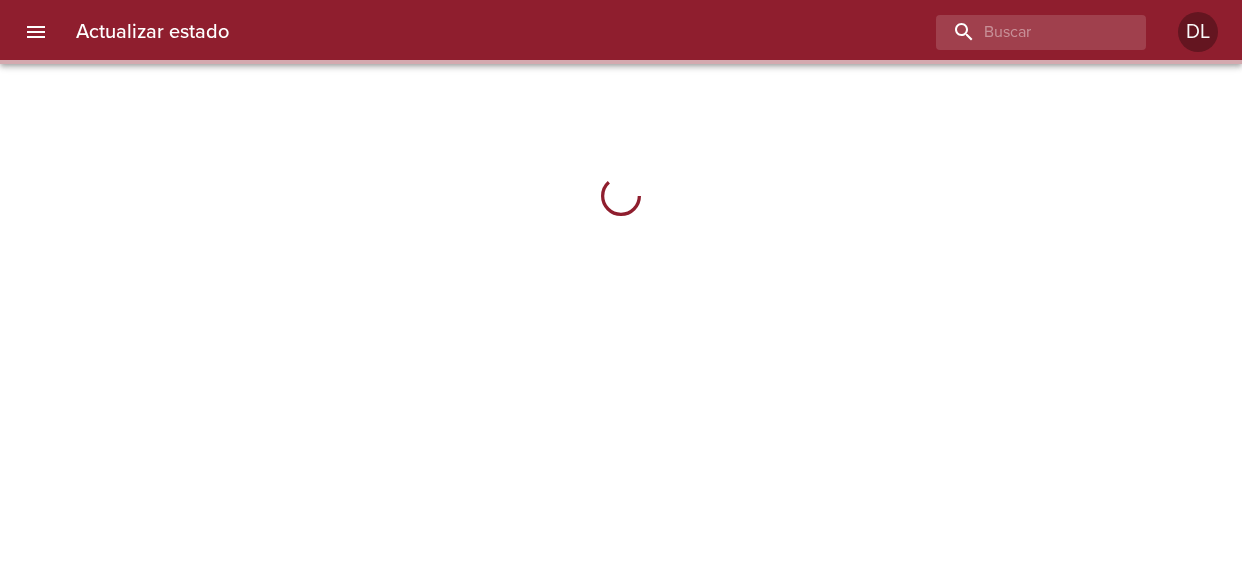 scroll, scrollTop: 0, scrollLeft: 0, axis: both 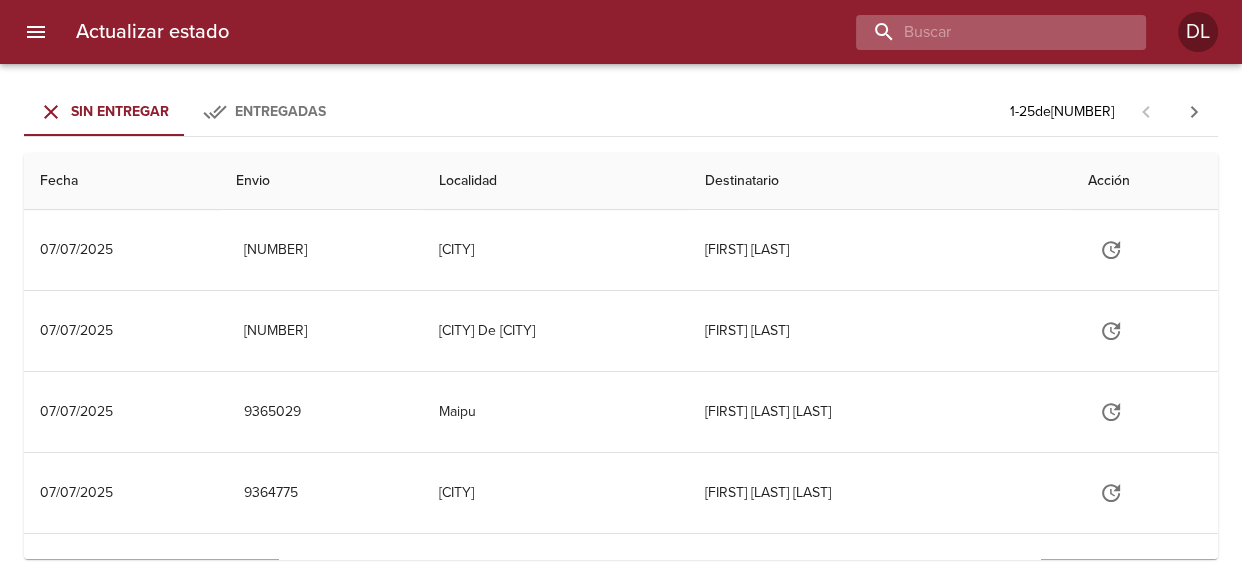 click at bounding box center [984, 32] 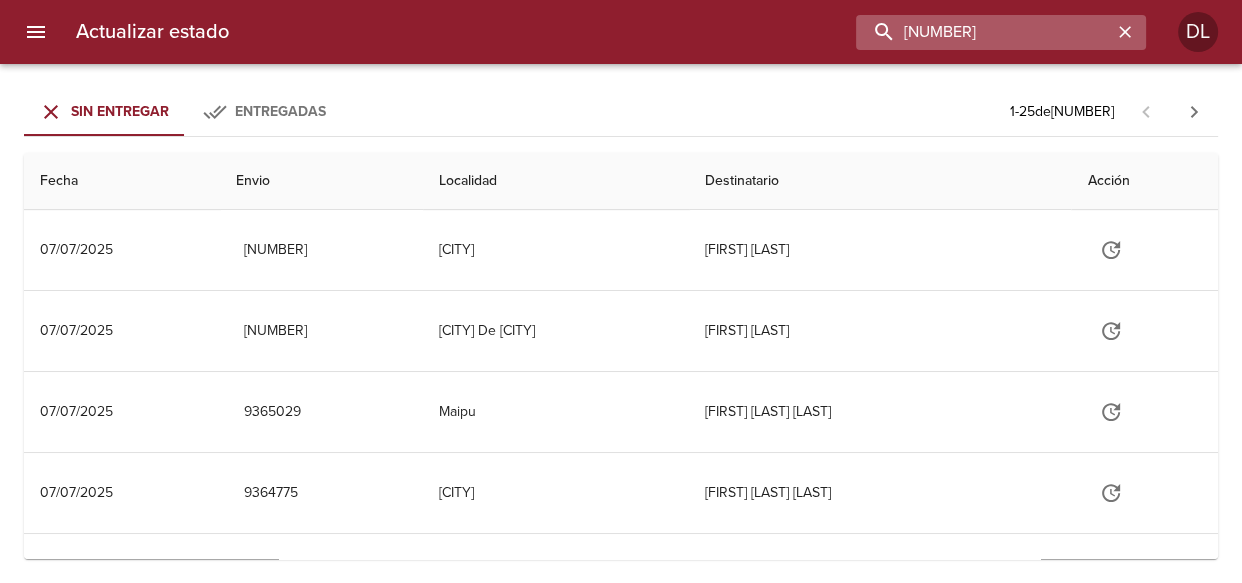 type on "9311460" 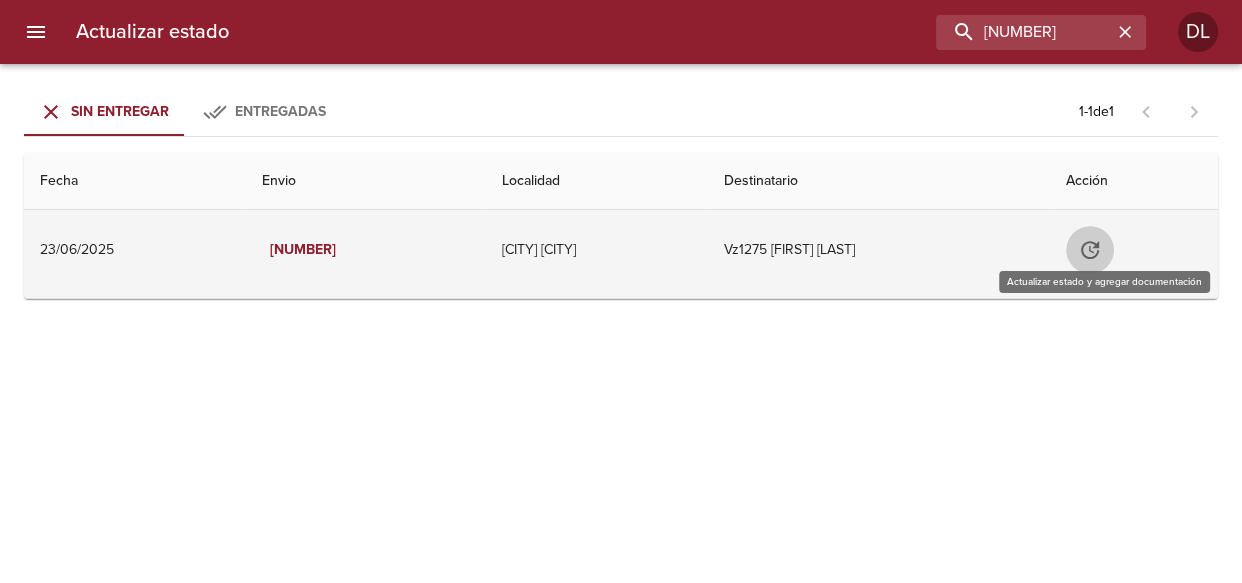 click at bounding box center (1090, 250) 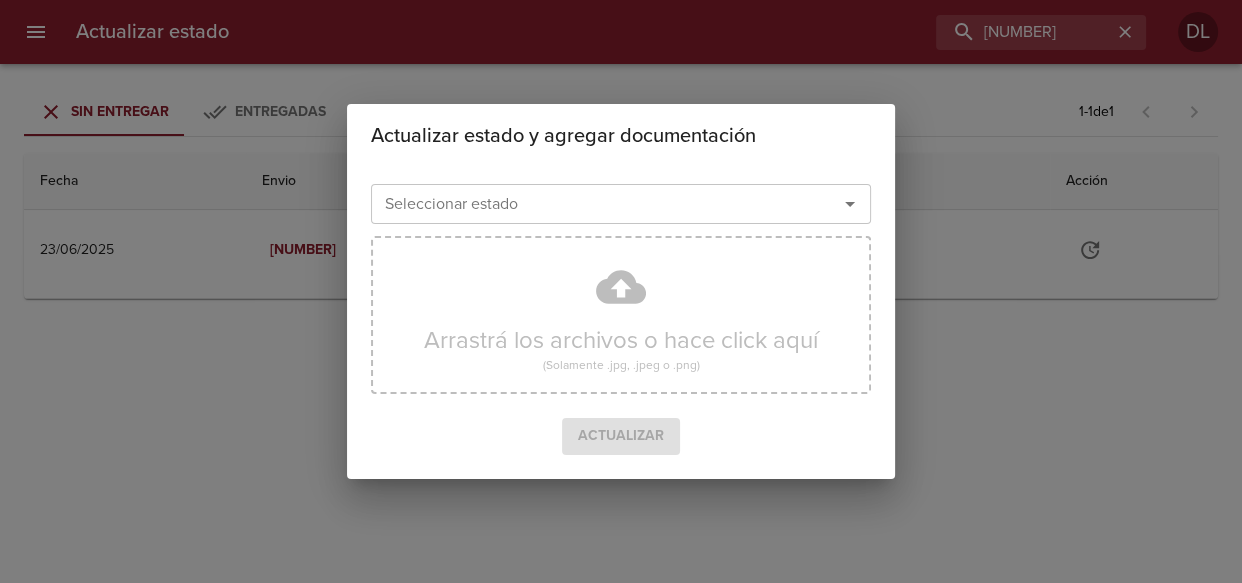 click at bounding box center [850, 204] 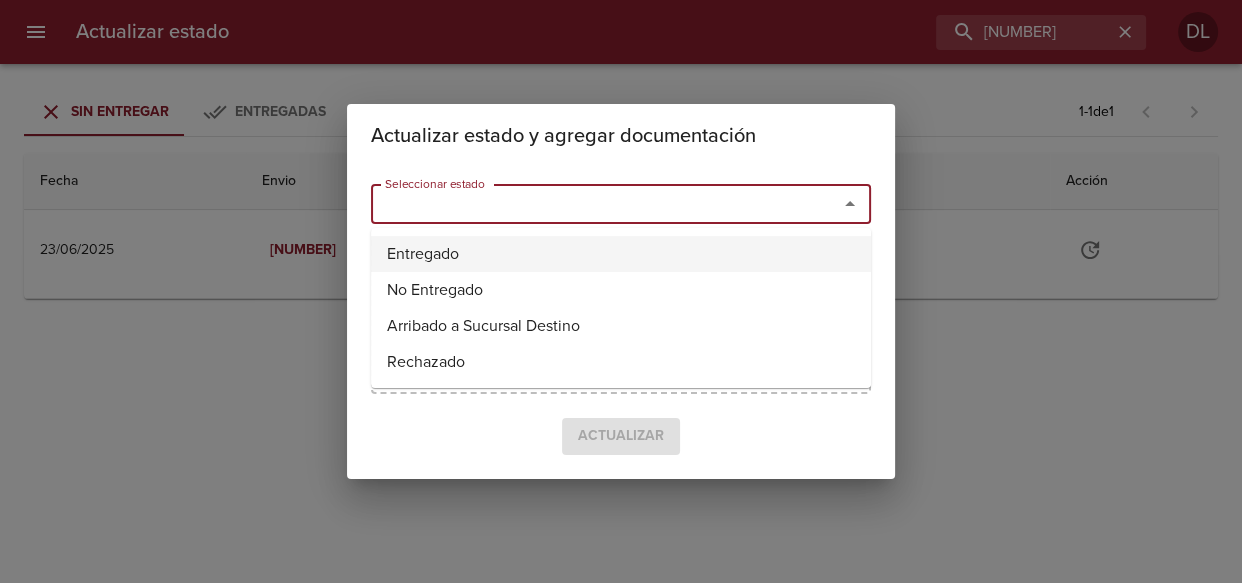 click on "Entregado" at bounding box center (621, 254) 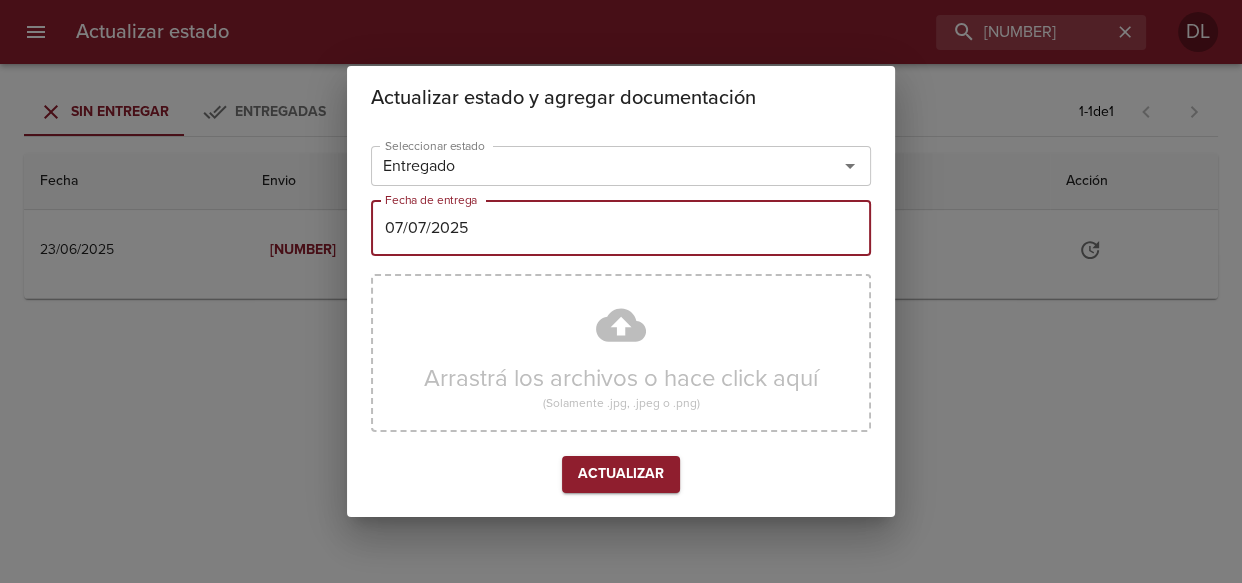 click on "07/07/2025" at bounding box center (621, 228) 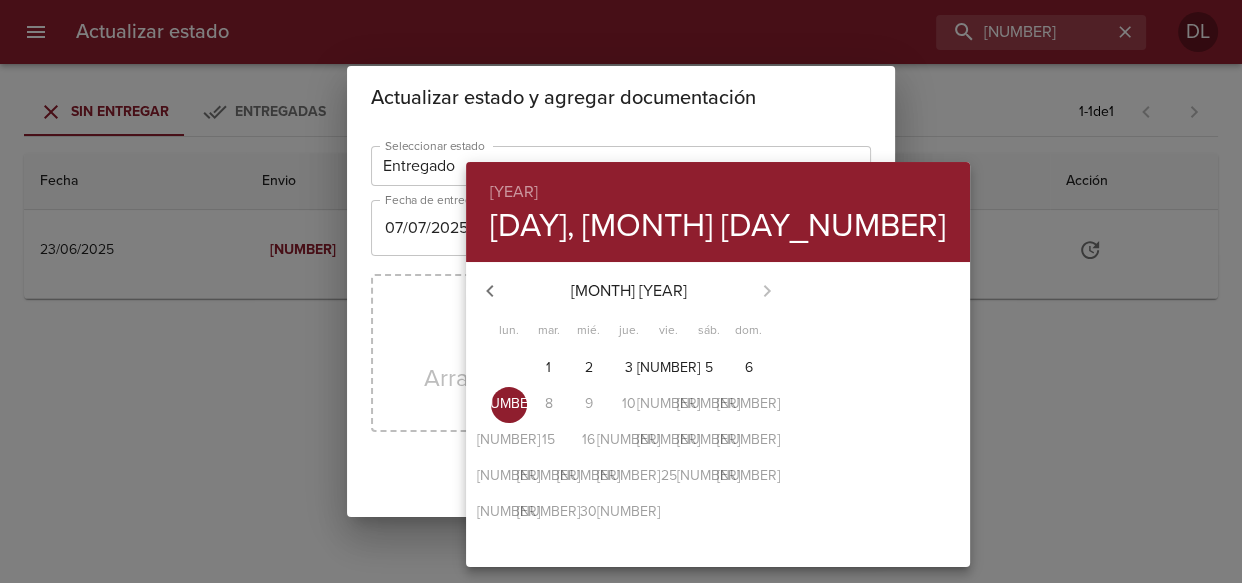 click at bounding box center [490, 291] 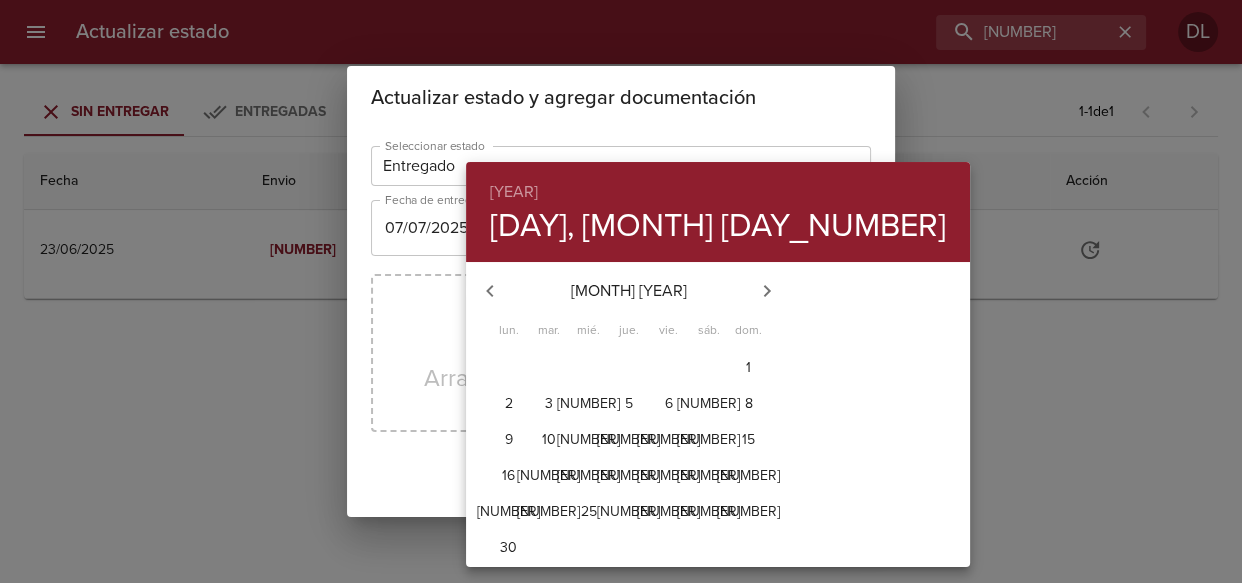 click on "30" at bounding box center (509, 368) 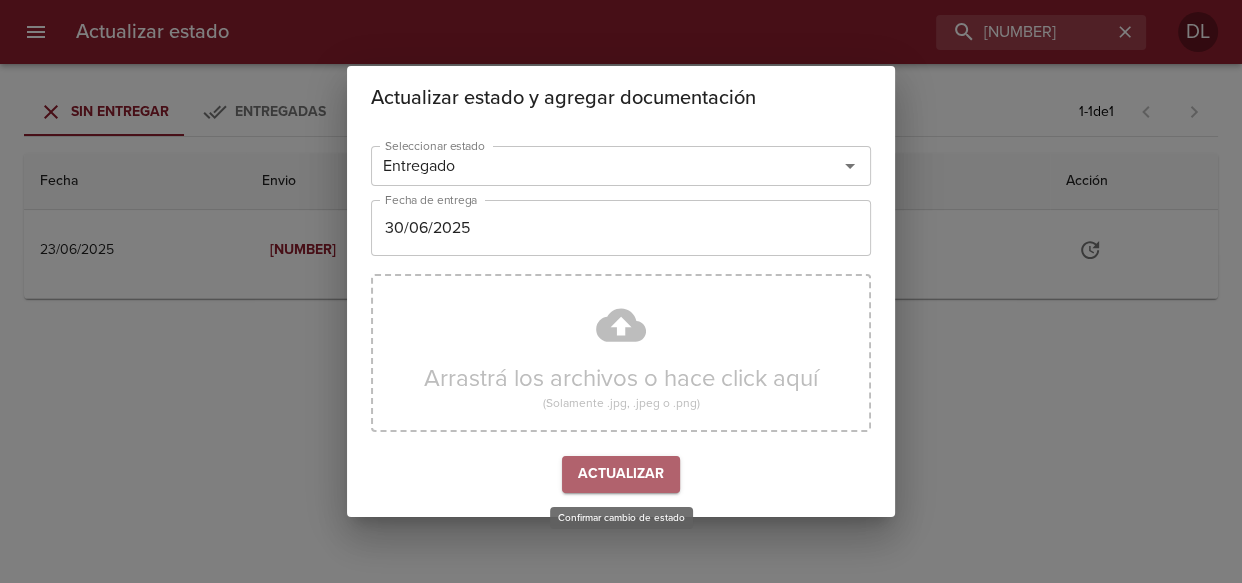 click on "Actualizar" at bounding box center (621, 474) 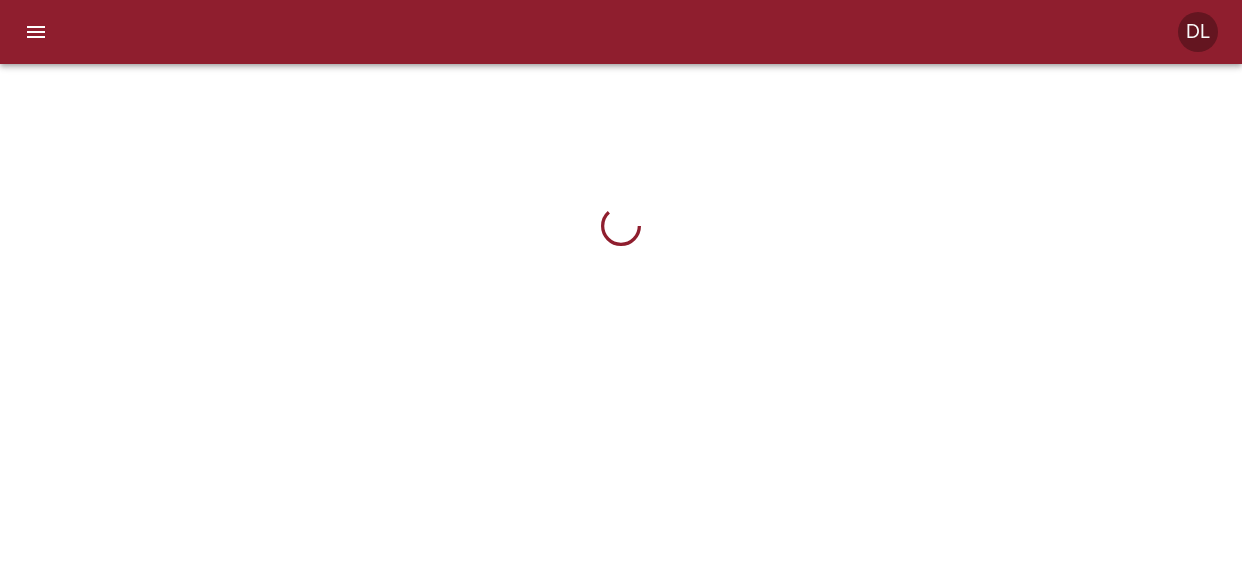 scroll, scrollTop: 0, scrollLeft: 0, axis: both 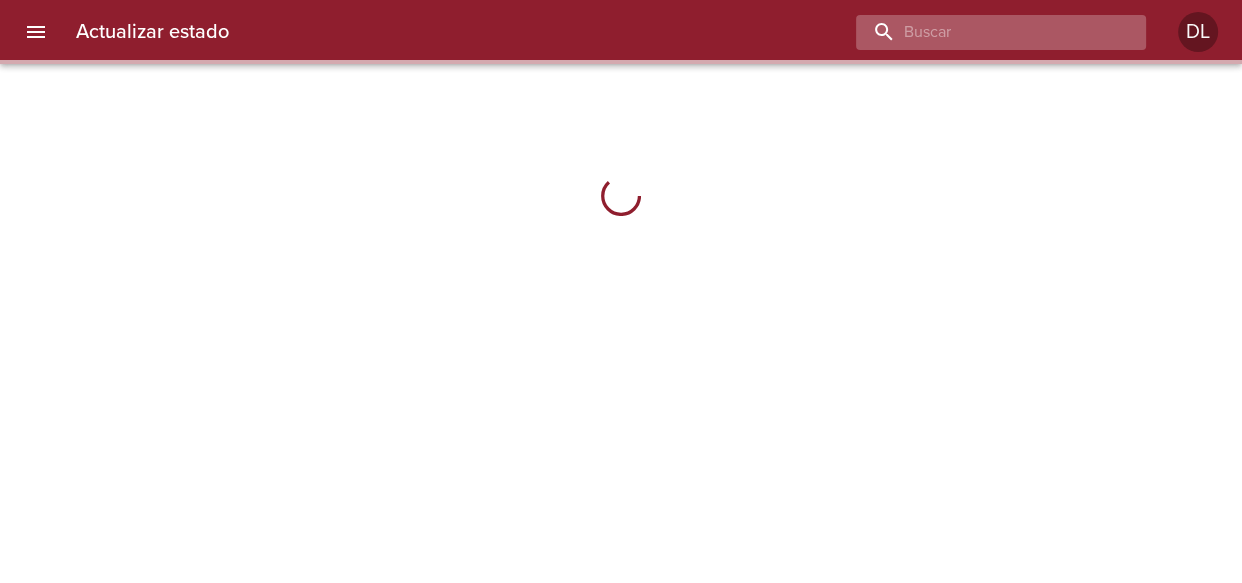 click at bounding box center [984, 32] 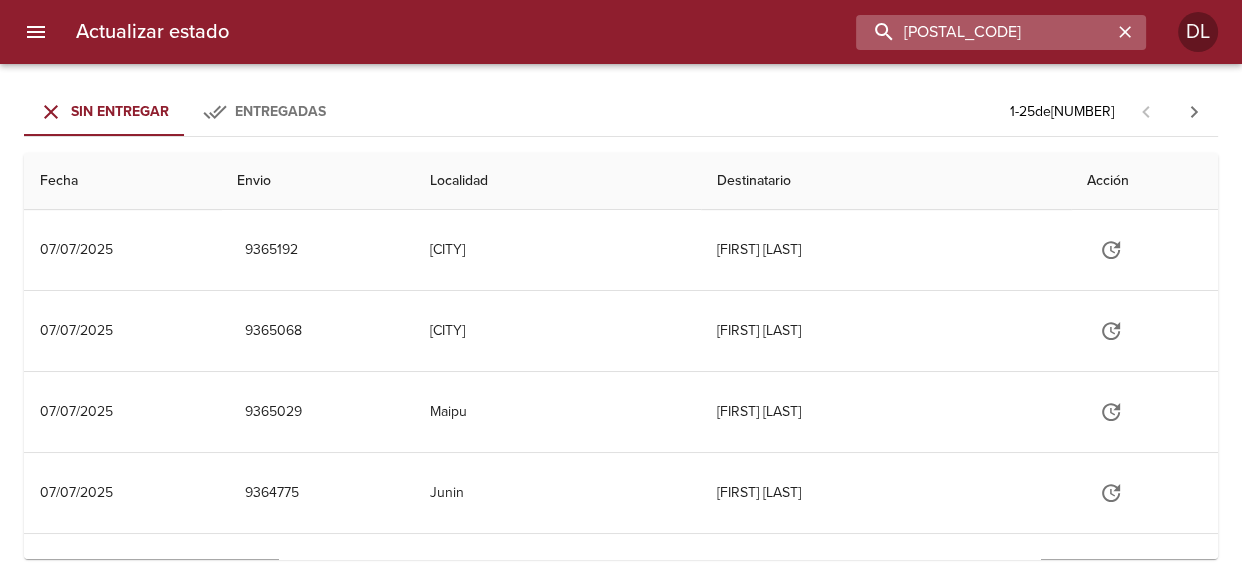type on "[POSTAL_CODE]" 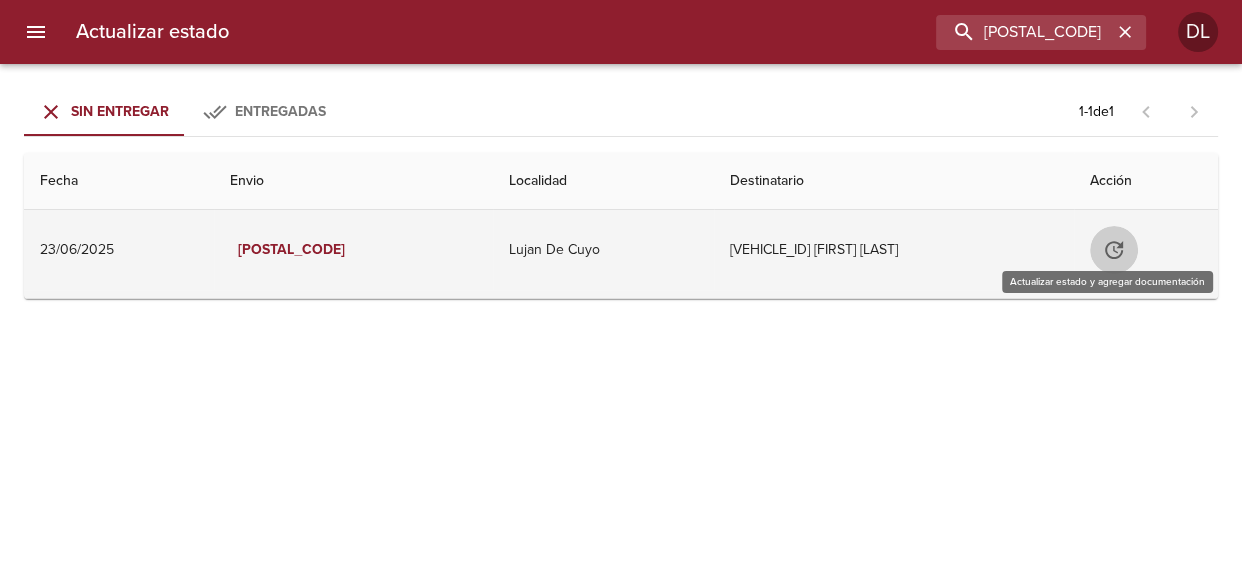 click at bounding box center [1114, 250] 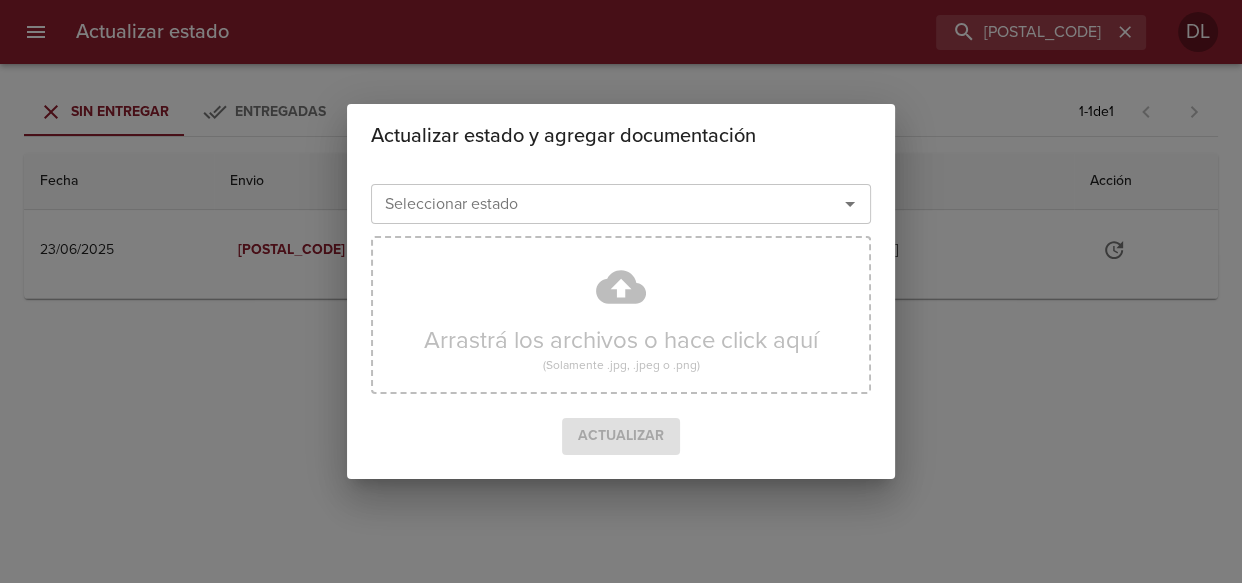 click at bounding box center (850, 204) 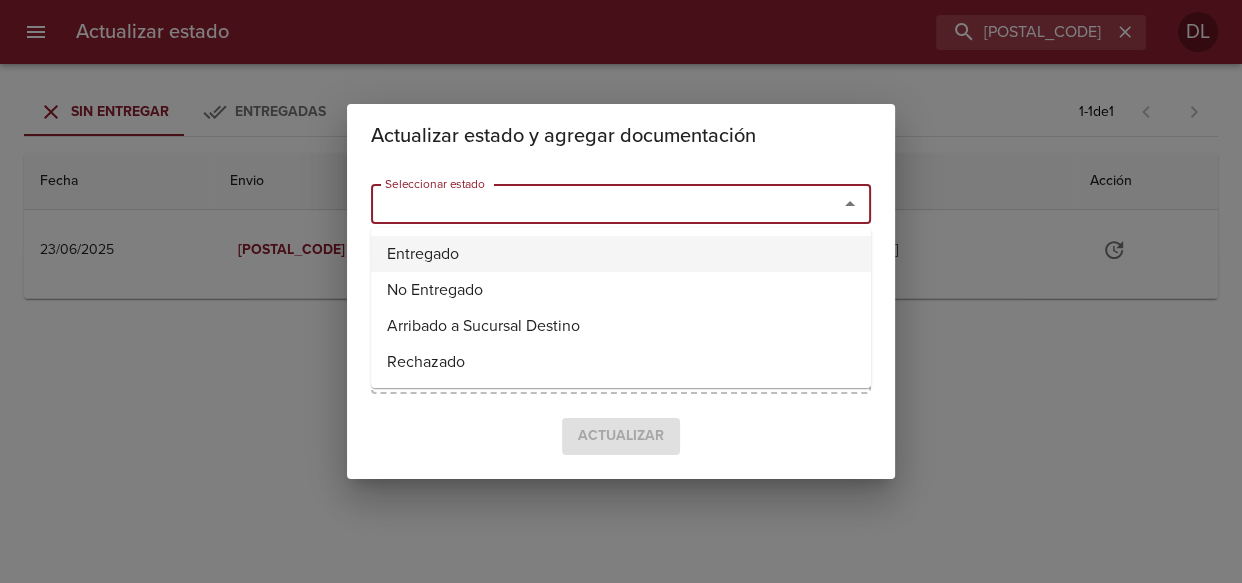 click on "Entregado" at bounding box center [621, 254] 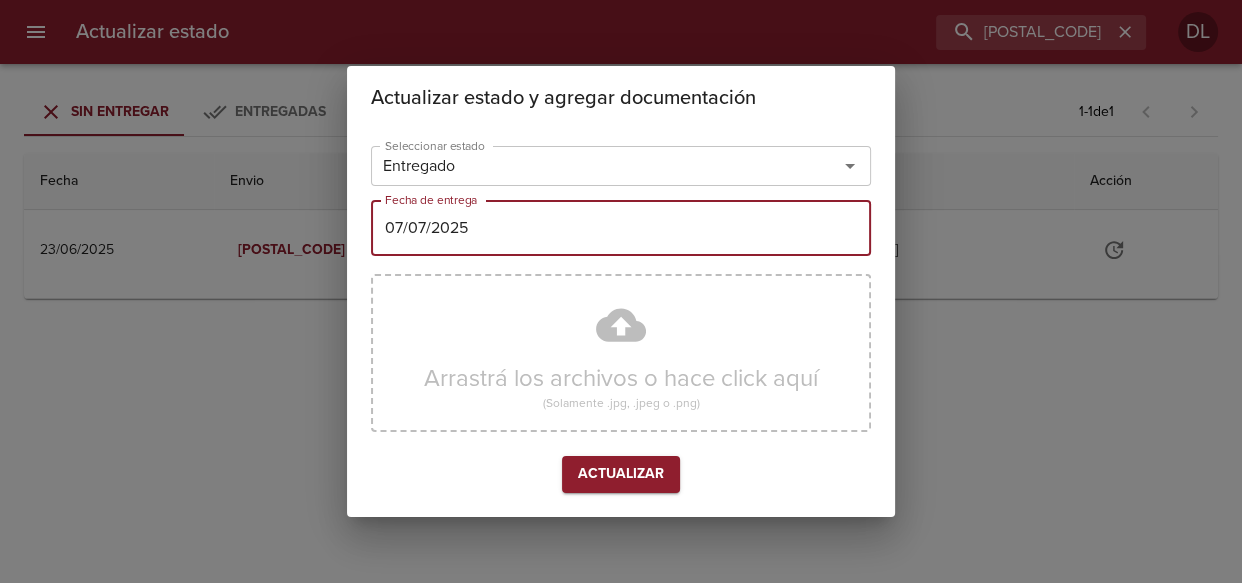 click on "07/07/2025" at bounding box center [621, 228] 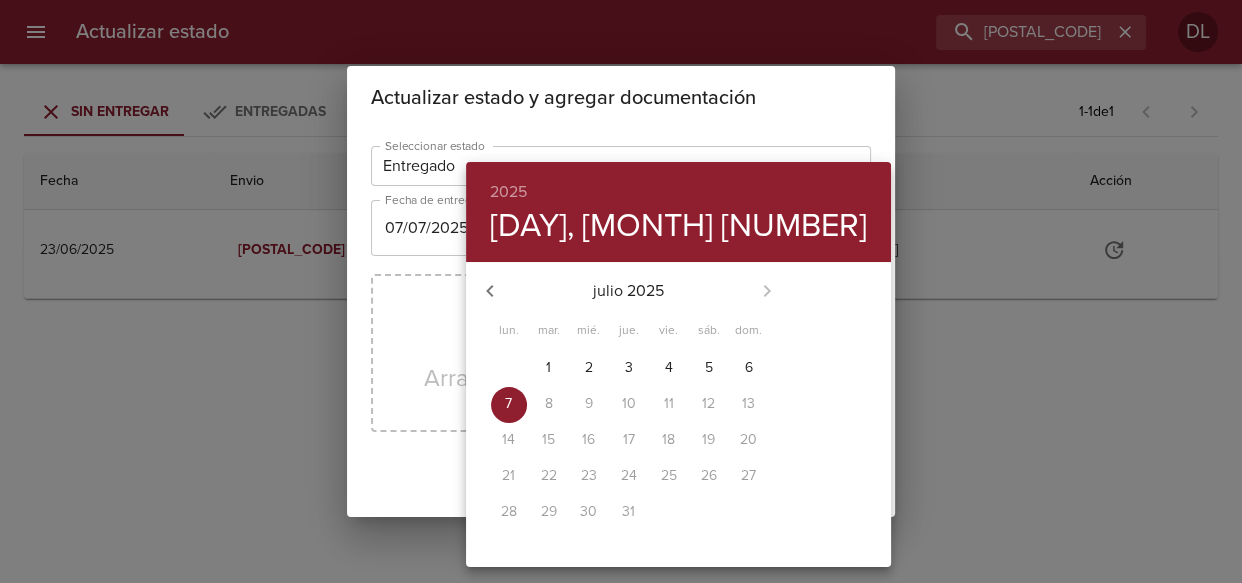 click at bounding box center [490, 291] 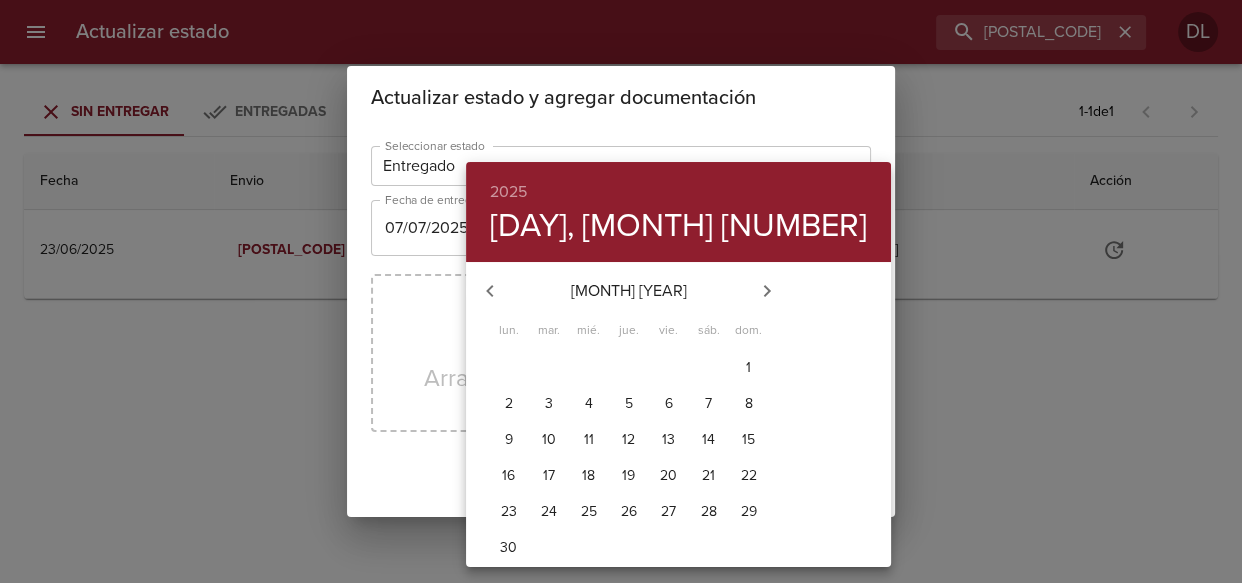 click on "30" at bounding box center [509, 368] 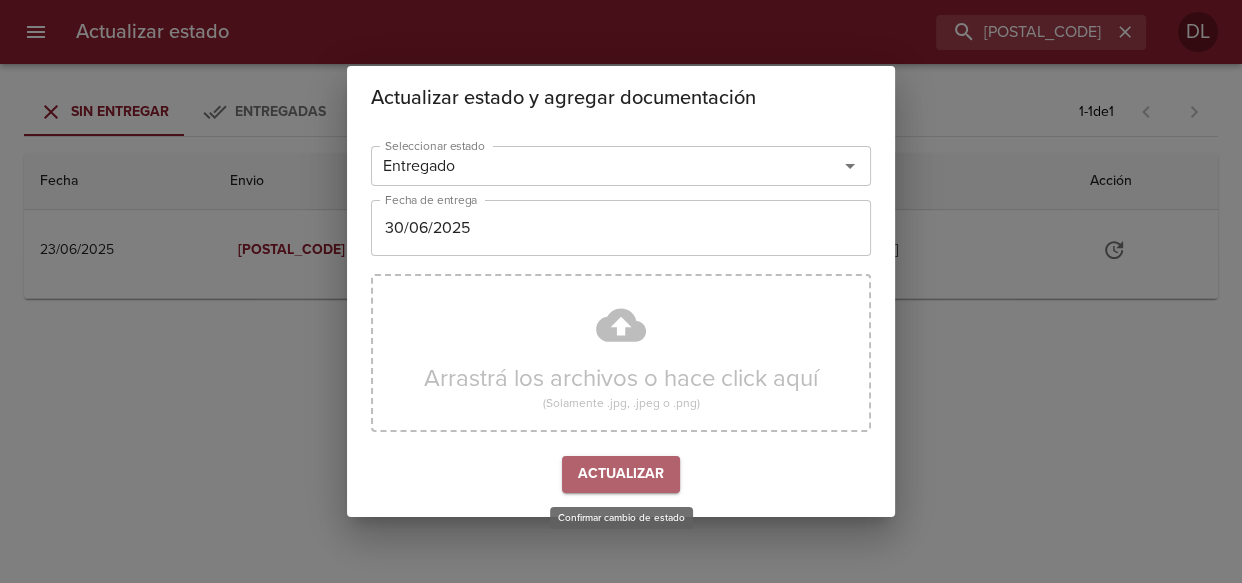 click on "Actualizar" at bounding box center [621, 474] 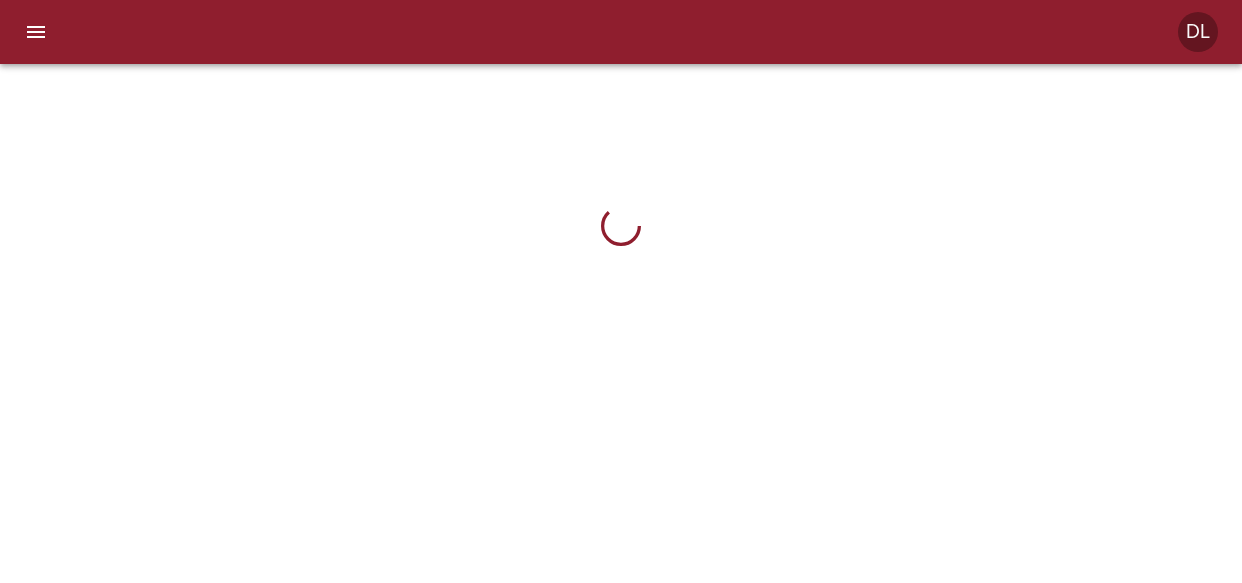 scroll, scrollTop: 0, scrollLeft: 0, axis: both 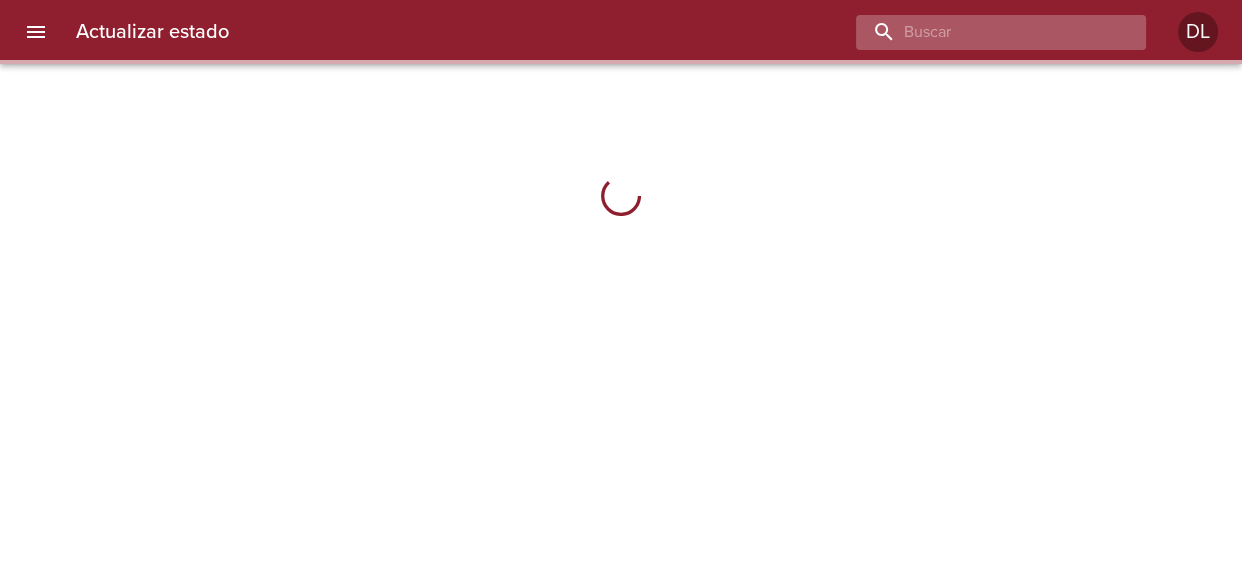 click at bounding box center [984, 32] 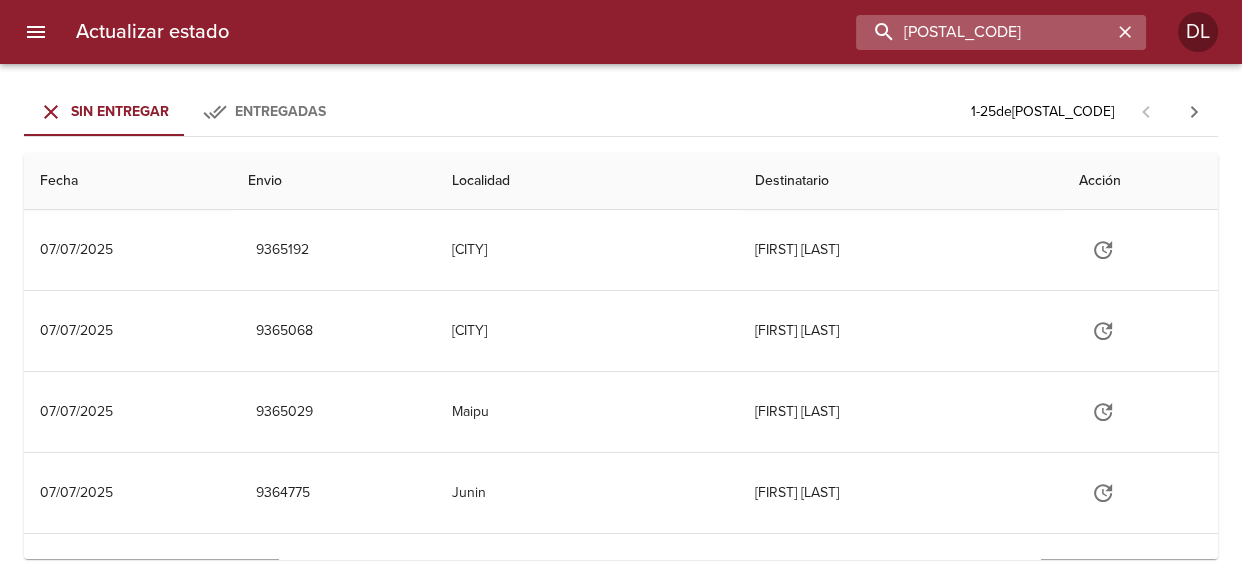 type on "[POSTAL_CODE]" 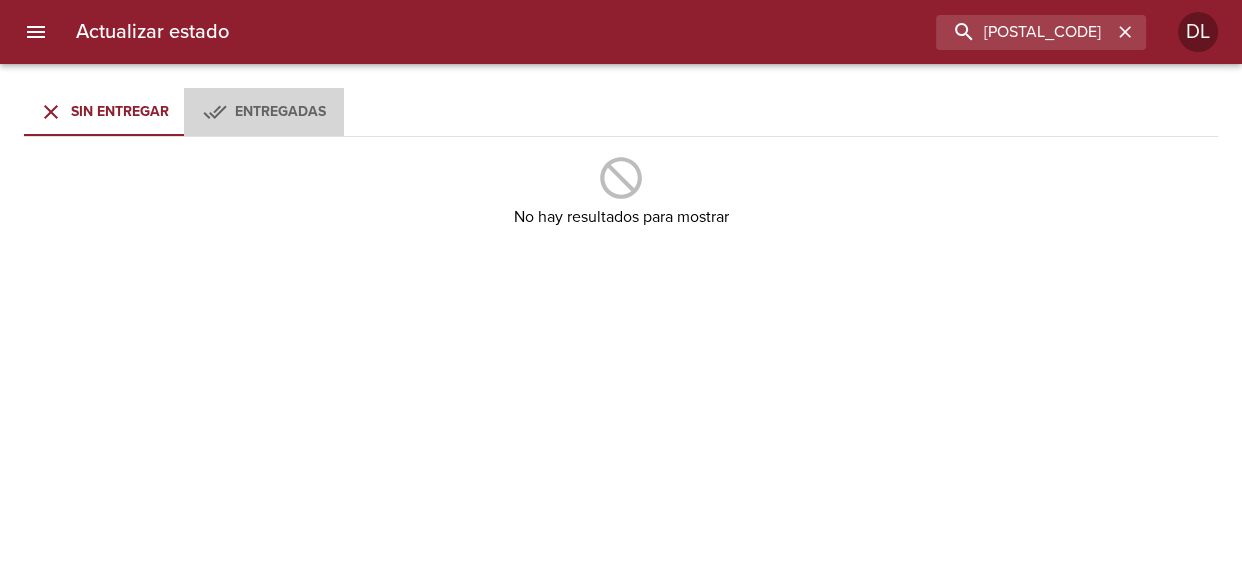click on "Entregadas" at bounding box center [280, 112] 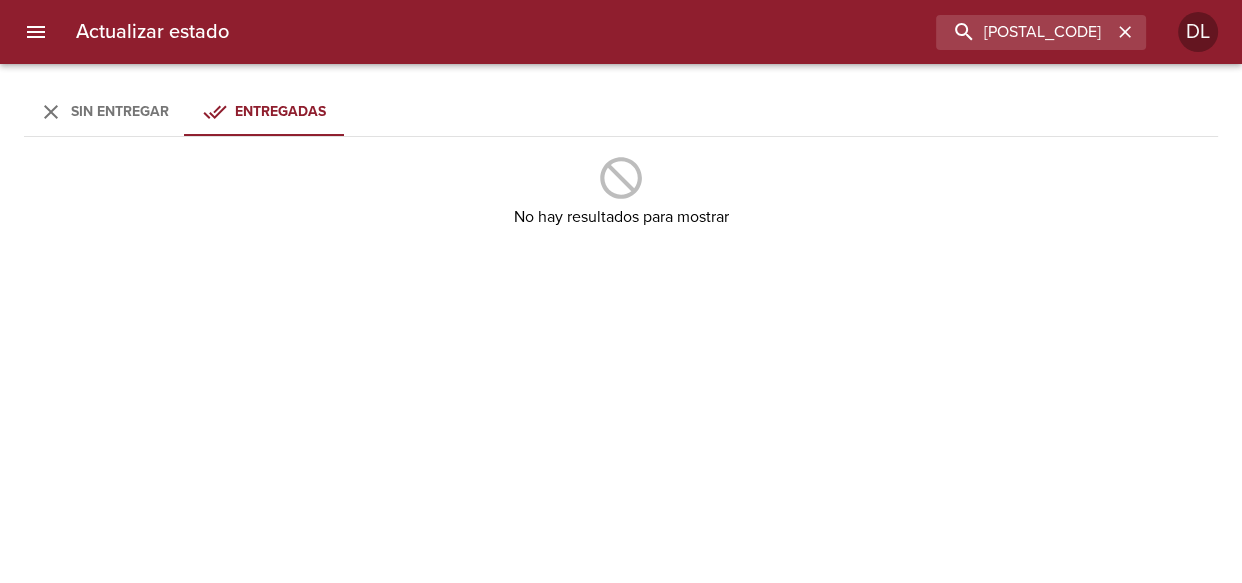 type 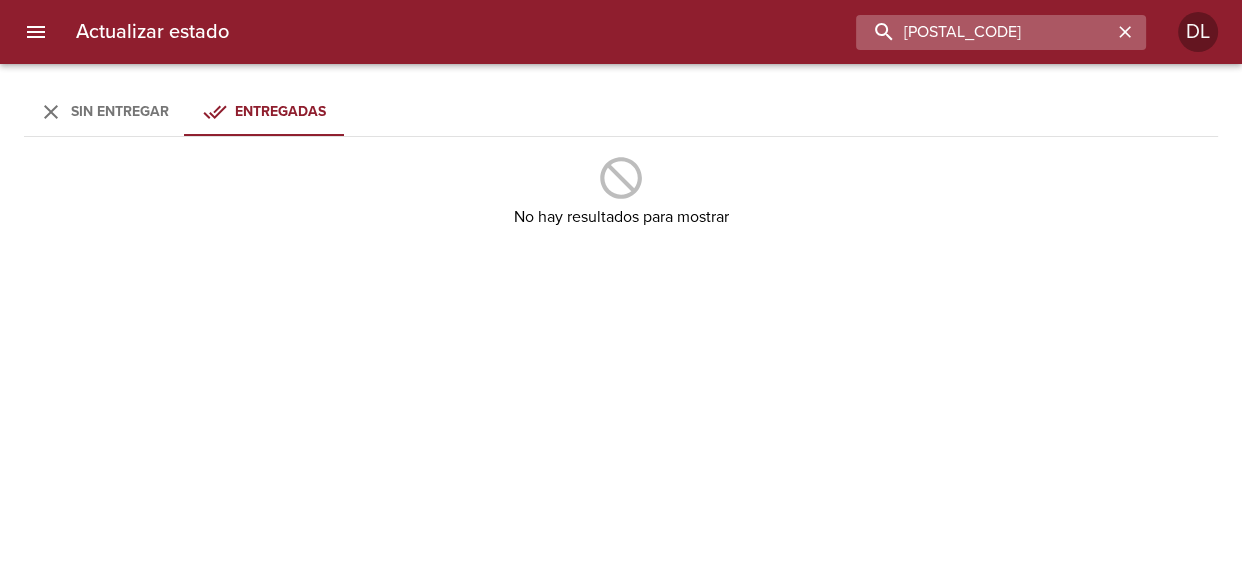 click on "[POSTAL_CODE]" at bounding box center (984, 32) 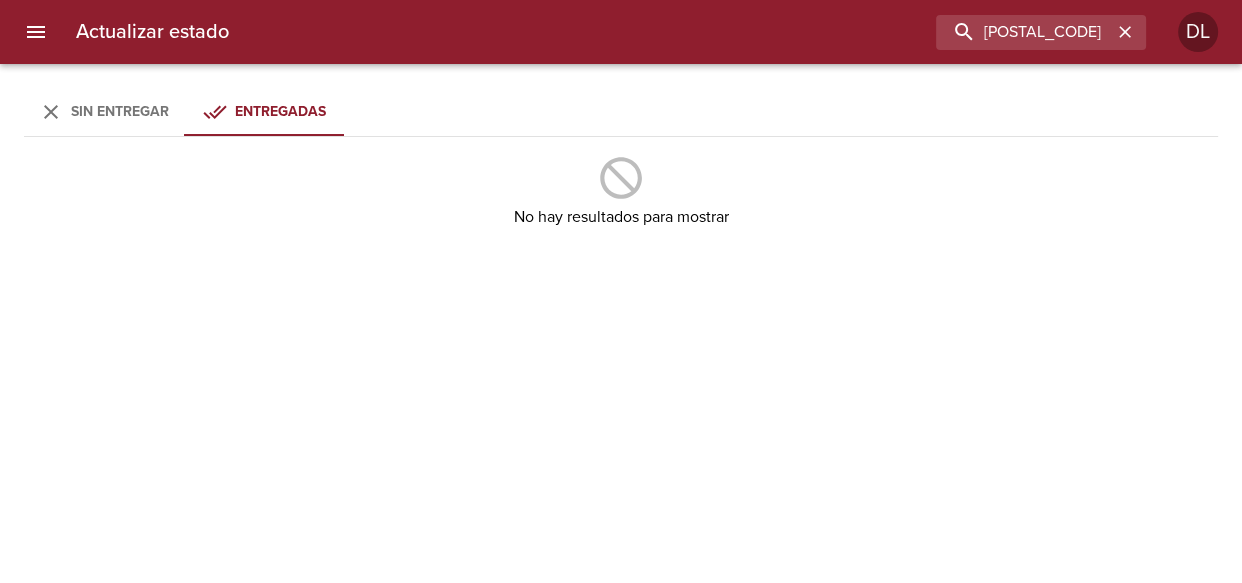 click on "Sin Entregar" at bounding box center [120, 111] 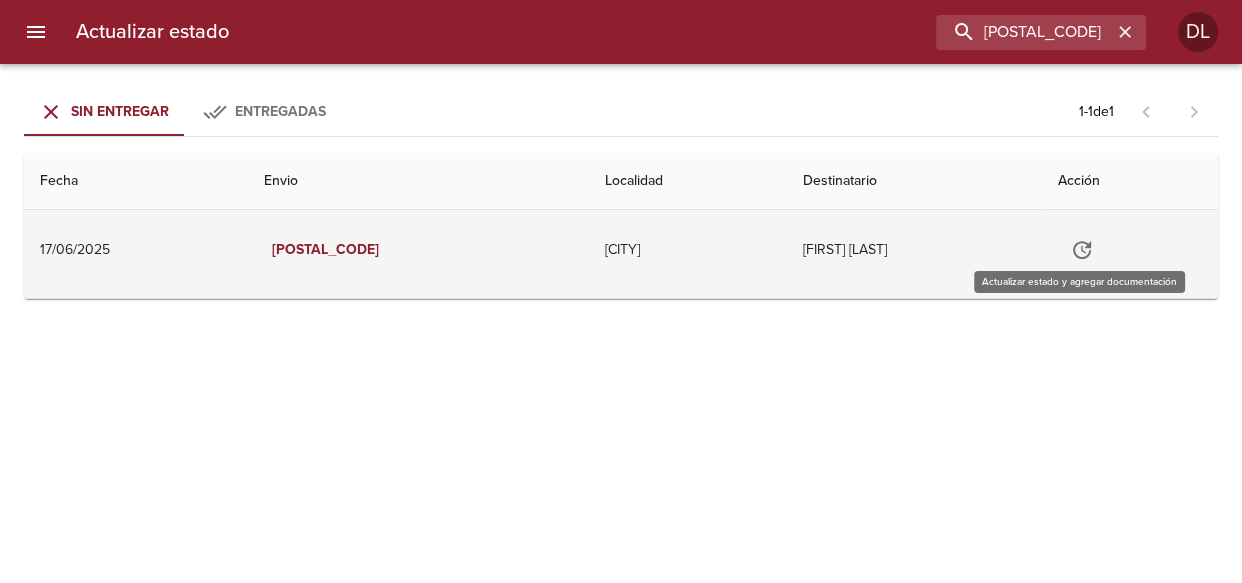 click at bounding box center (1082, 250) 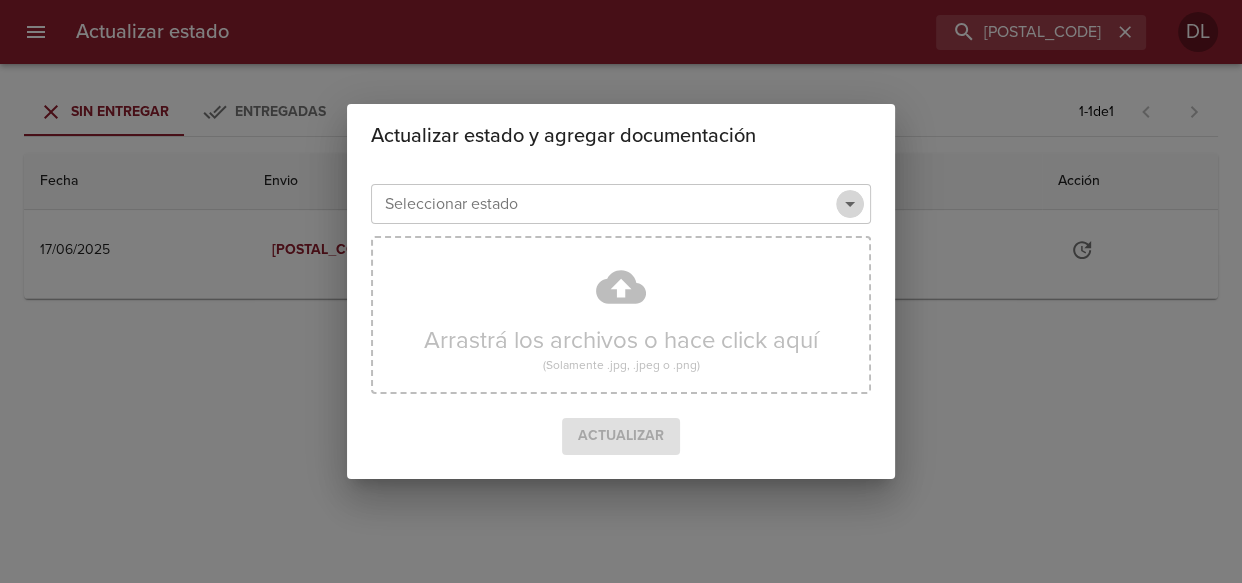 click at bounding box center [850, 204] 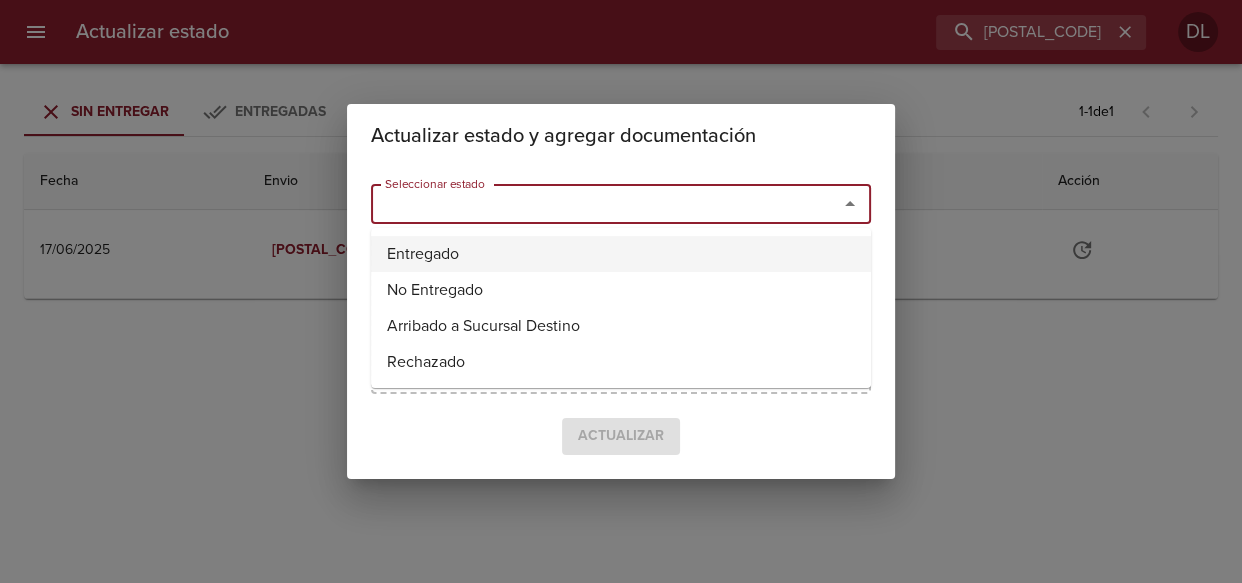 click on "Entregado" at bounding box center (621, 254) 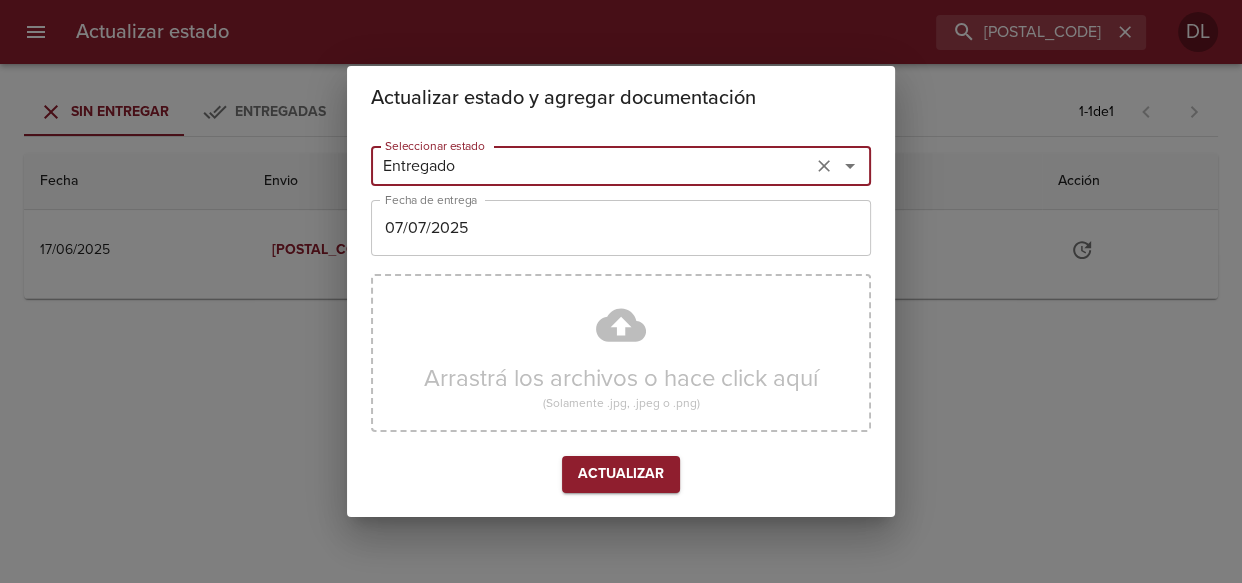 click on "07/07/2025" at bounding box center [591, 166] 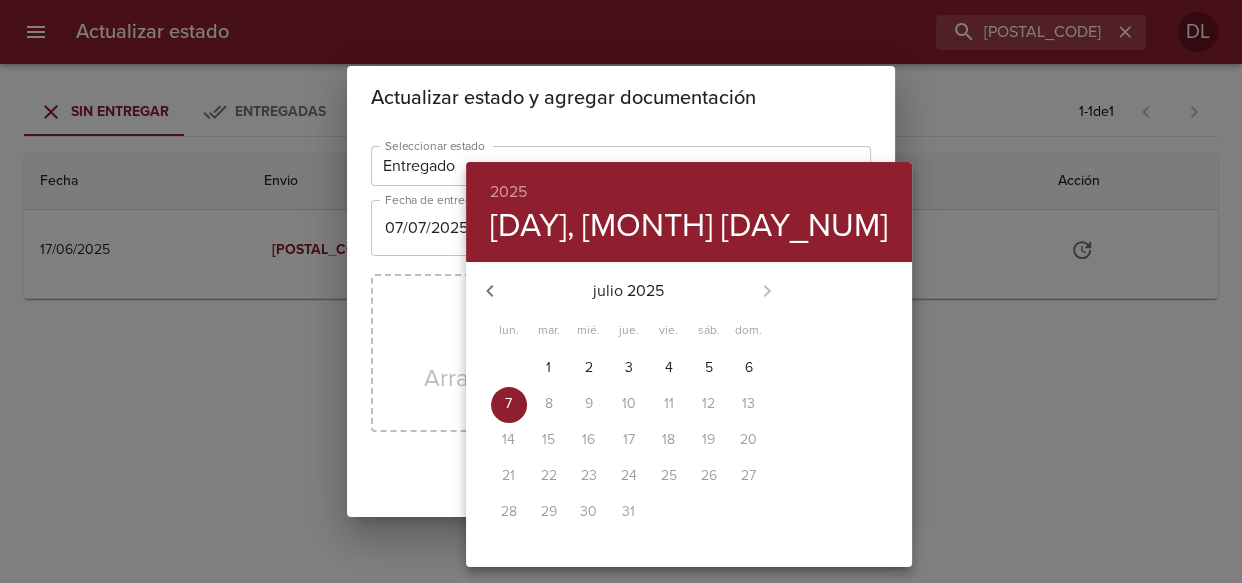 click at bounding box center [490, 291] 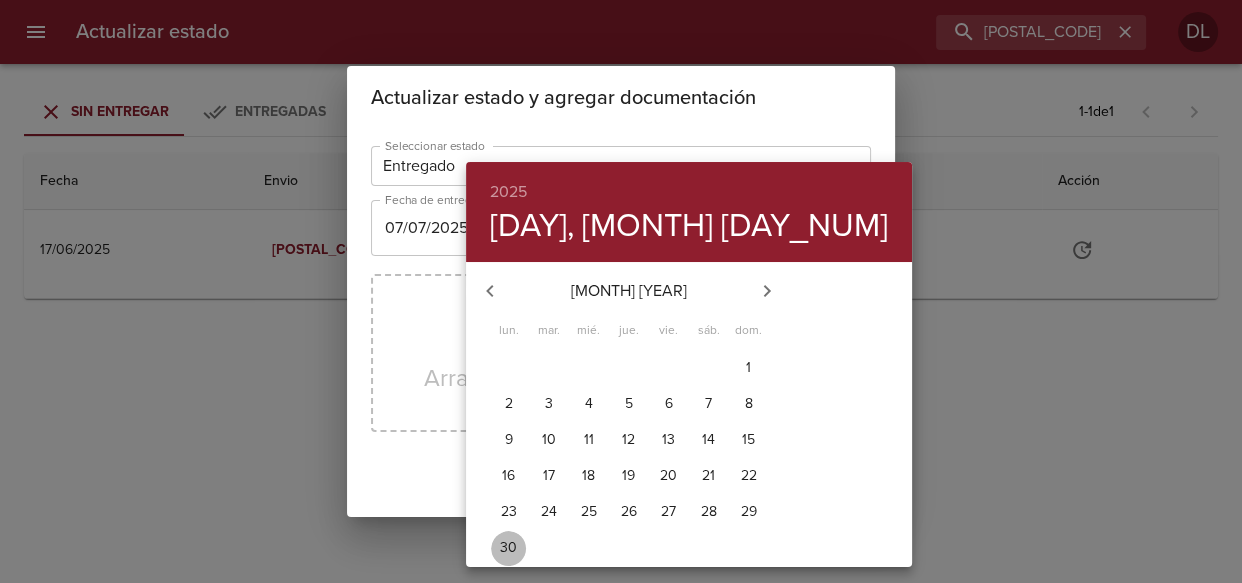 click on "30" at bounding box center [509, 368] 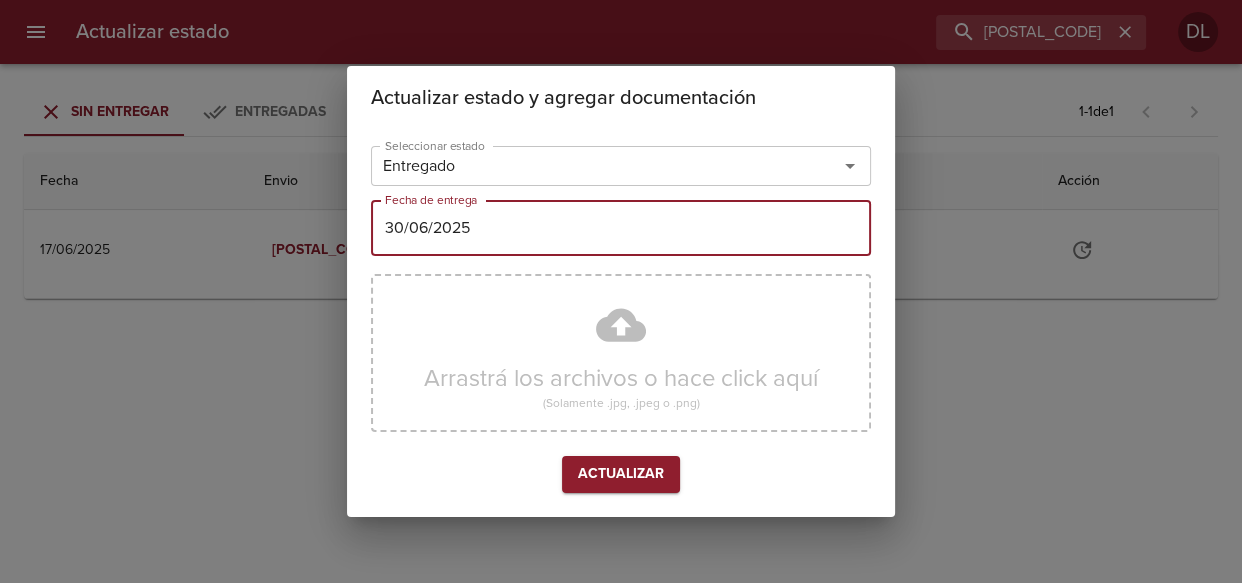 click on "Actualizar" at bounding box center [621, 474] 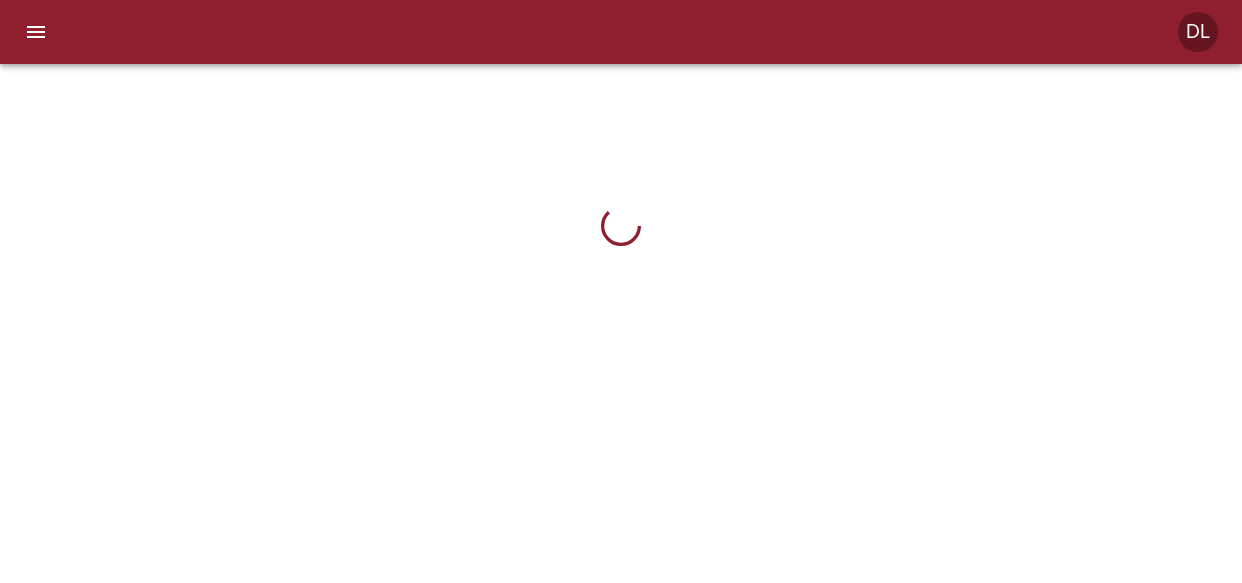 scroll, scrollTop: 0, scrollLeft: 0, axis: both 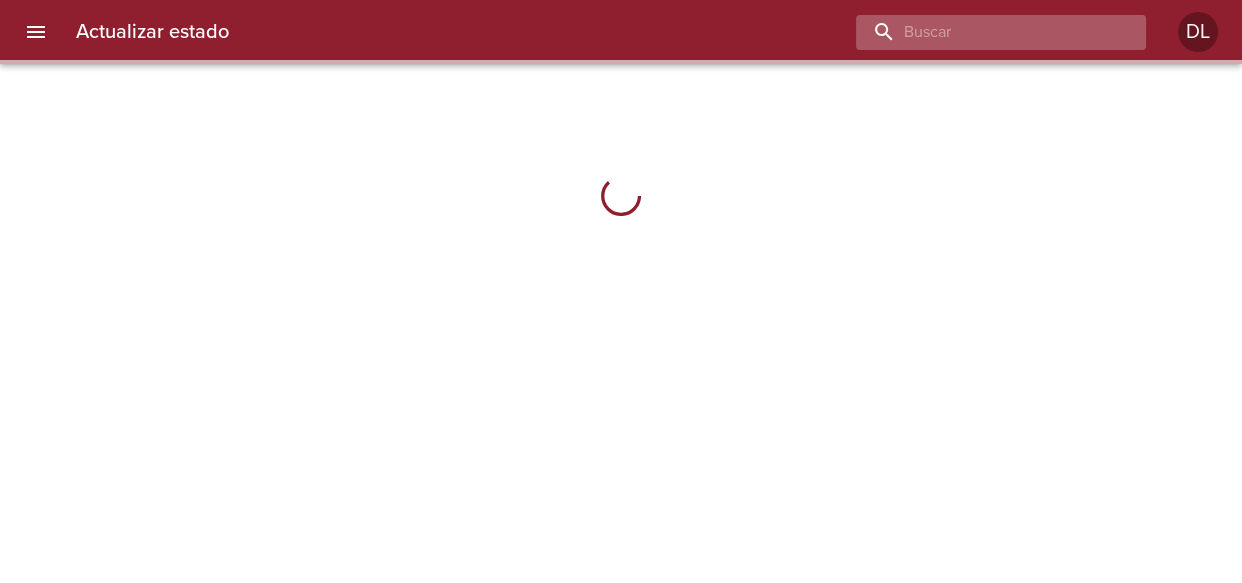 click at bounding box center [984, 32] 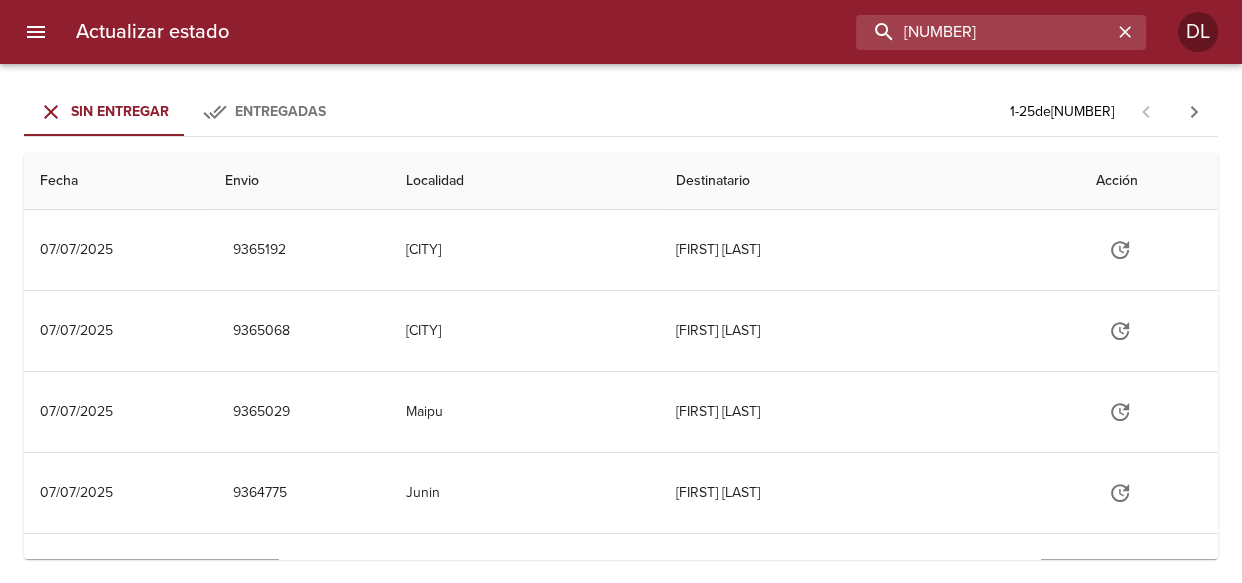 type on "[NUMBER]" 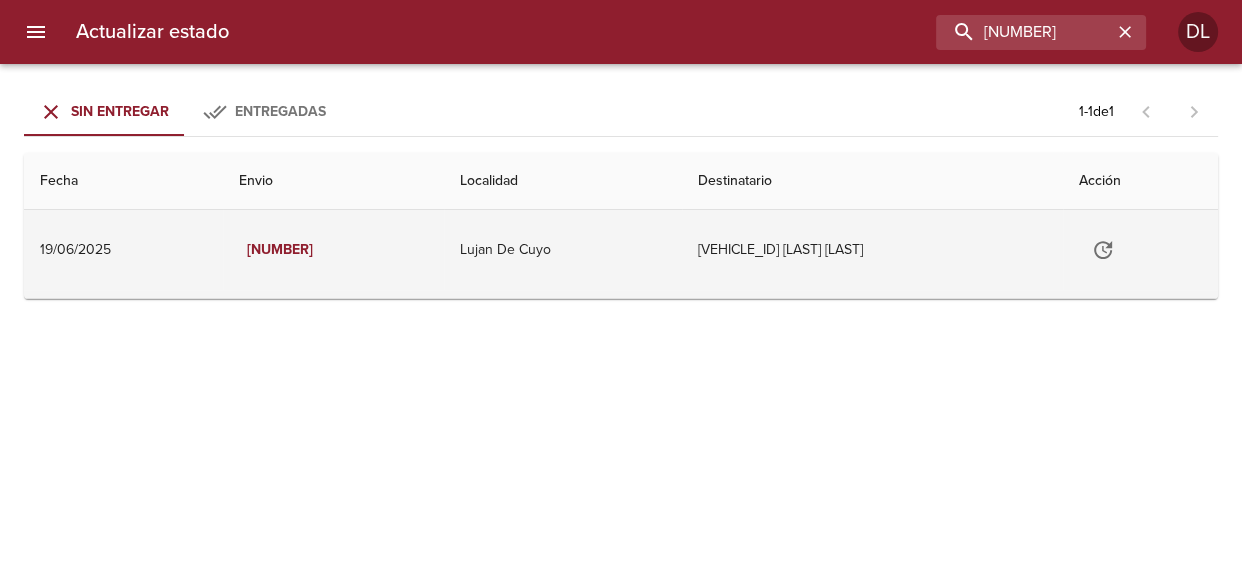 click at bounding box center (1103, 250) 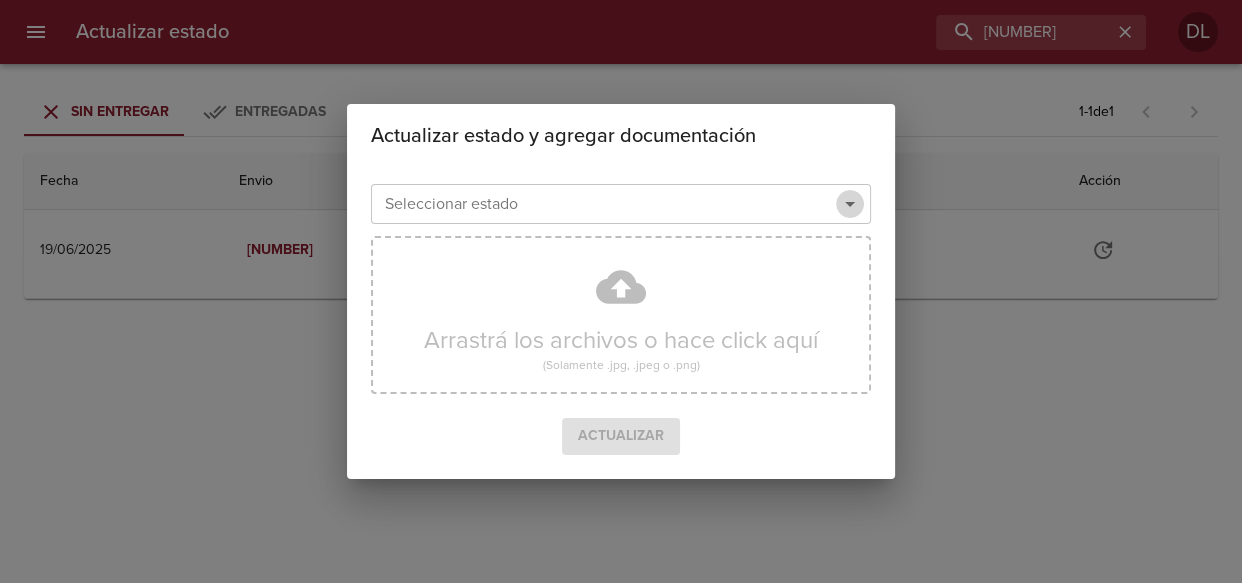 click at bounding box center (850, 204) 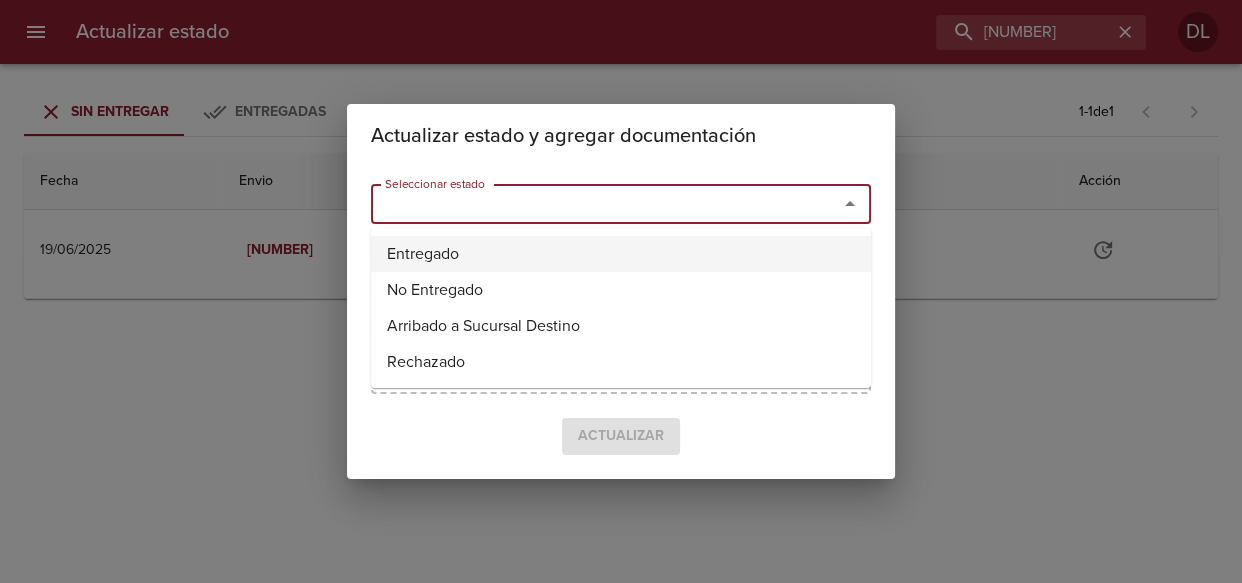 click on "Entregado" at bounding box center [621, 254] 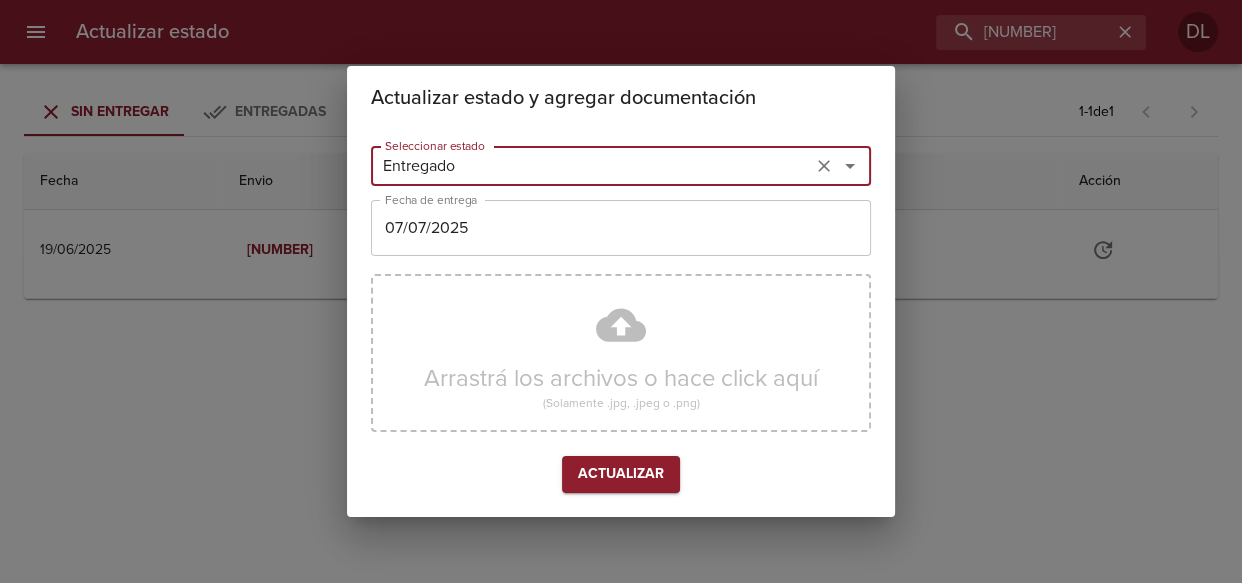 click on "07/07/2025" at bounding box center (591, 166) 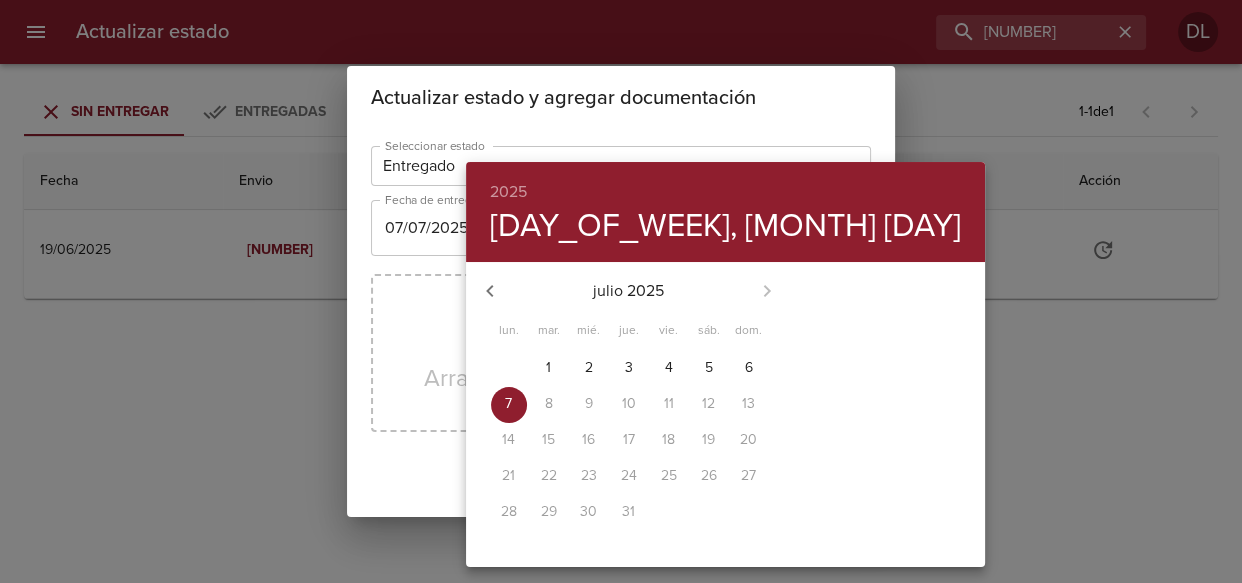 click at bounding box center (490, 291) 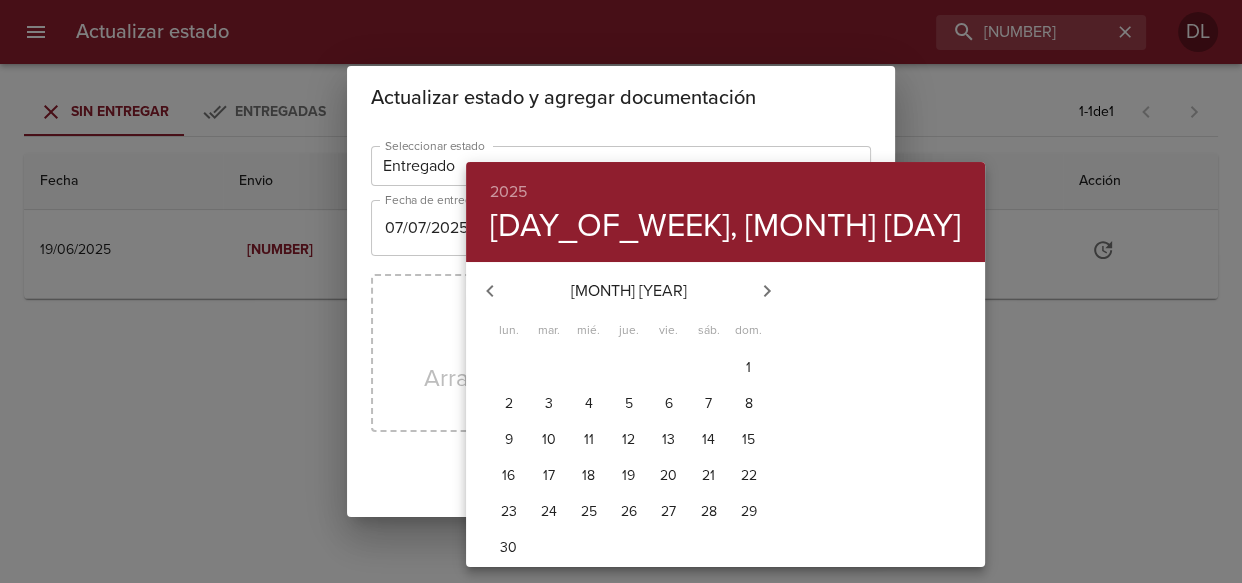 click on "30" at bounding box center (509, 368) 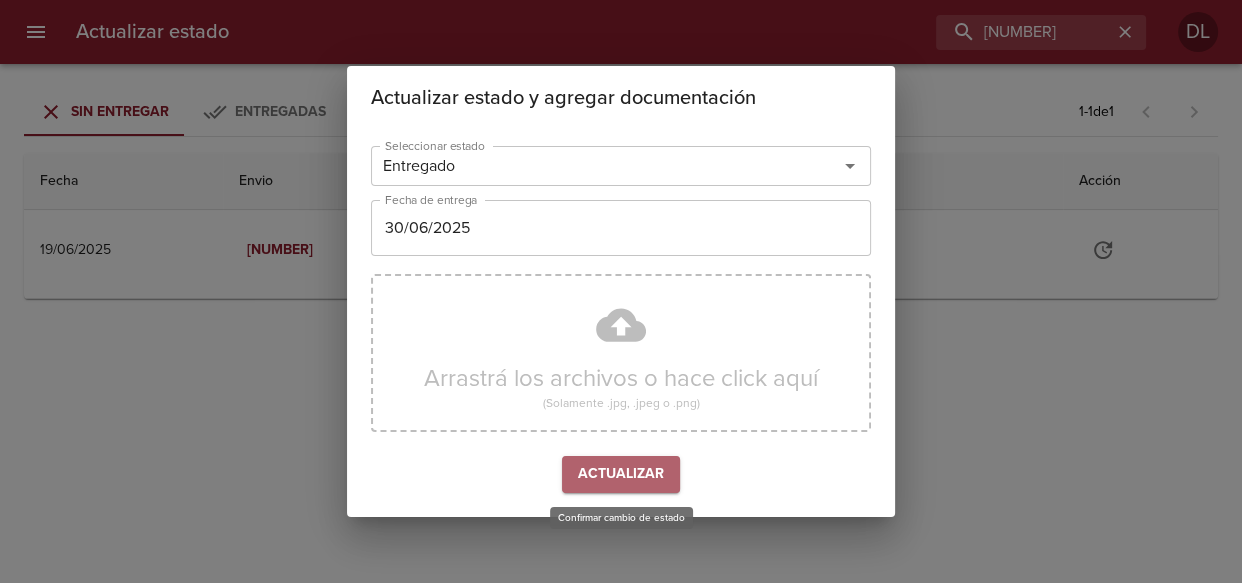 click on "Actualizar" at bounding box center (621, 474) 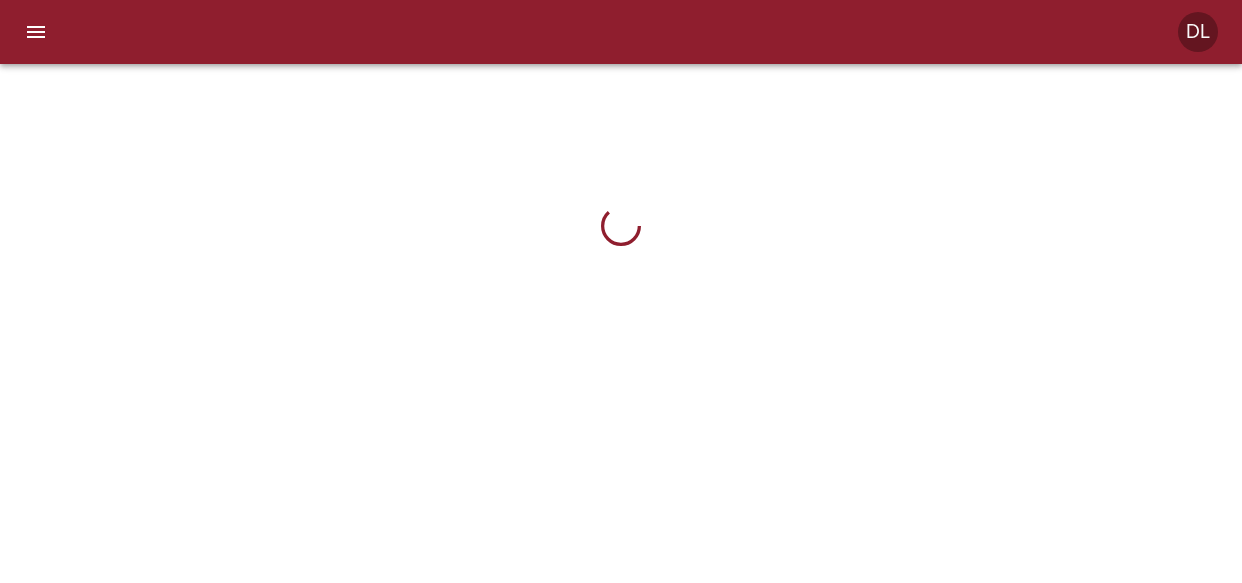 scroll, scrollTop: 0, scrollLeft: 0, axis: both 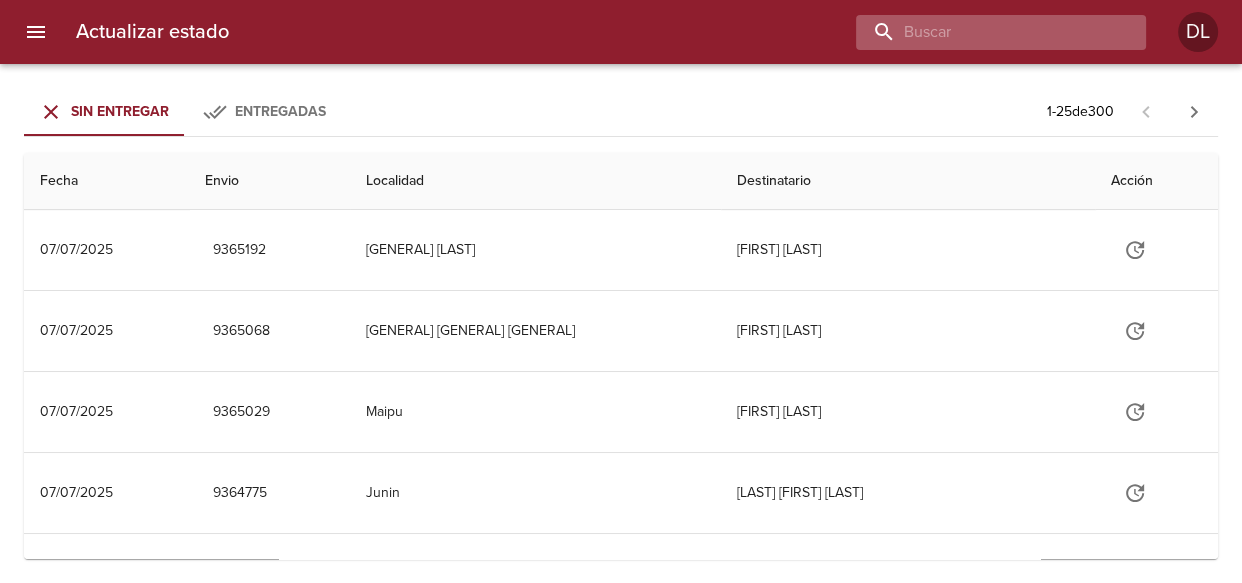 click at bounding box center [984, 32] 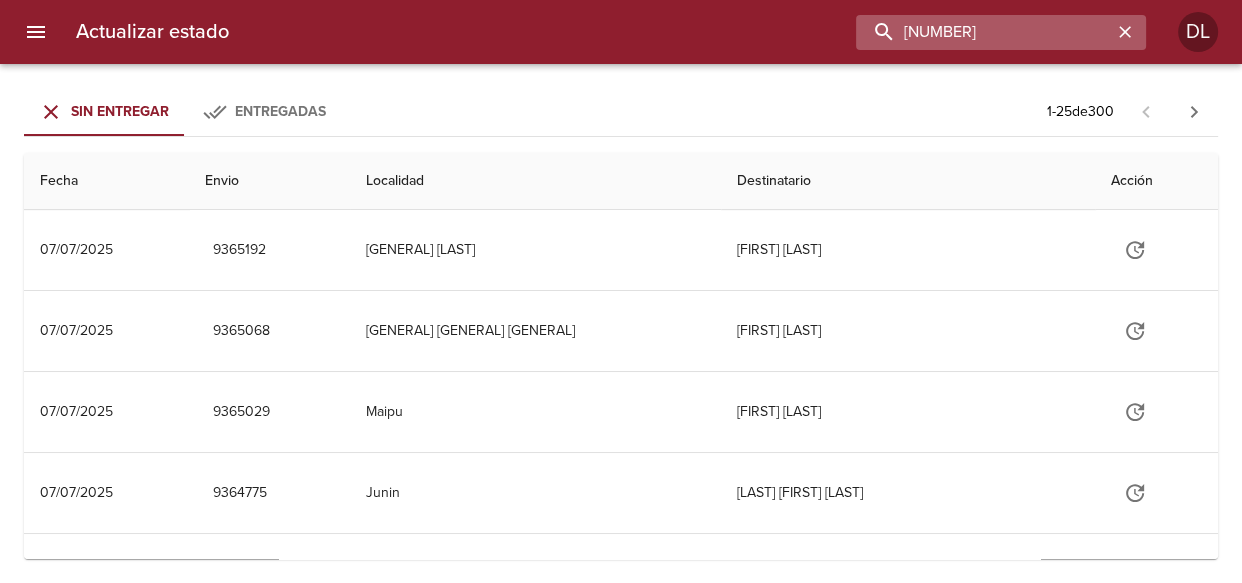 type on "9092342" 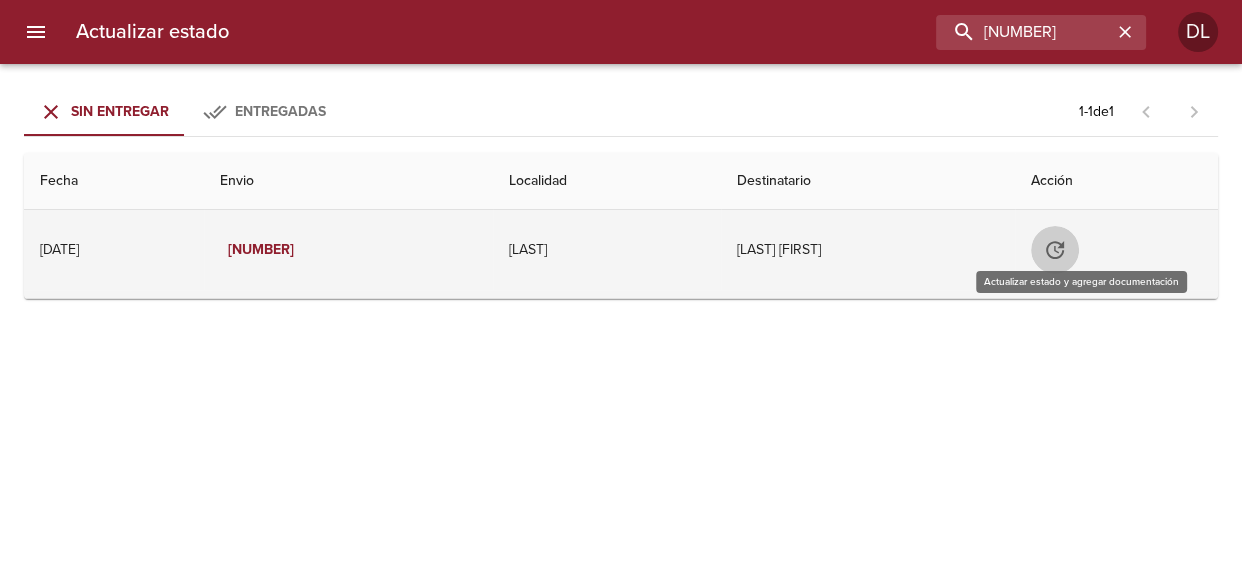 click at bounding box center (1055, 250) 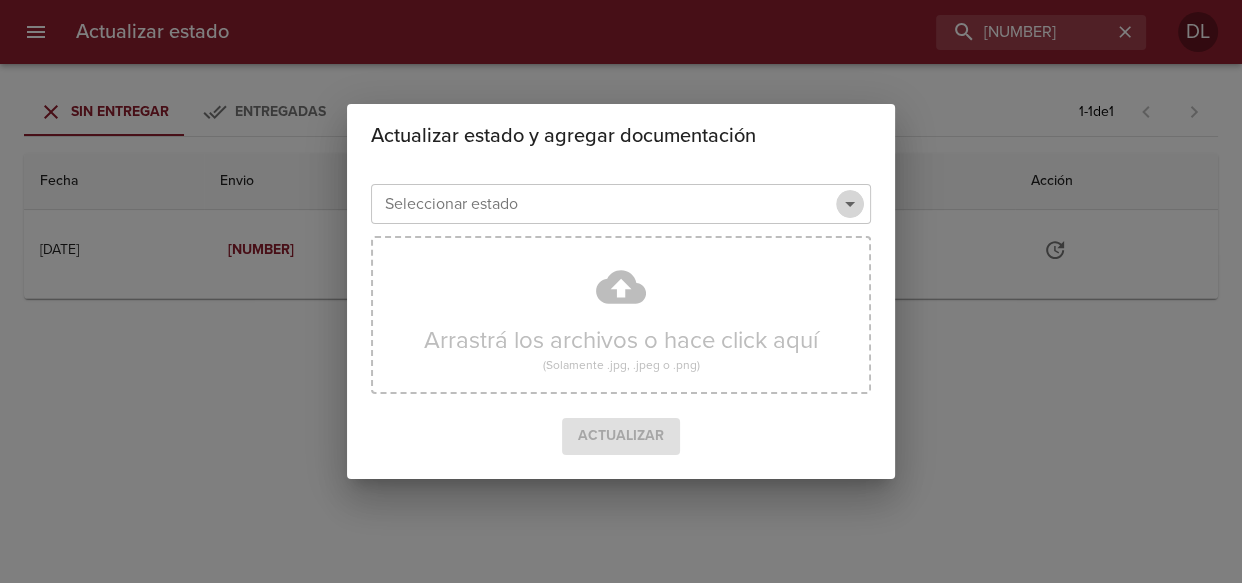 click at bounding box center [850, 204] 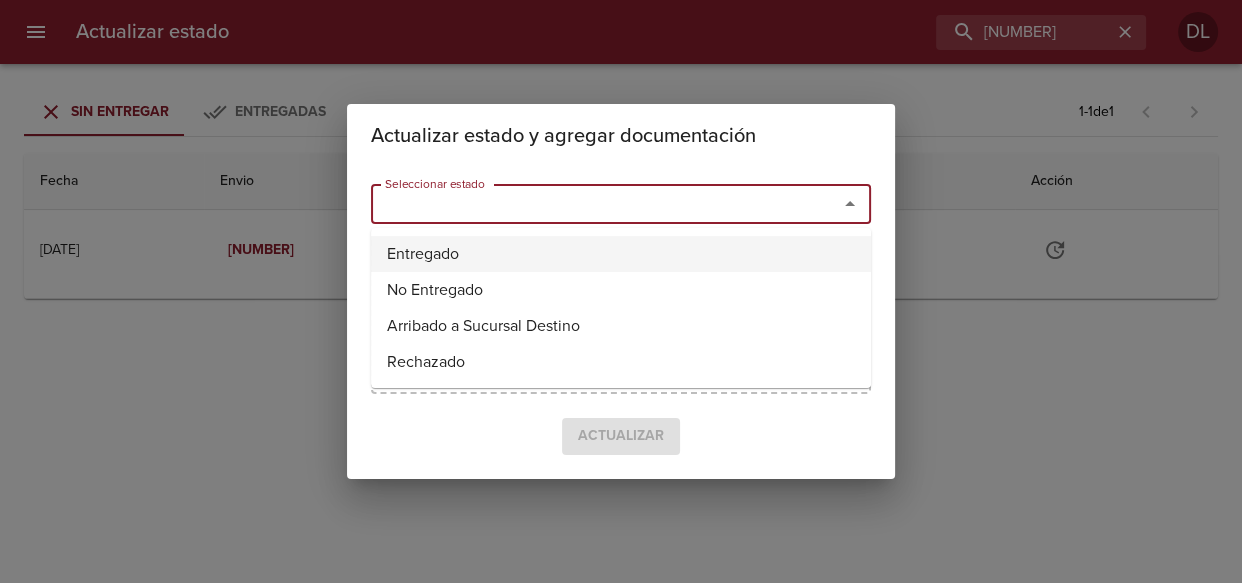 click on "Entregado" at bounding box center (621, 254) 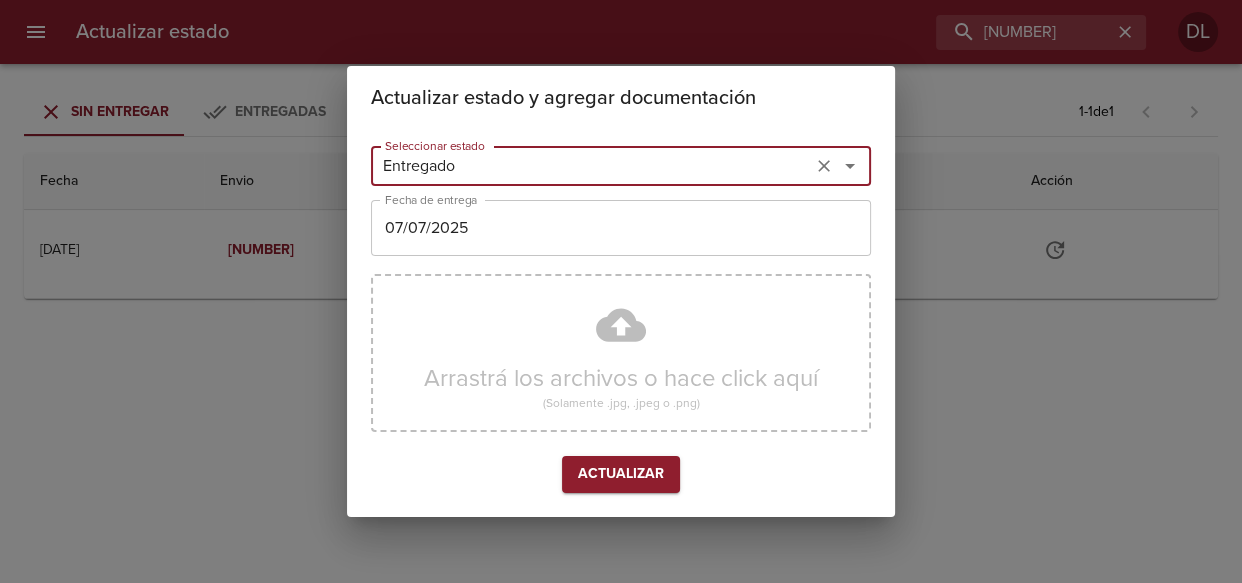 click on "07/07/2025" at bounding box center (591, 166) 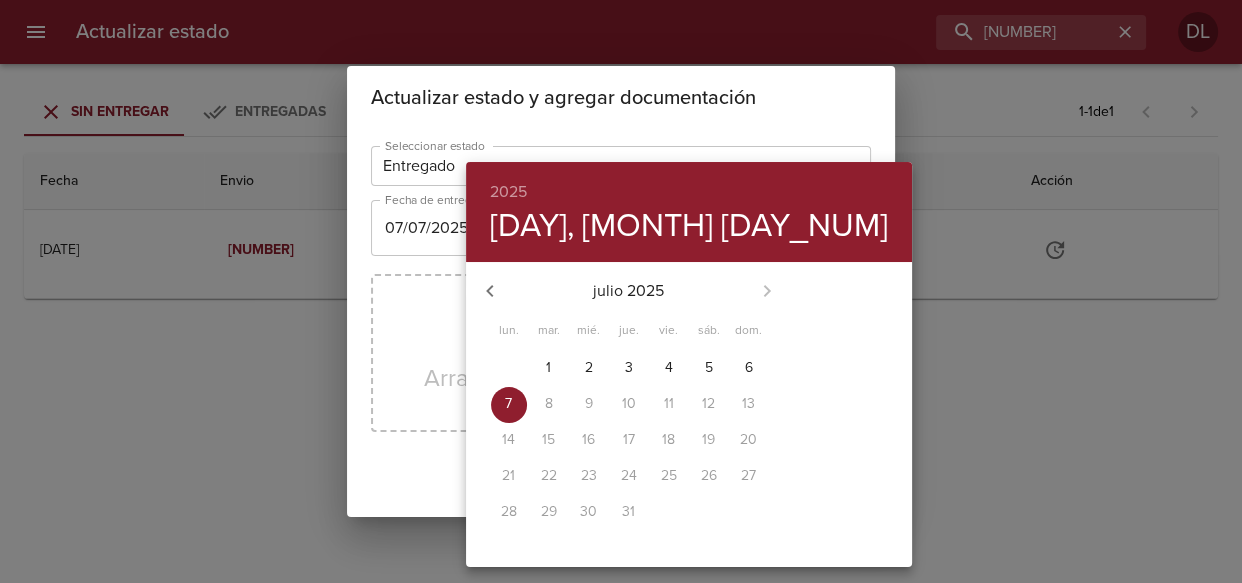 click at bounding box center (490, 291) 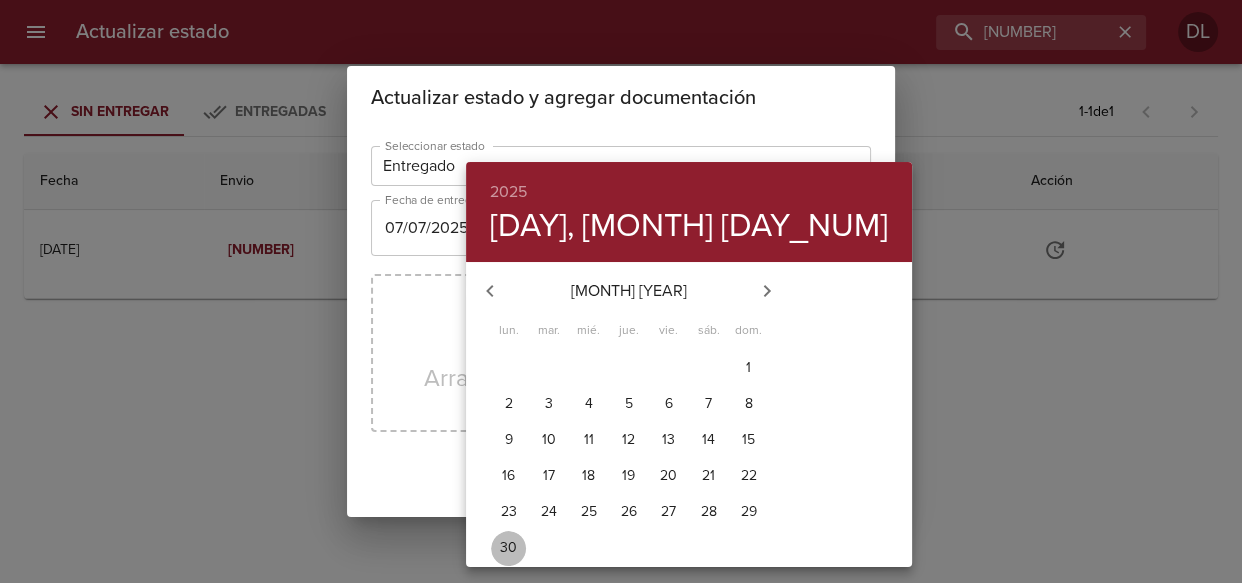 click on "30" at bounding box center [509, 368] 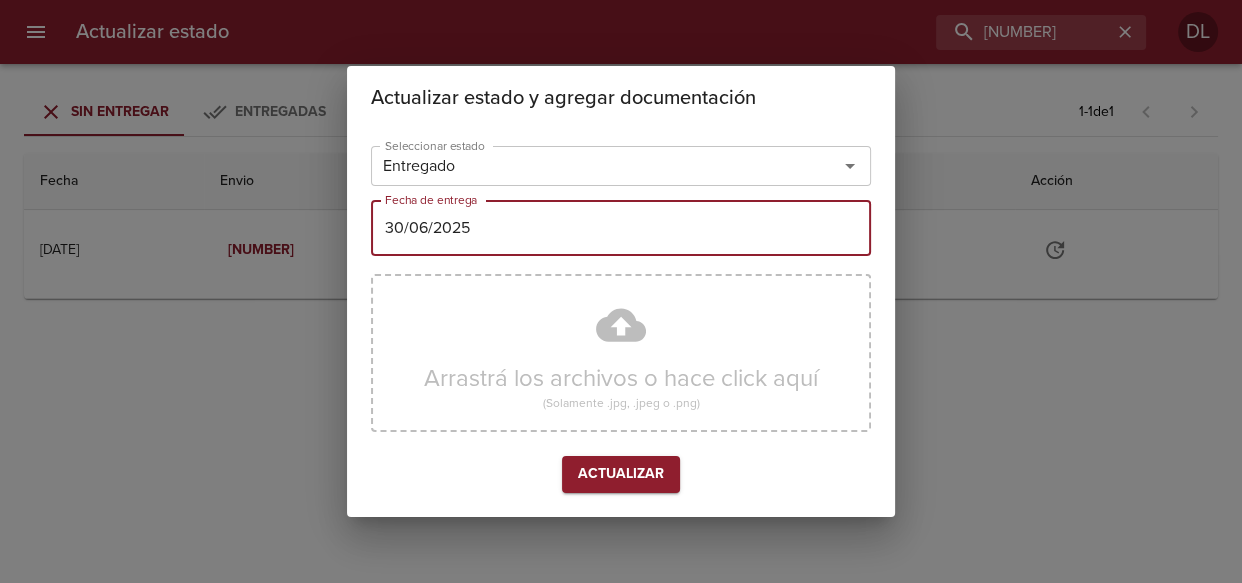 click on "Actualizar" at bounding box center [621, 474] 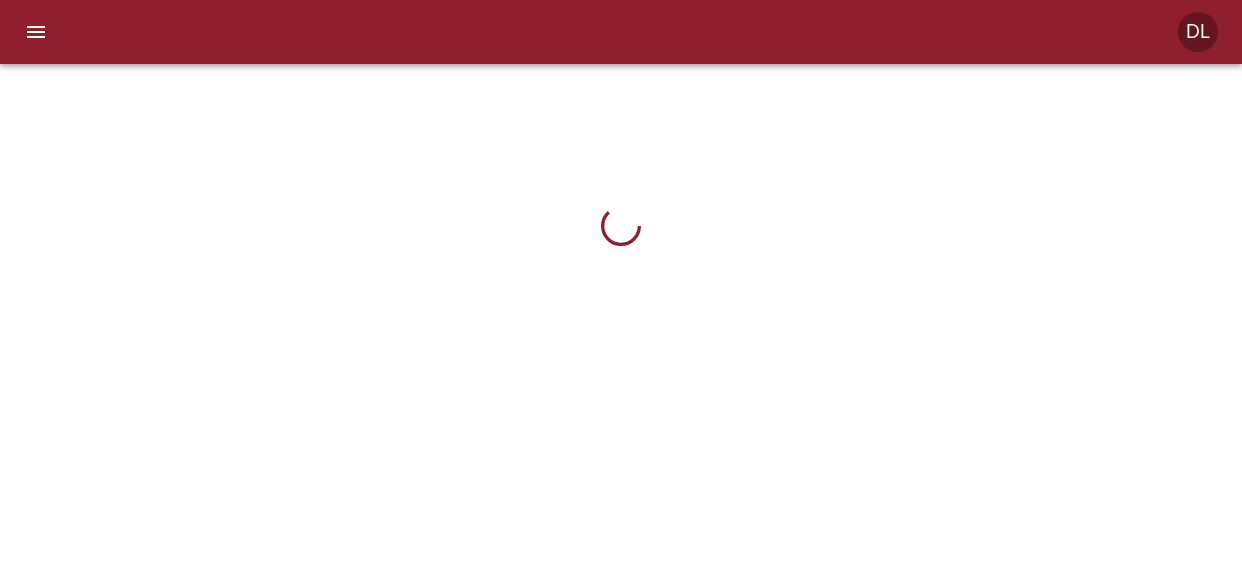 scroll, scrollTop: 0, scrollLeft: 0, axis: both 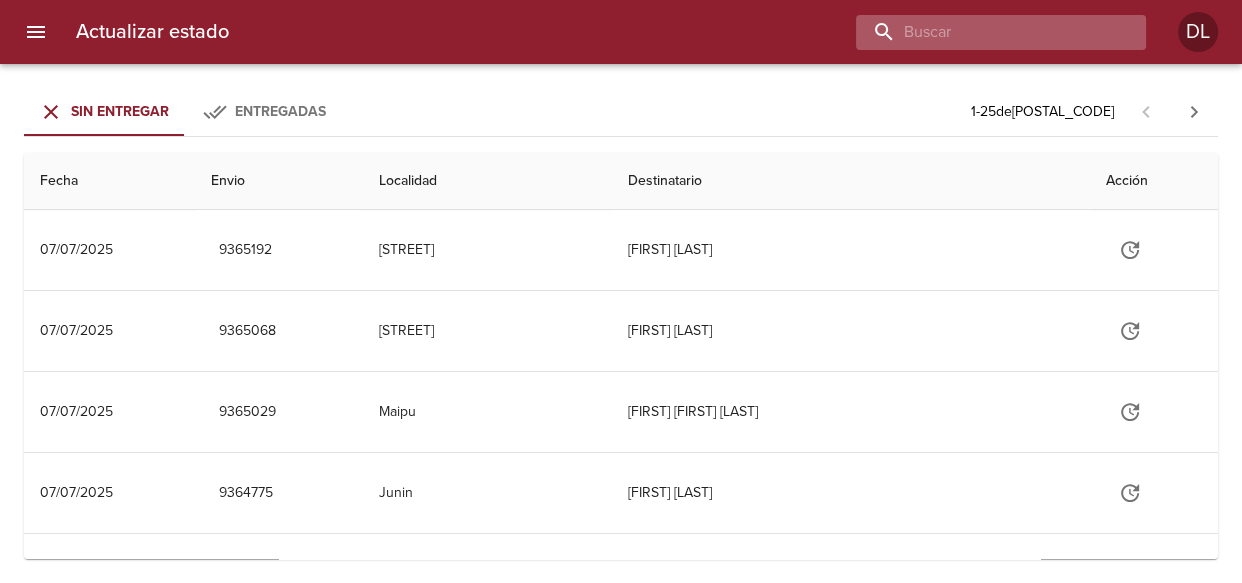 click at bounding box center [984, 32] 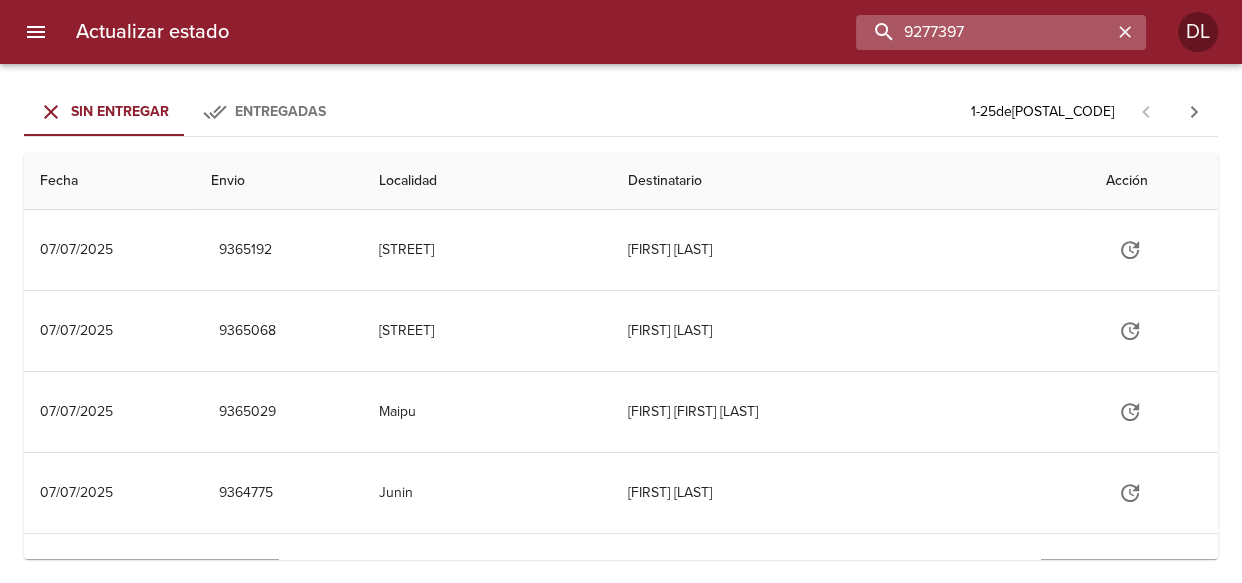 type on "9277397" 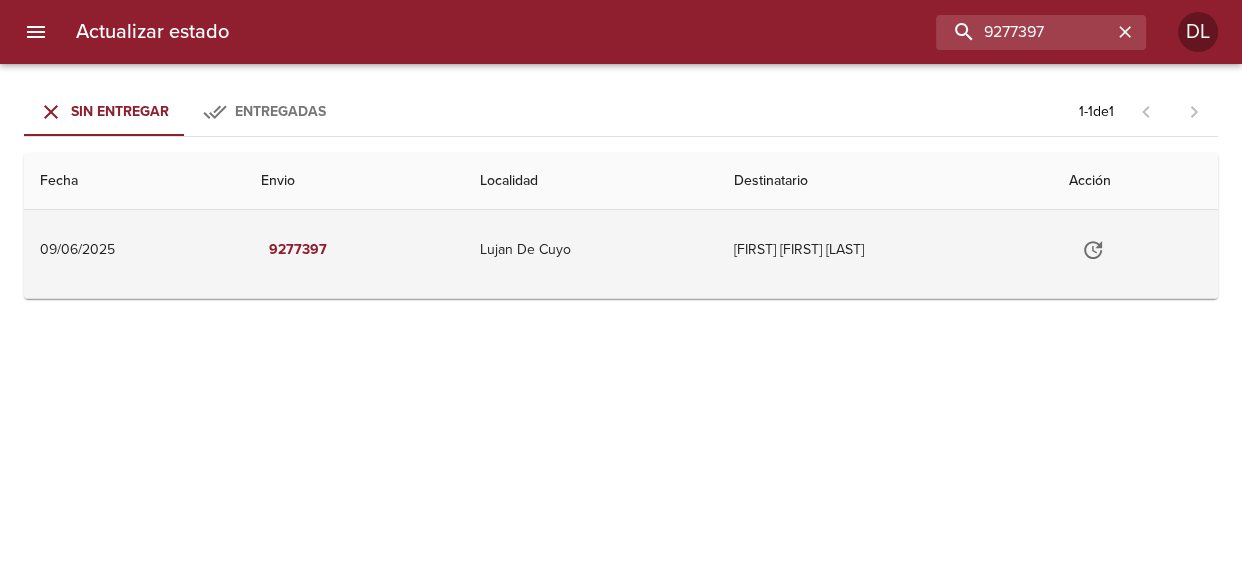 click at bounding box center (1093, 250) 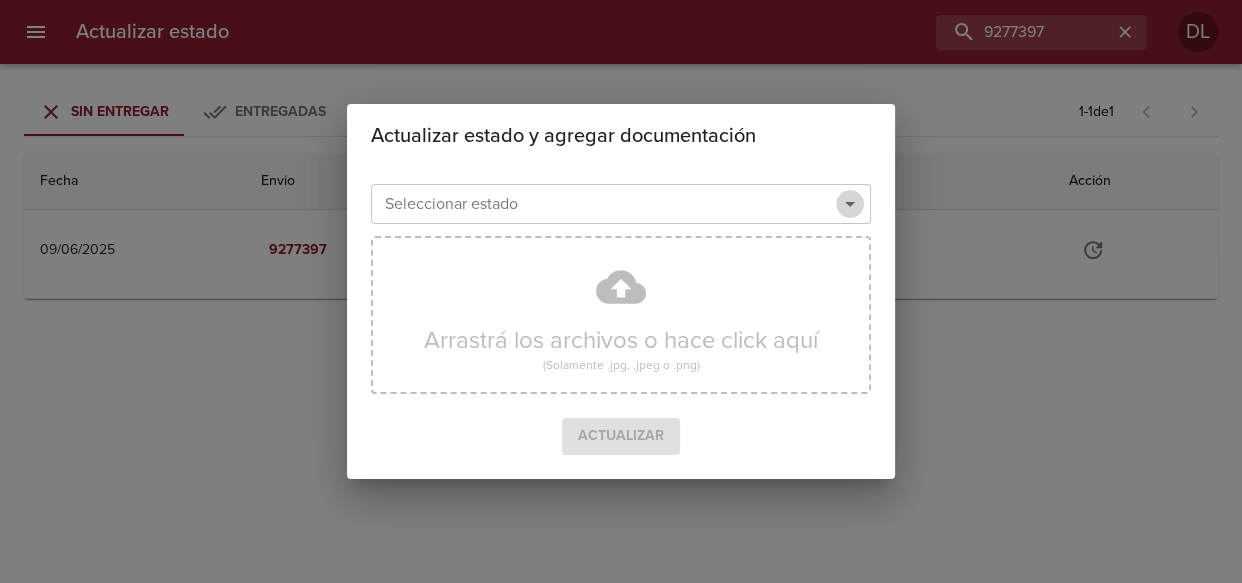 click at bounding box center (850, 204) 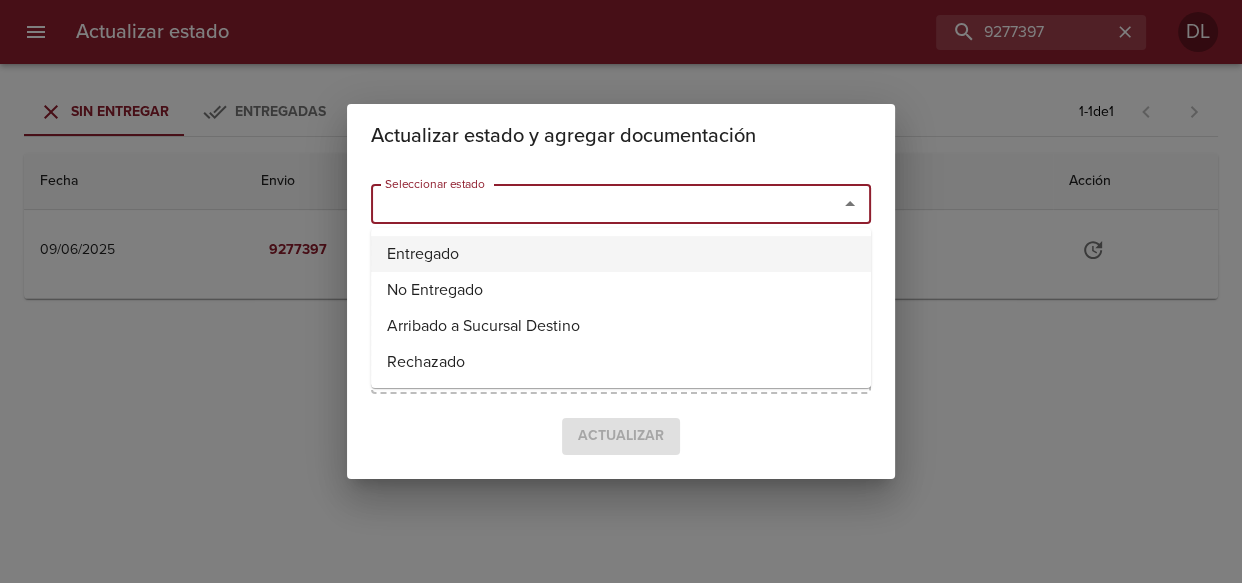 click on "Entregado" at bounding box center (621, 254) 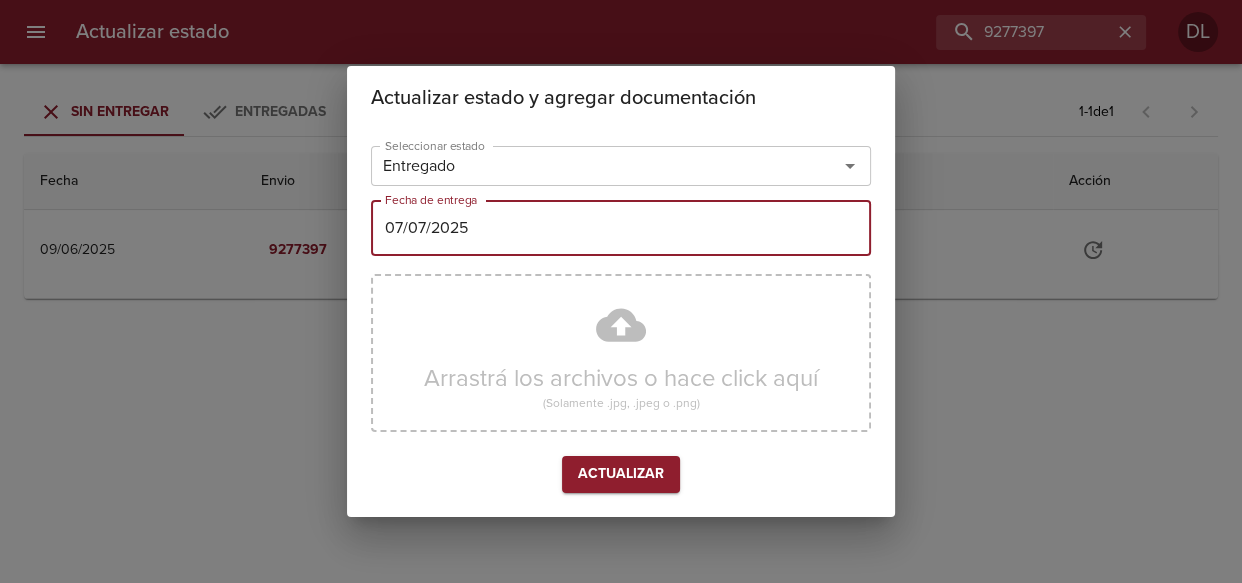 click on "07/07/2025" at bounding box center [621, 228] 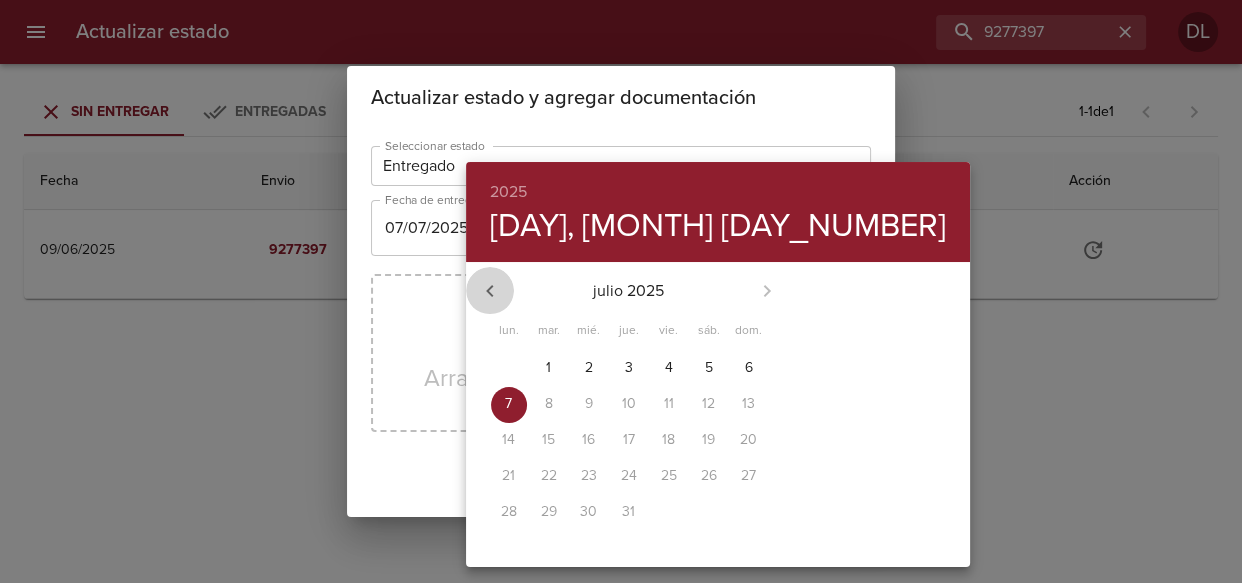 click at bounding box center [490, 291] 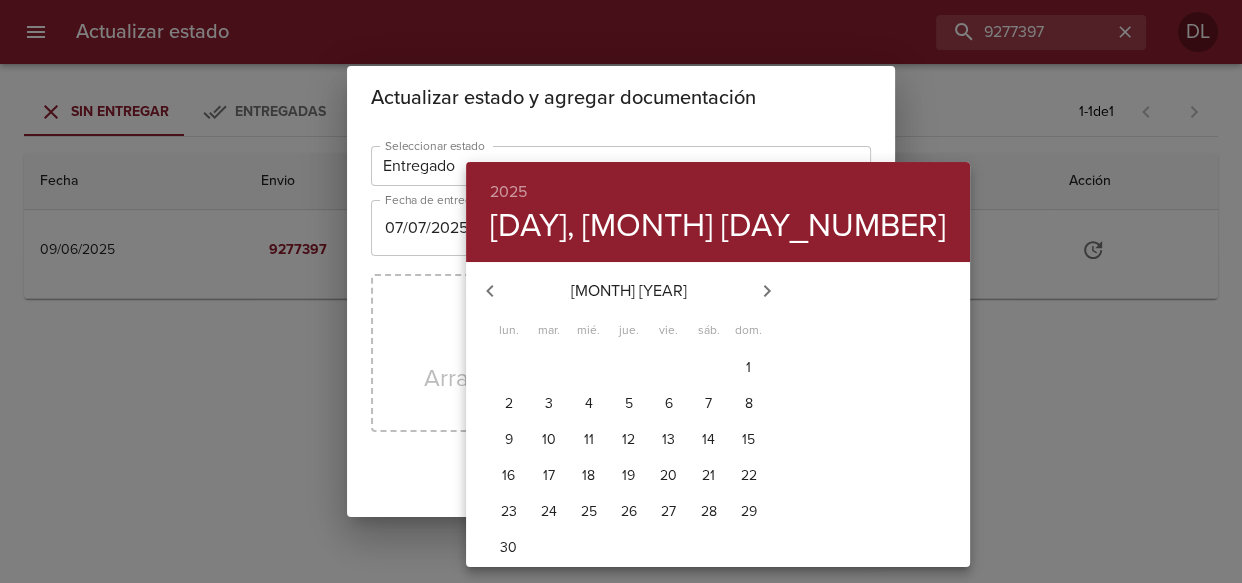 click on "30" at bounding box center (509, 368) 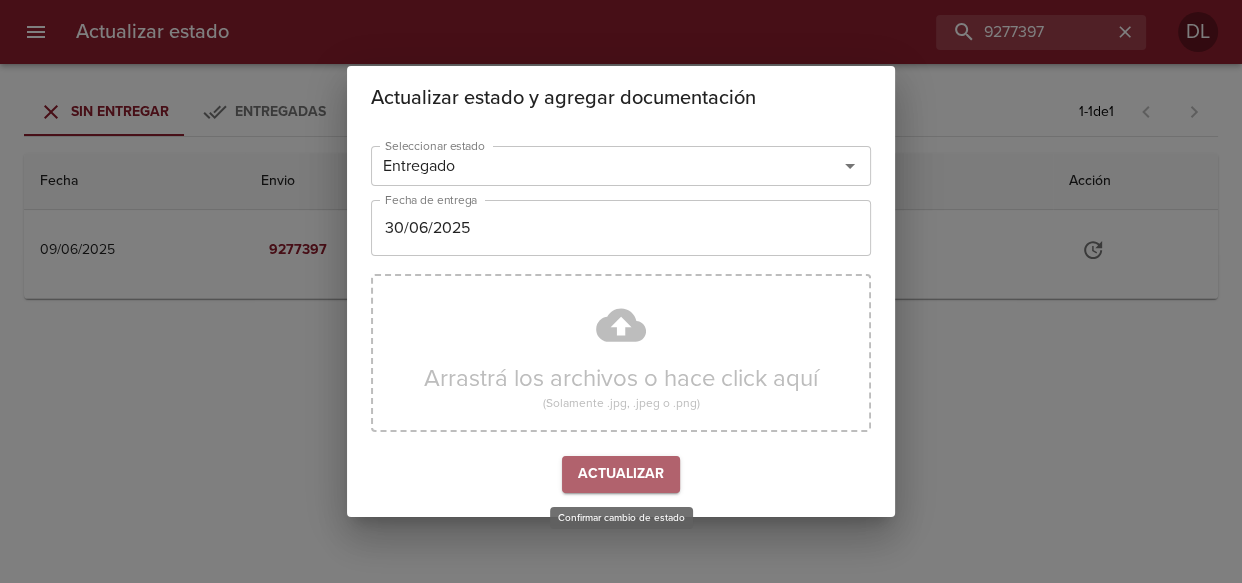click on "Actualizar" at bounding box center [621, 474] 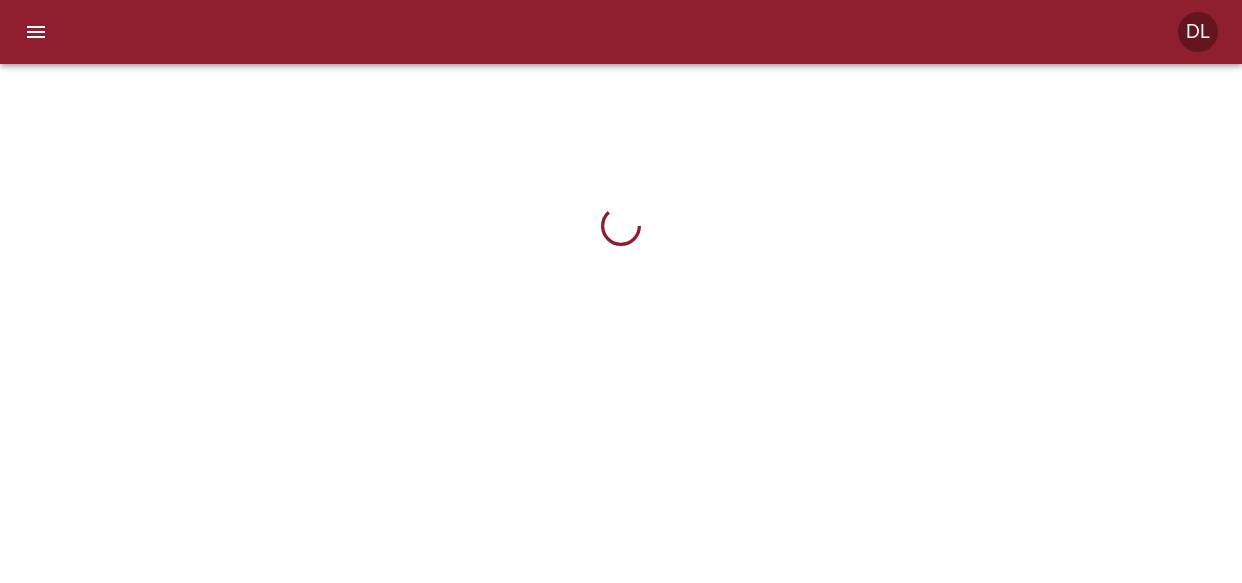 scroll, scrollTop: 0, scrollLeft: 0, axis: both 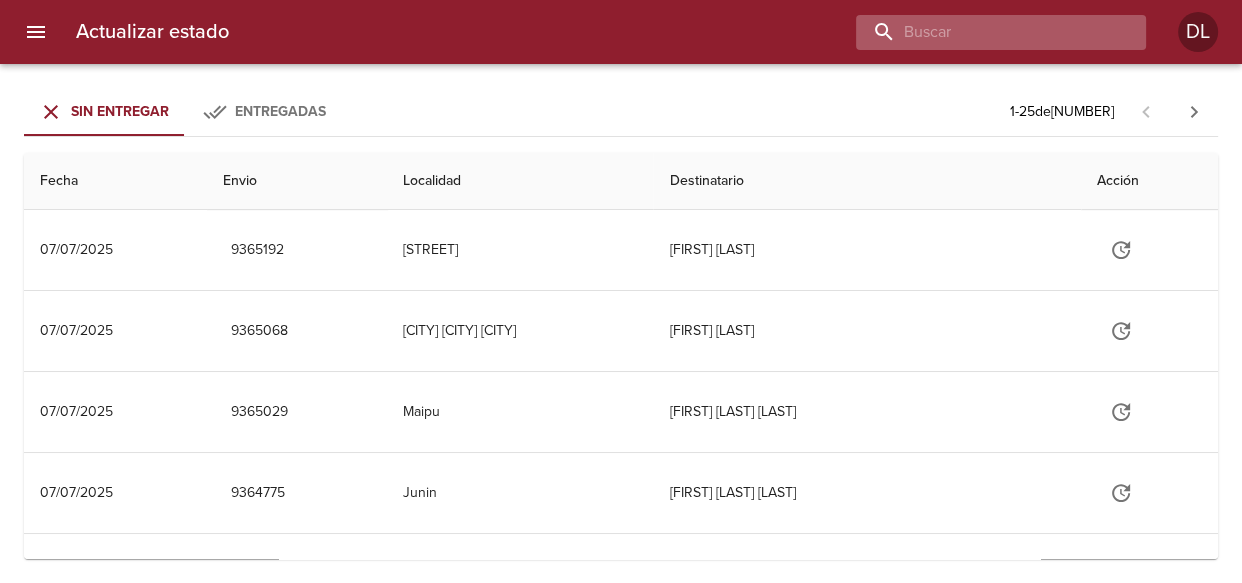 click at bounding box center (984, 32) 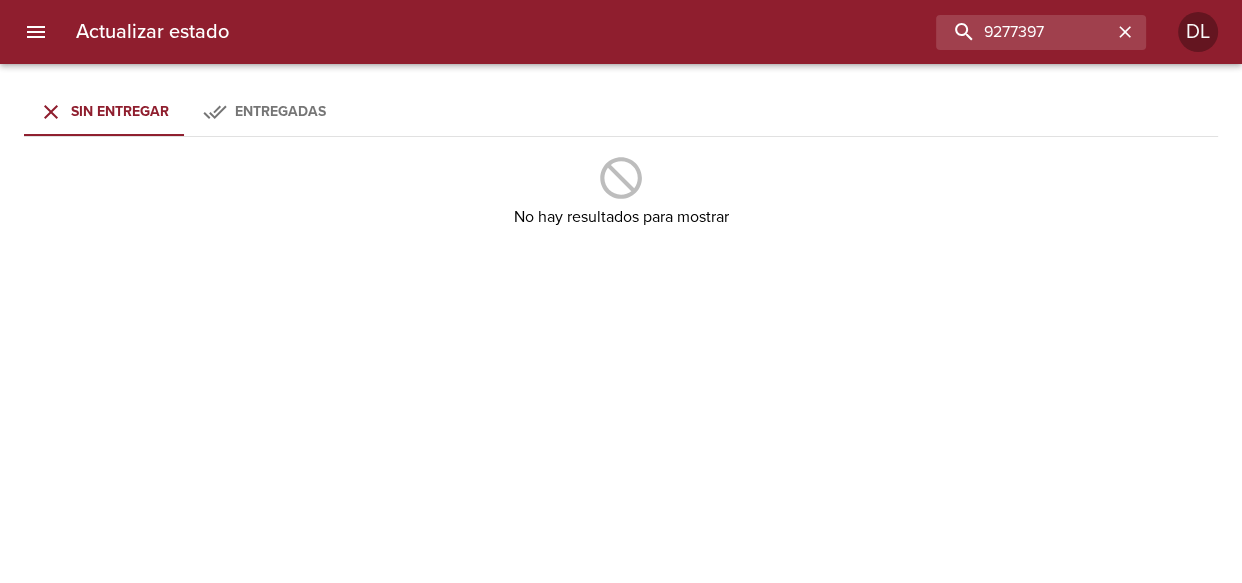 click on "Entregadas" at bounding box center [280, 111] 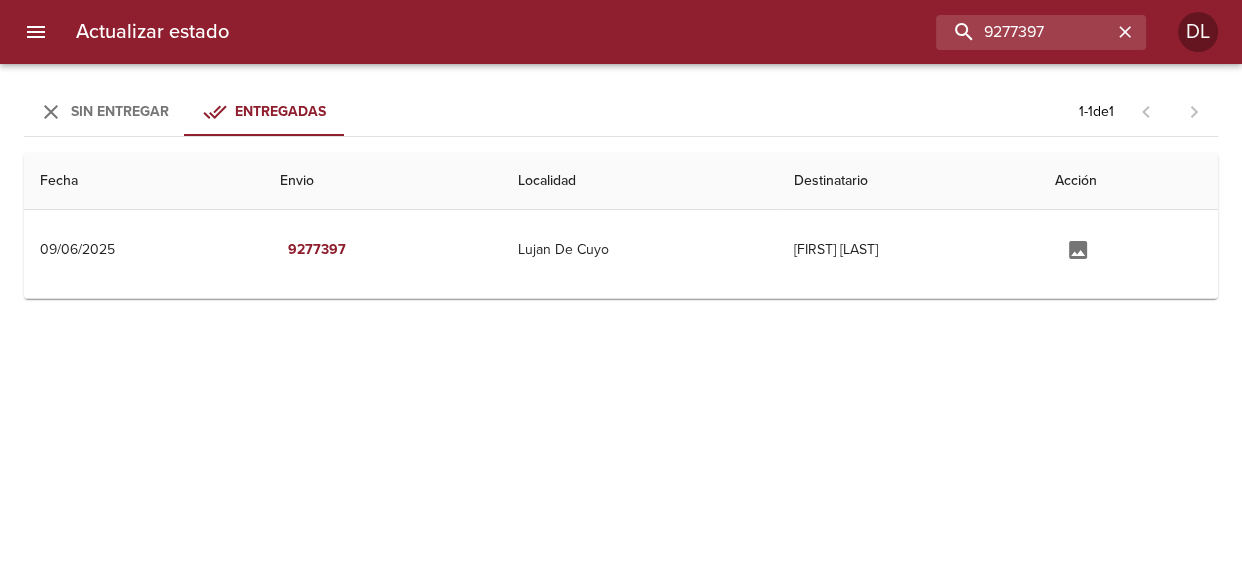 click on "Sin Entregar" at bounding box center (120, 112) 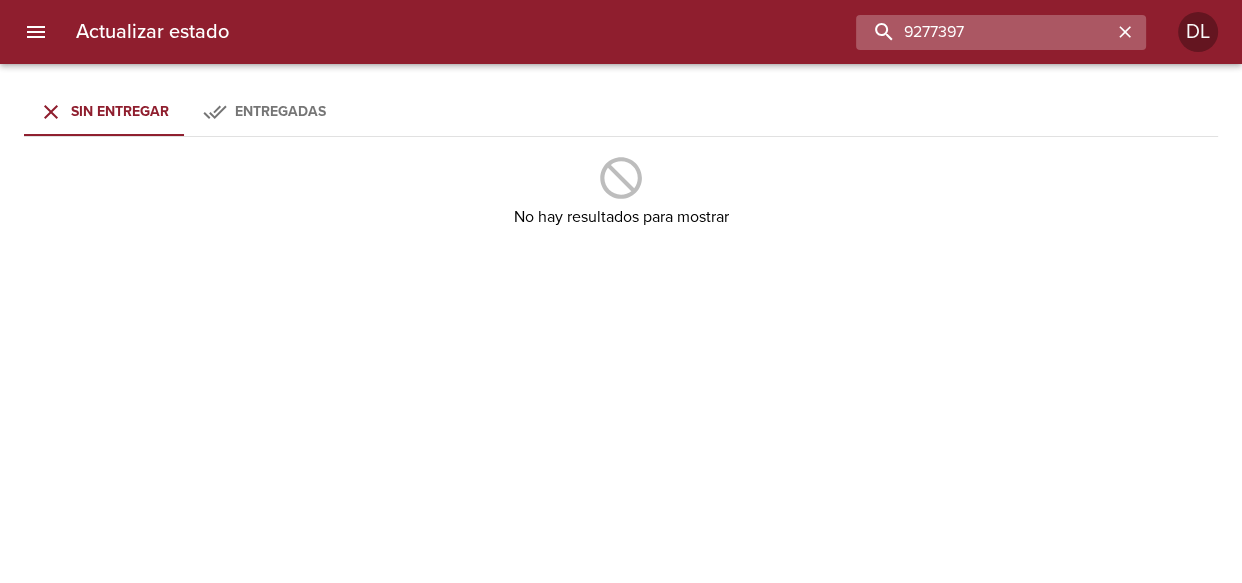 click on "9277397" at bounding box center [984, 32] 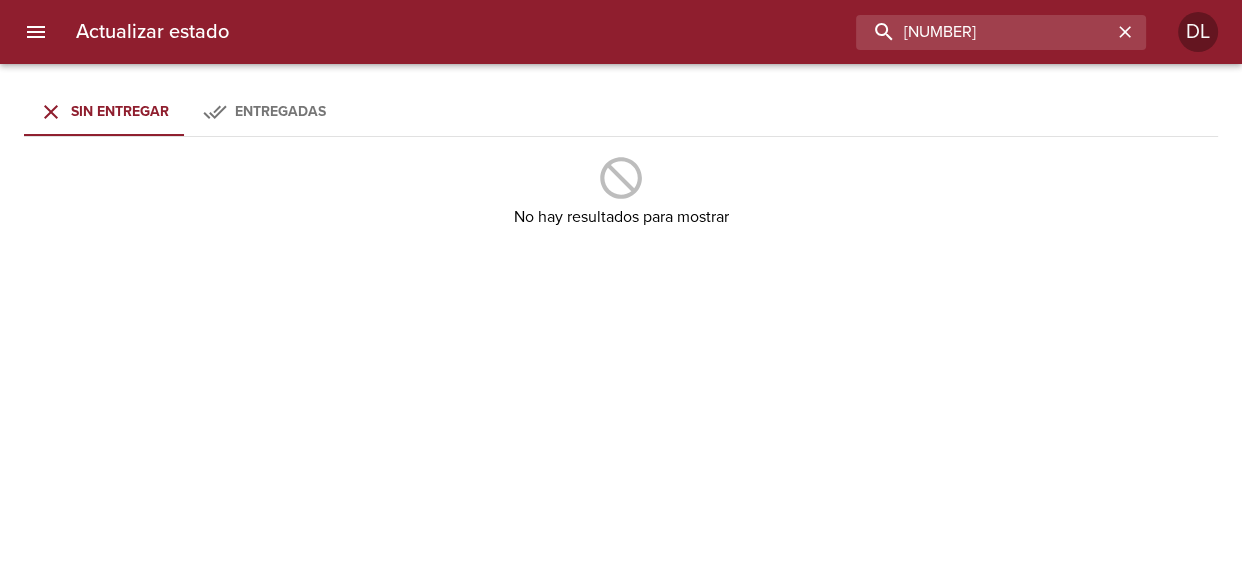 type on "[NUMBER]" 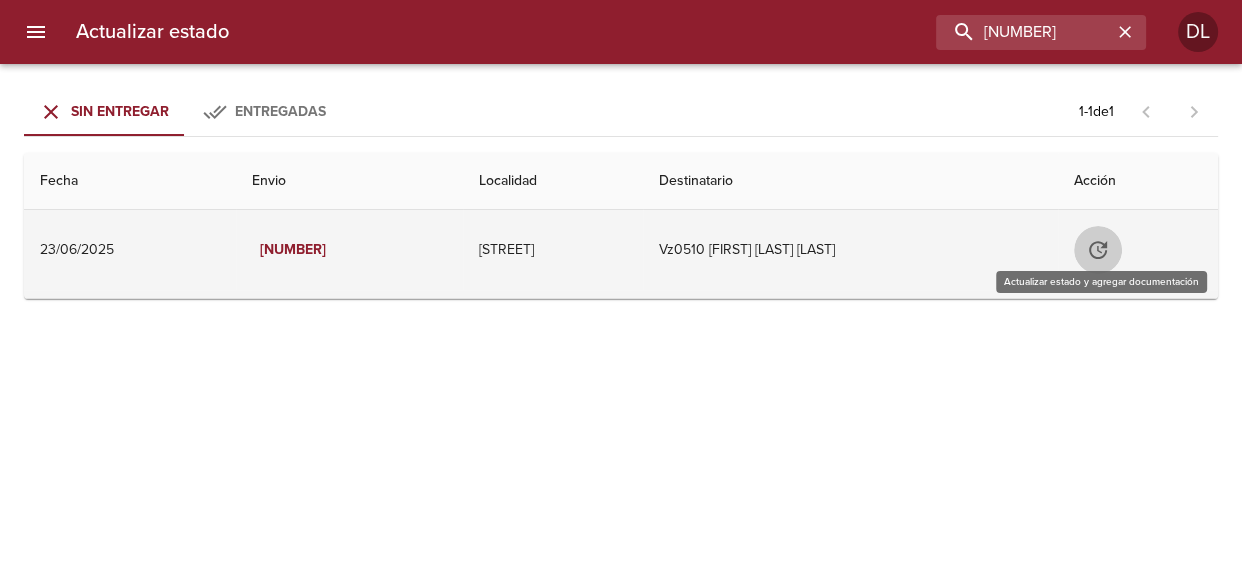 click at bounding box center (1098, 250) 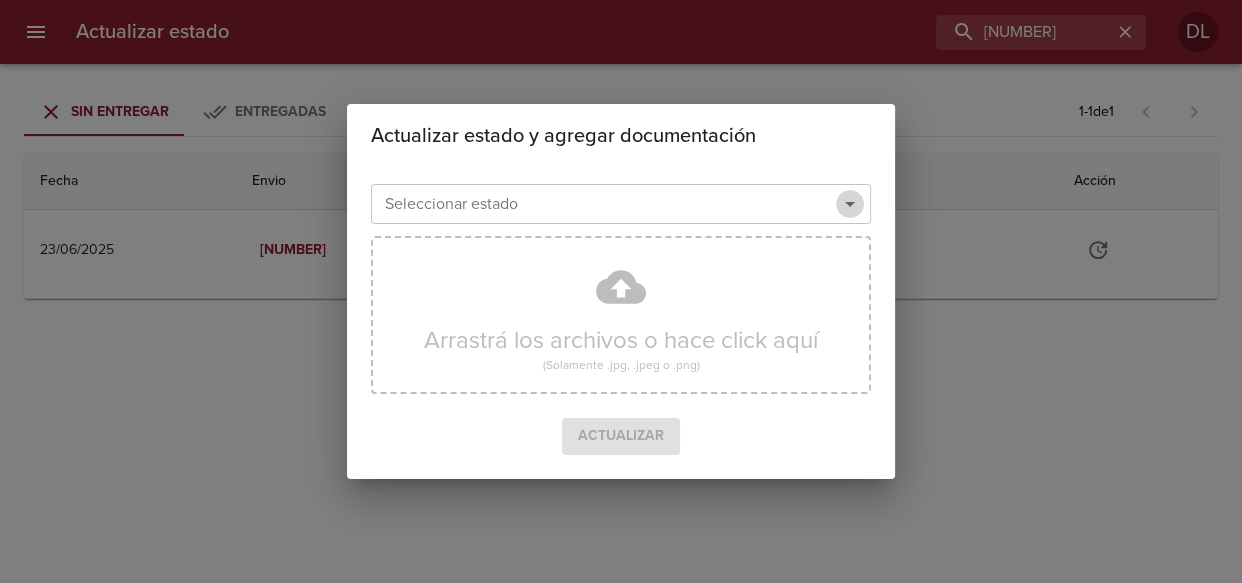 click at bounding box center (850, 204) 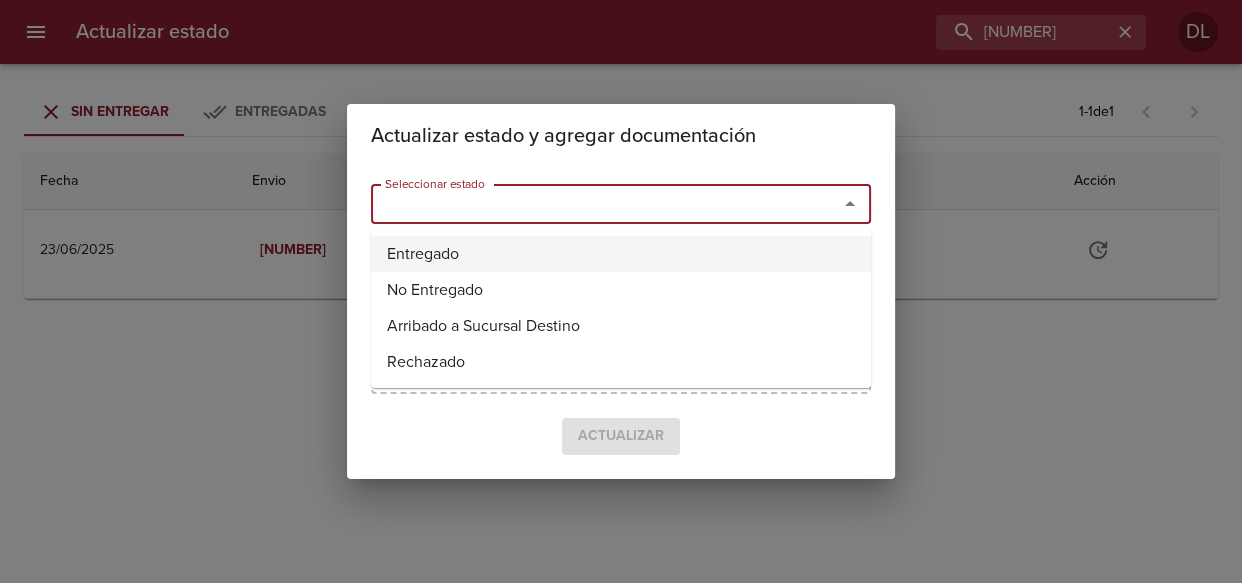 click on "Entregado" at bounding box center [621, 254] 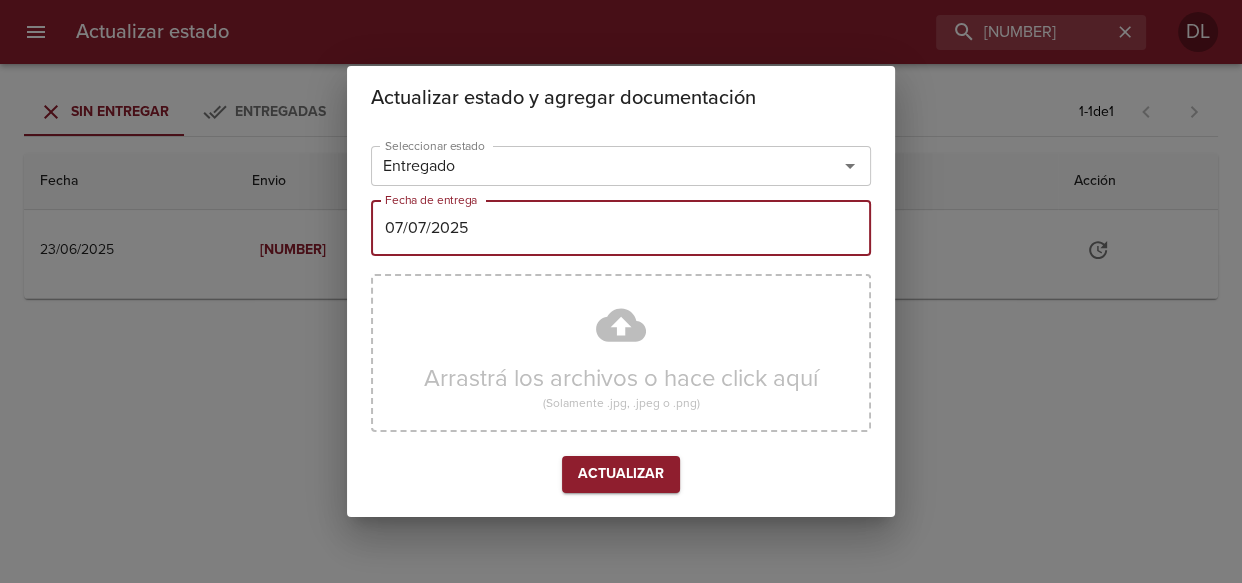 click on "07/07/2025" at bounding box center [621, 228] 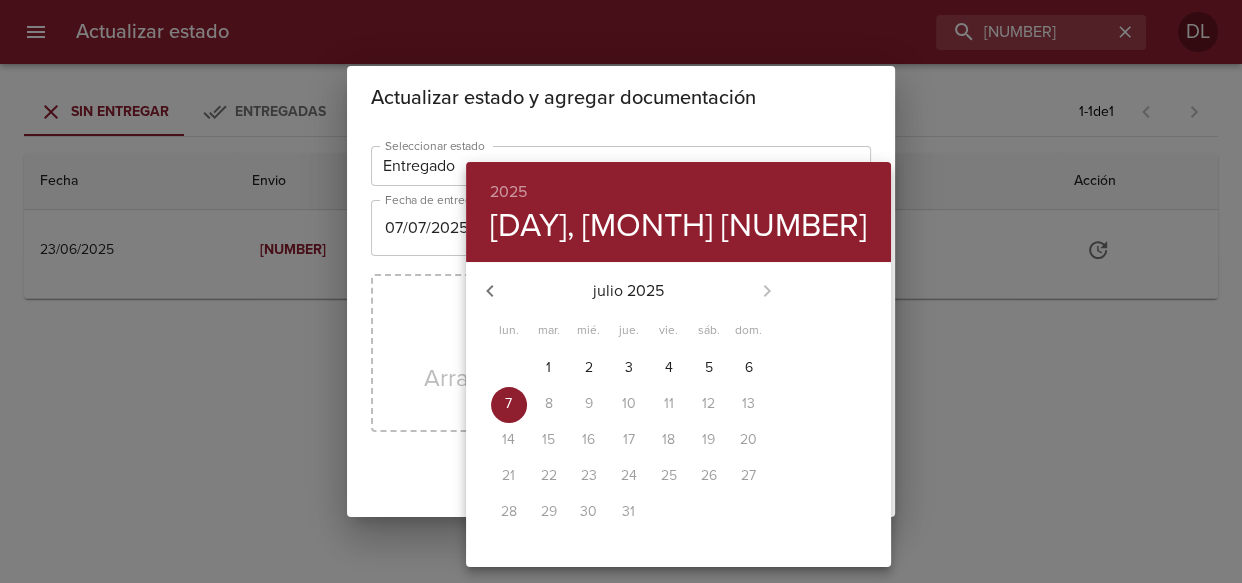 click at bounding box center (490, 291) 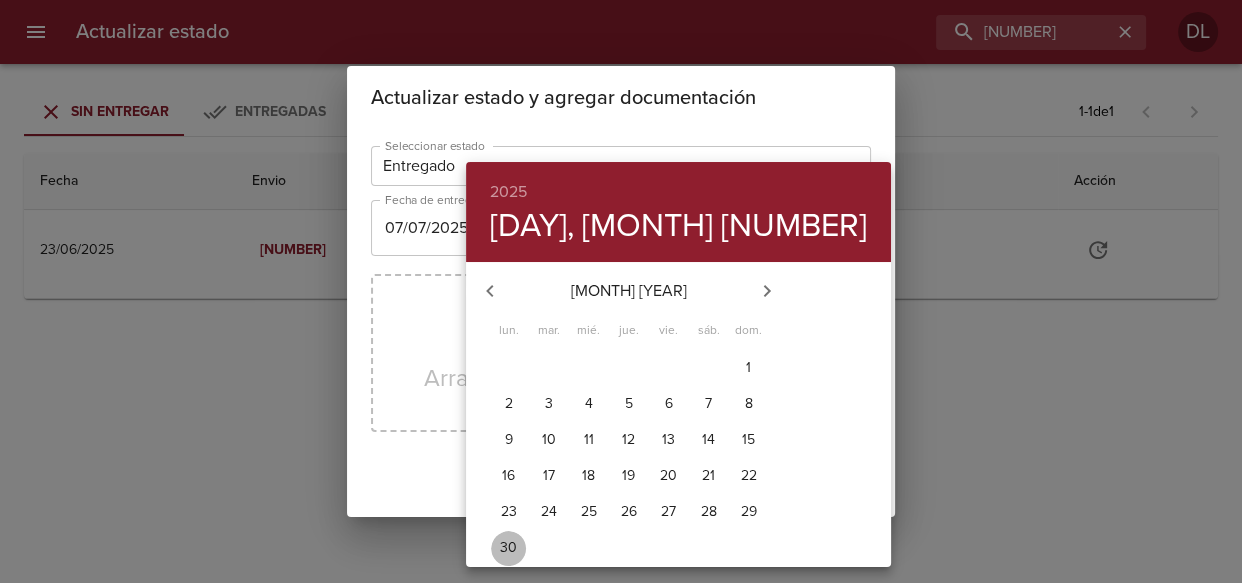 click on "30" at bounding box center (509, 368) 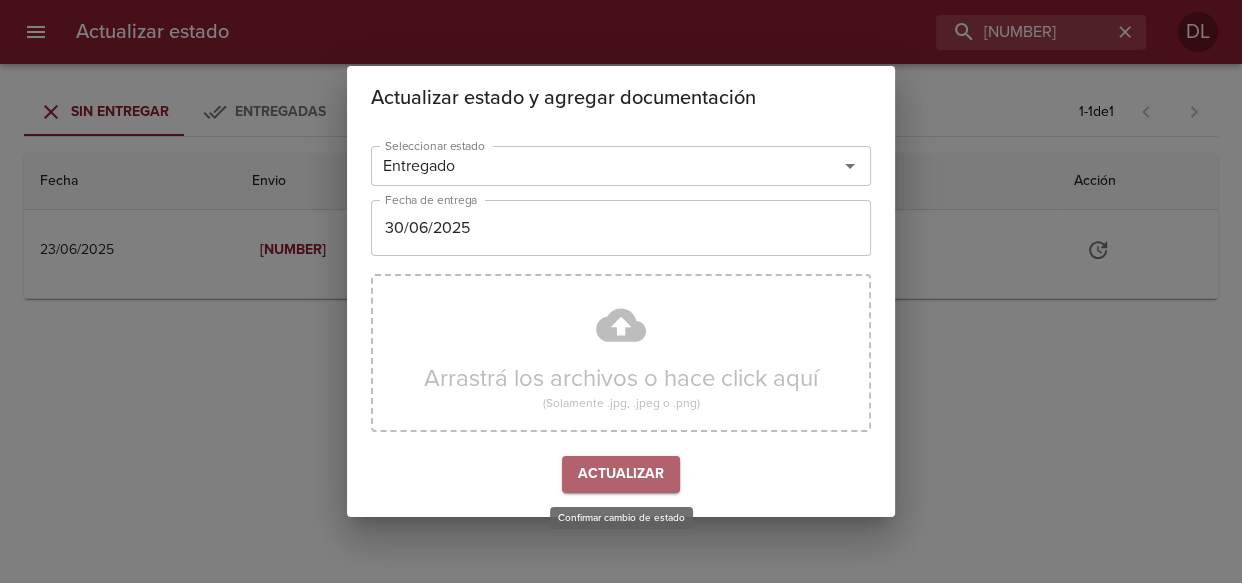 click on "Actualizar" at bounding box center [621, 474] 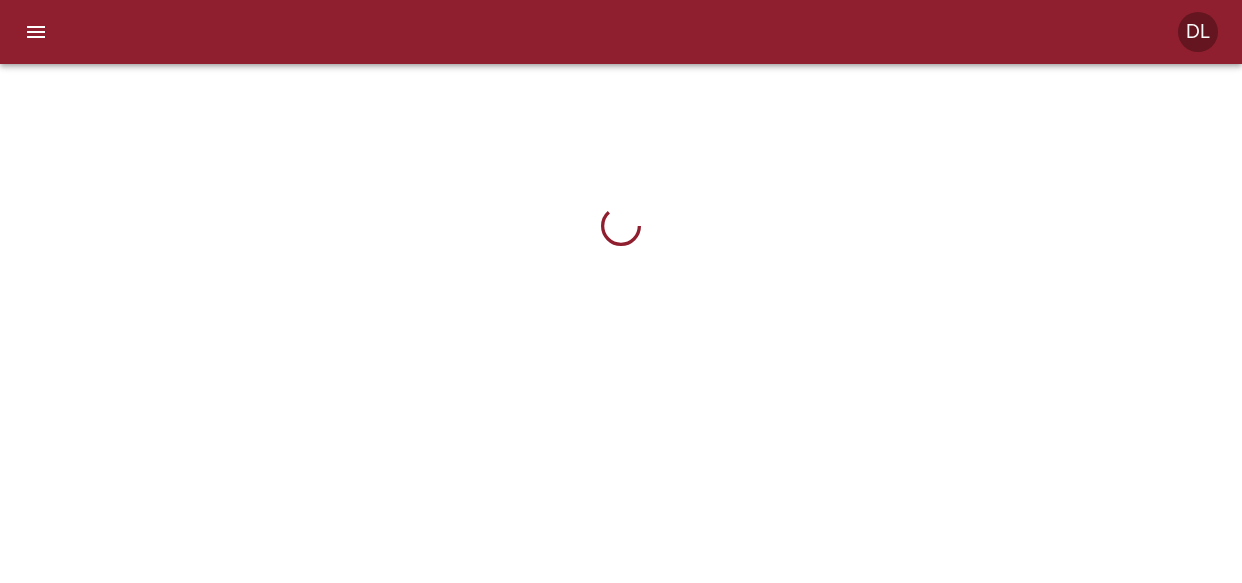 scroll, scrollTop: 0, scrollLeft: 0, axis: both 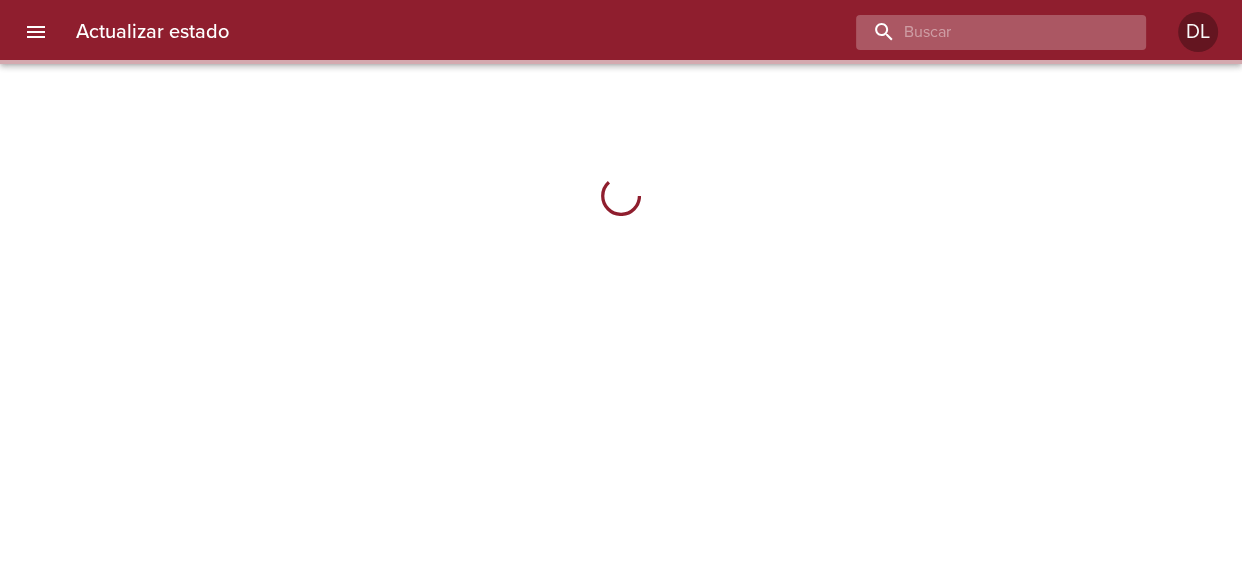 click at bounding box center (984, 32) 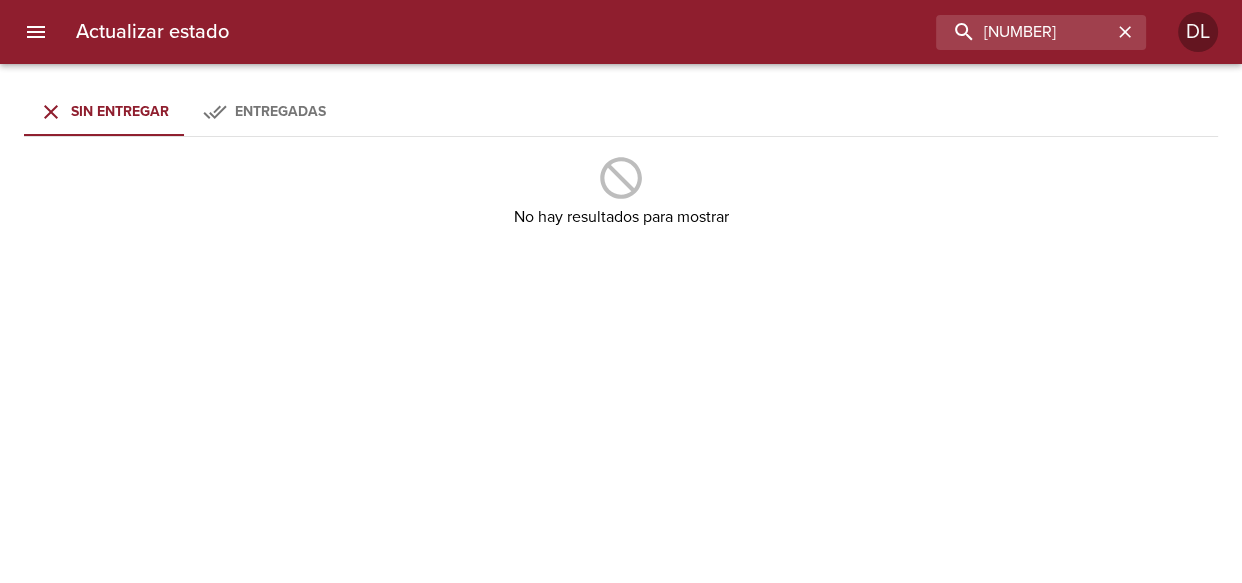 click at bounding box center (51, 112) 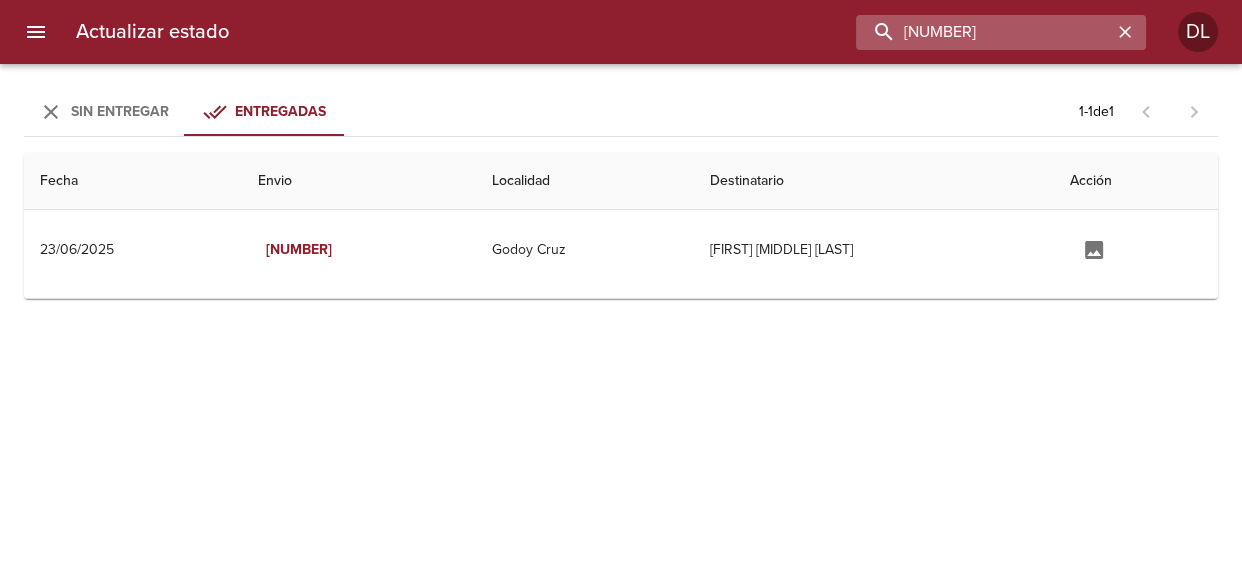 click on "9312628" at bounding box center [984, 32] 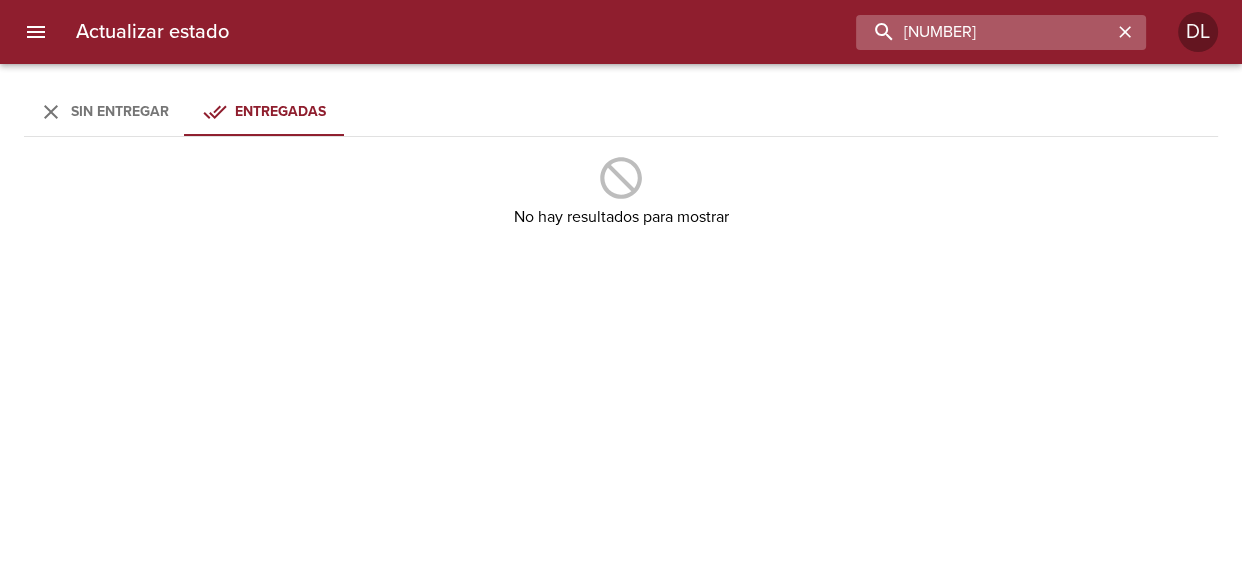 type on "9328004" 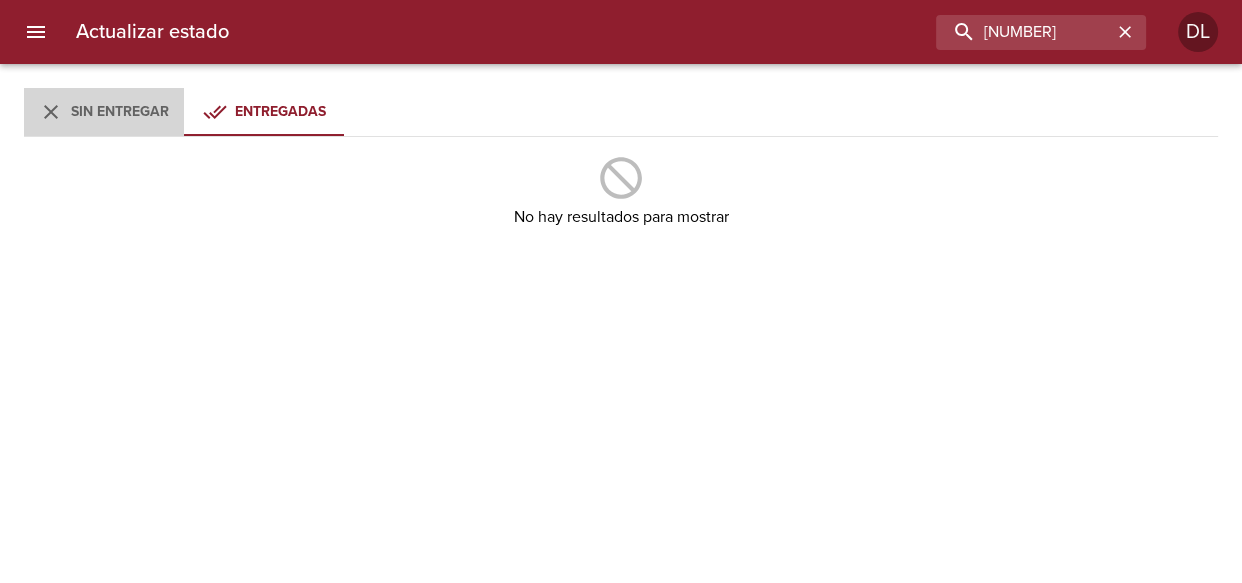click on "Sin Entregar" at bounding box center (120, 111) 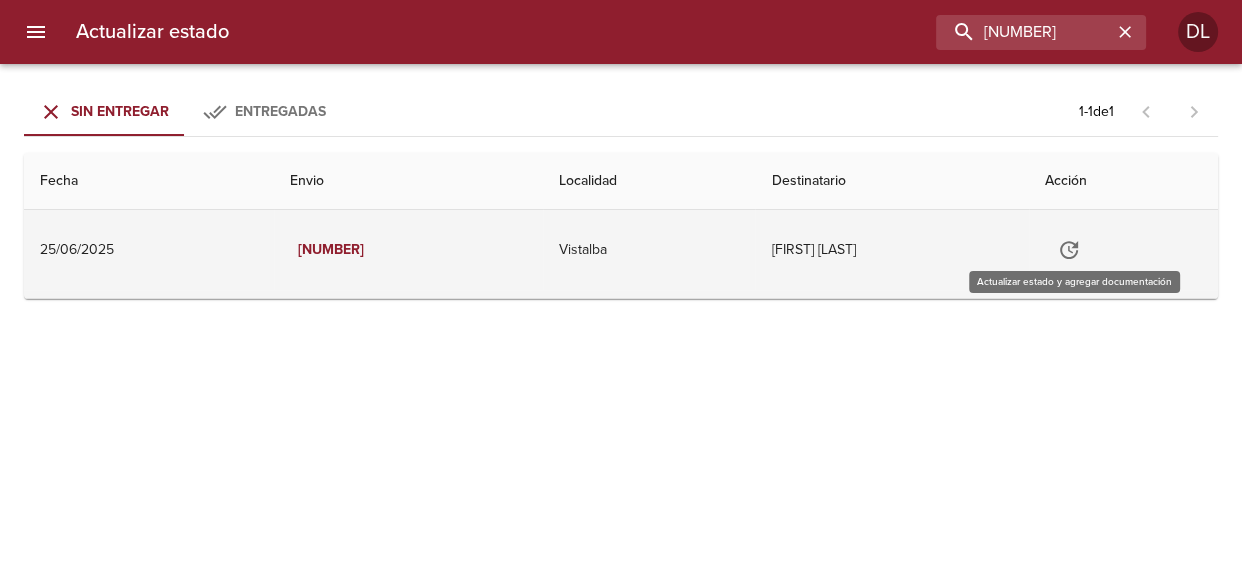 click at bounding box center (1069, 250) 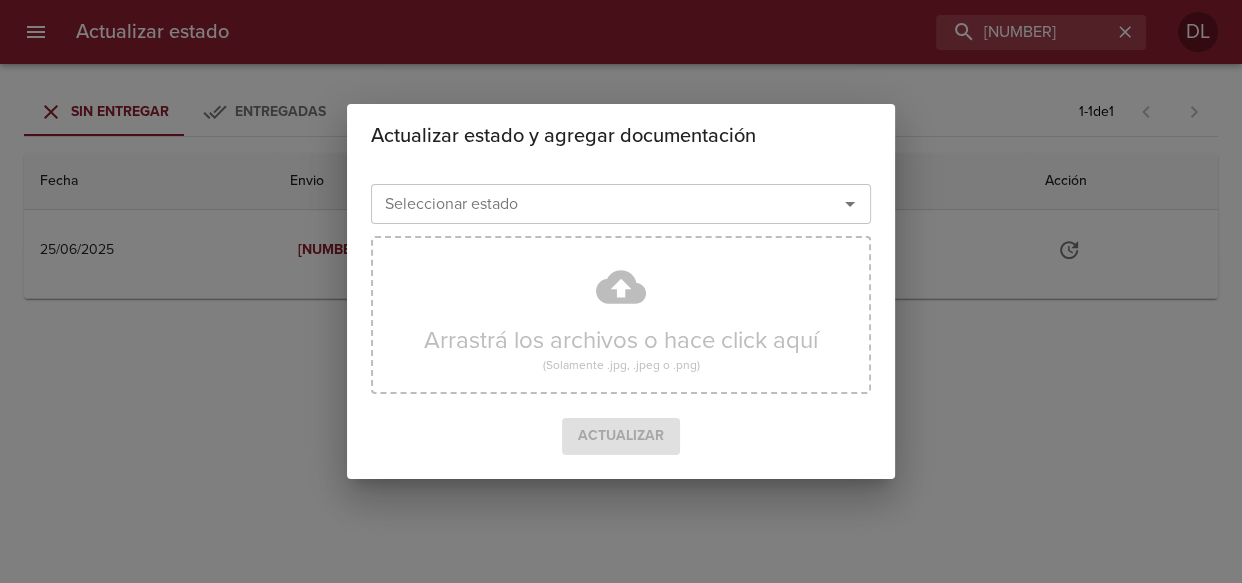 drag, startPoint x: 858, startPoint y: 200, endPoint x: 826, endPoint y: 219, distance: 37.215588 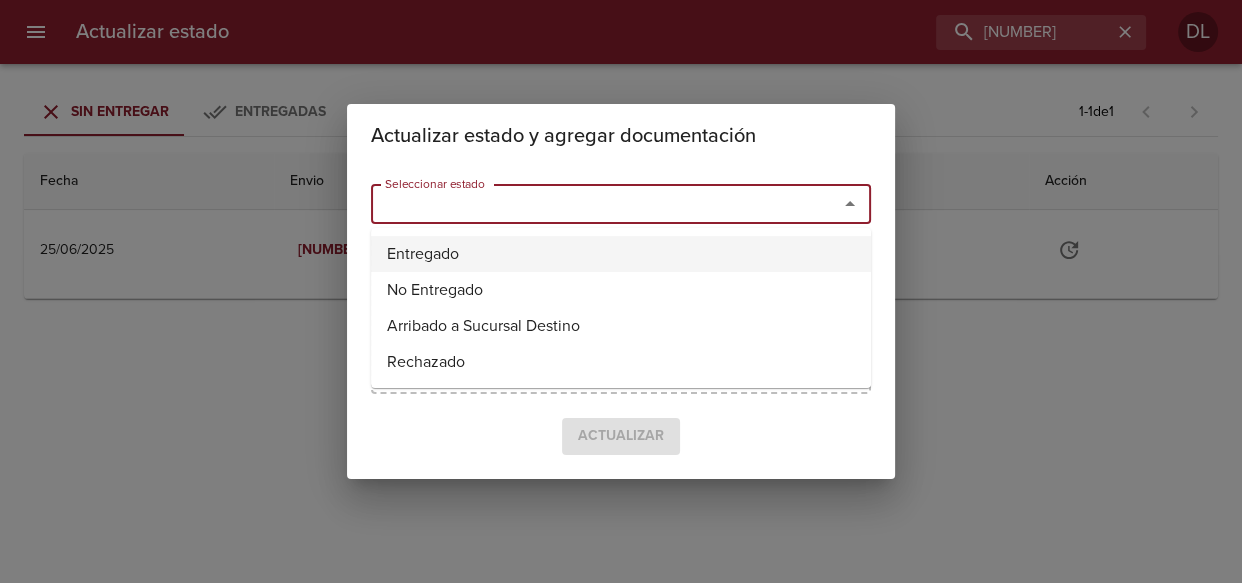click on "Entregado" at bounding box center [621, 254] 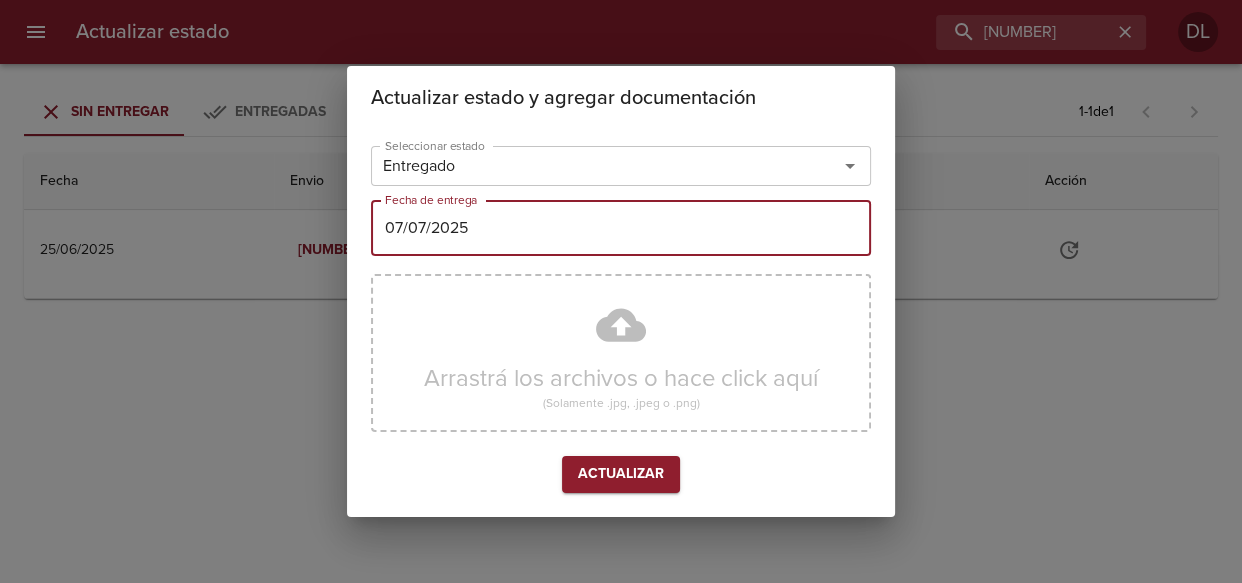 click on "07/07/2025" at bounding box center [621, 228] 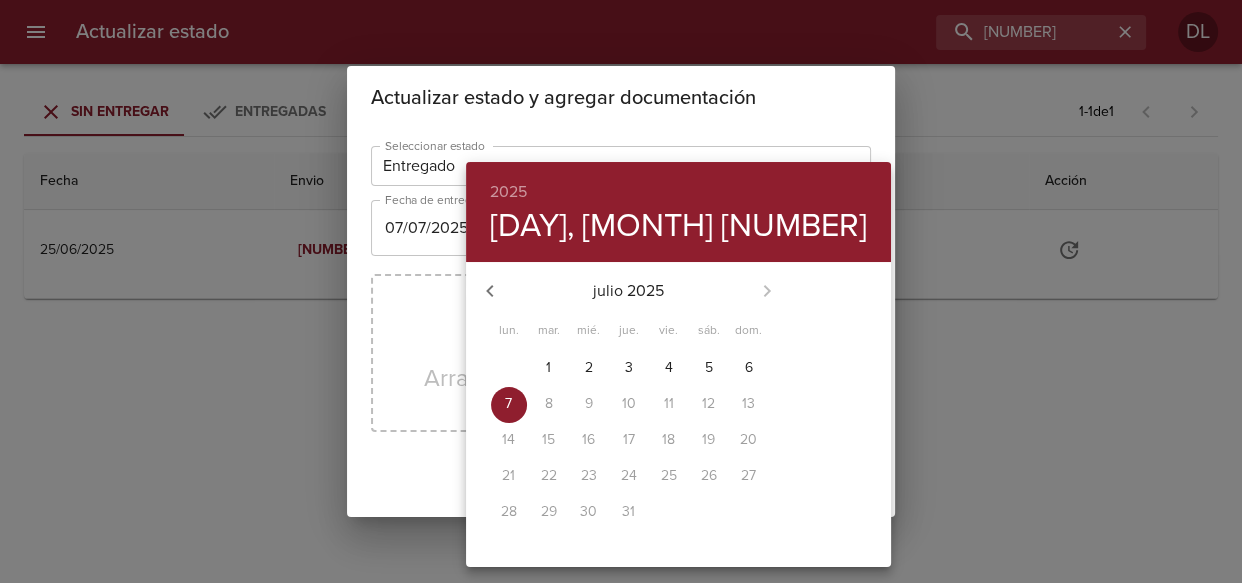 click on "7" at bounding box center (508, 404) 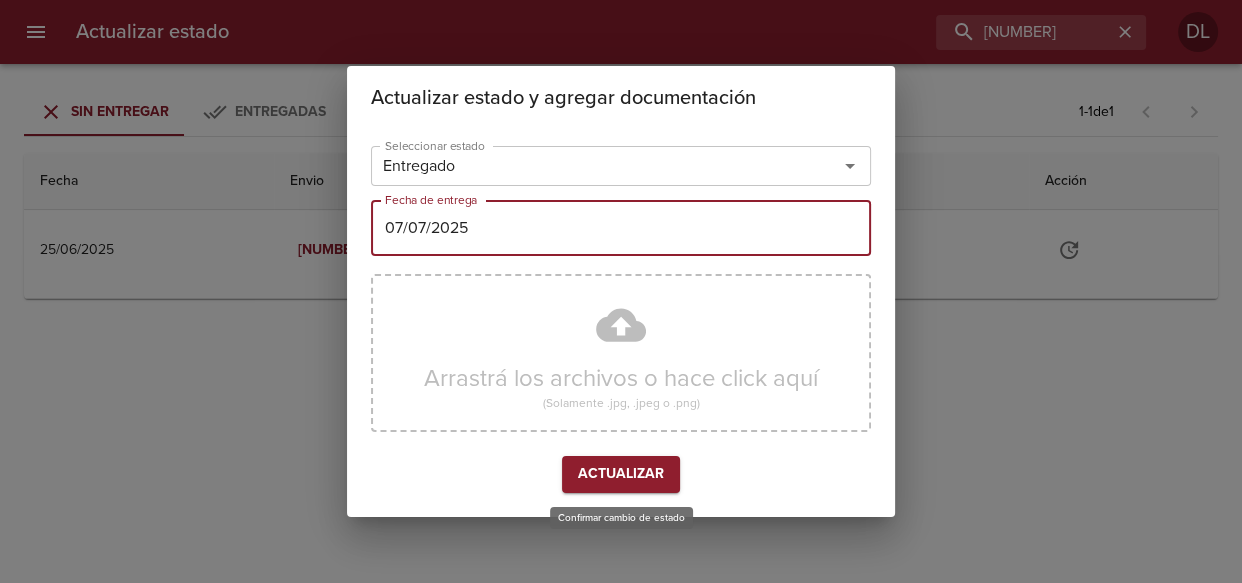 click on "Actualizar" at bounding box center [621, 474] 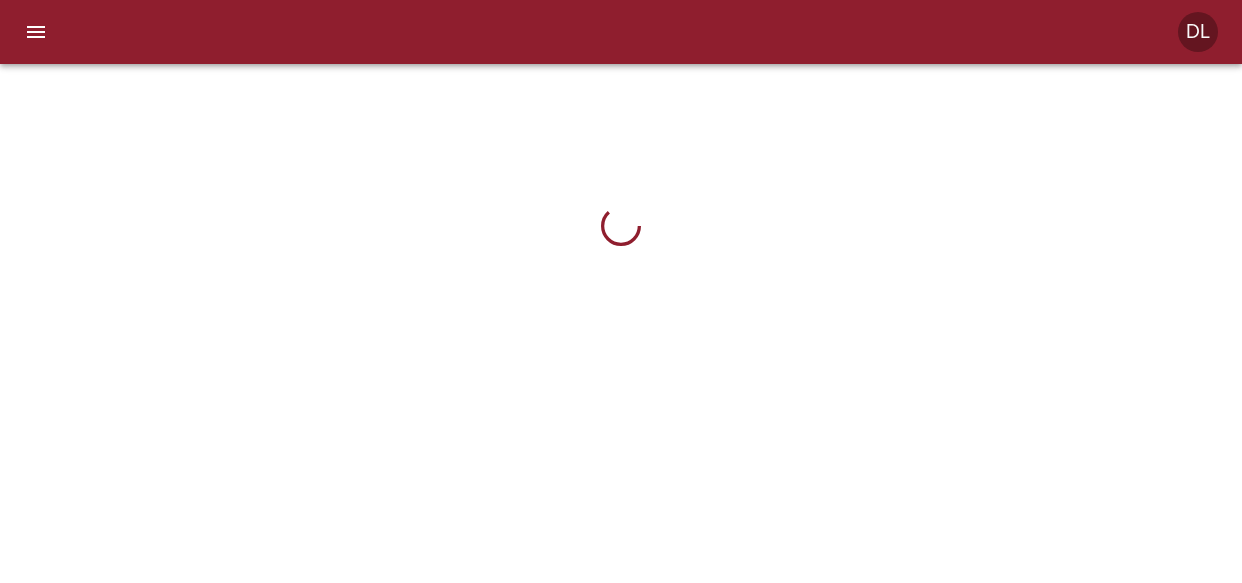 scroll, scrollTop: 0, scrollLeft: 0, axis: both 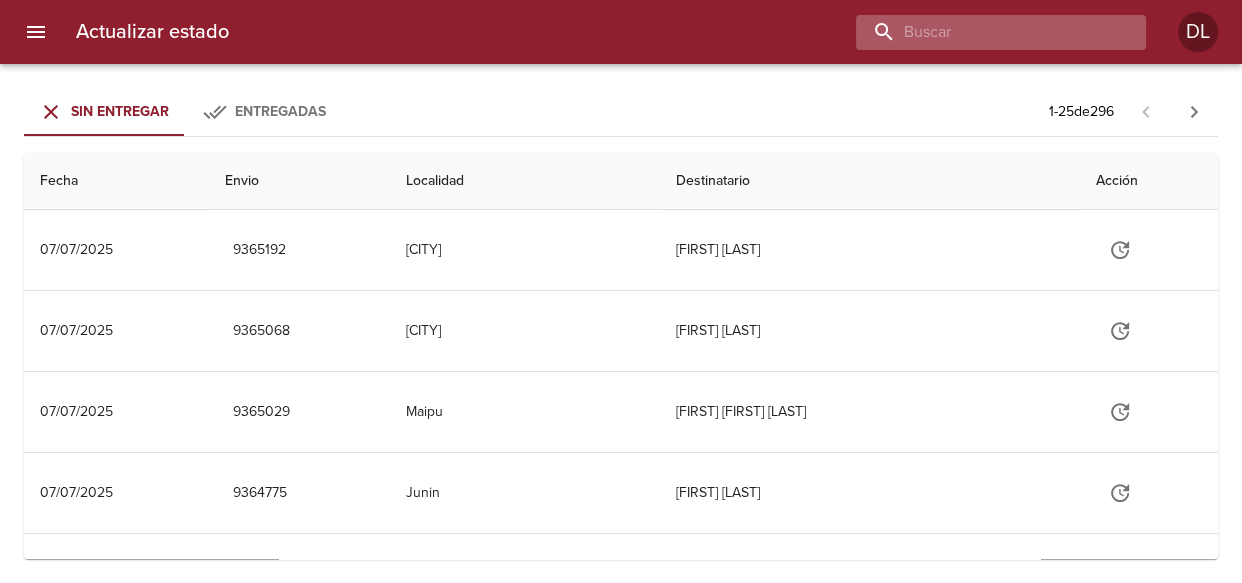 click at bounding box center (984, 32) 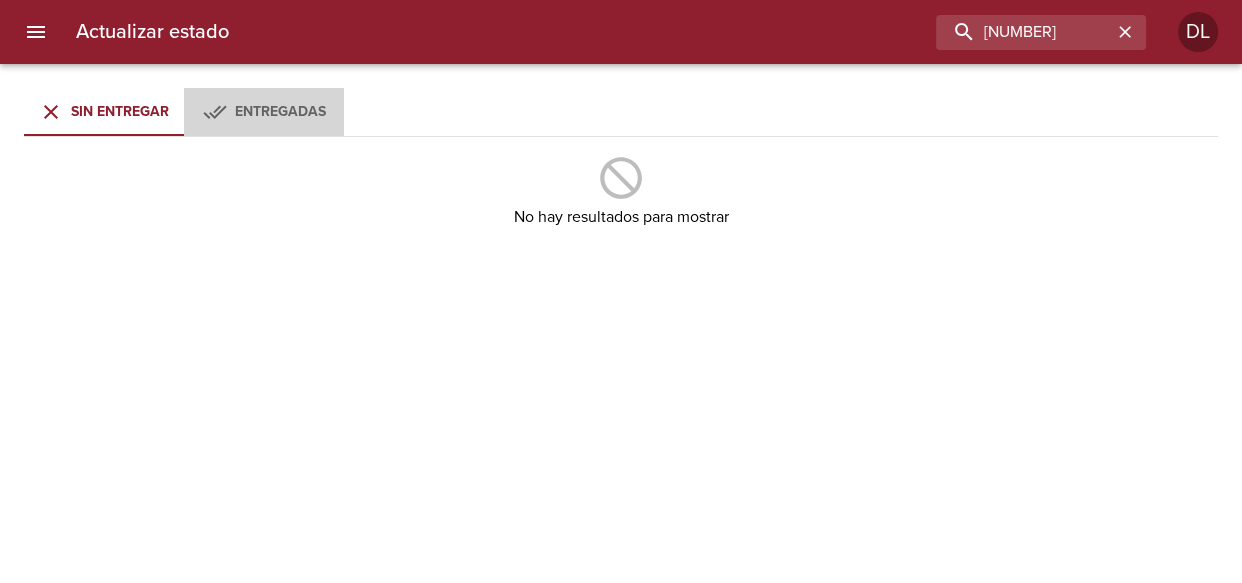 click on "Entregadas" at bounding box center (280, 111) 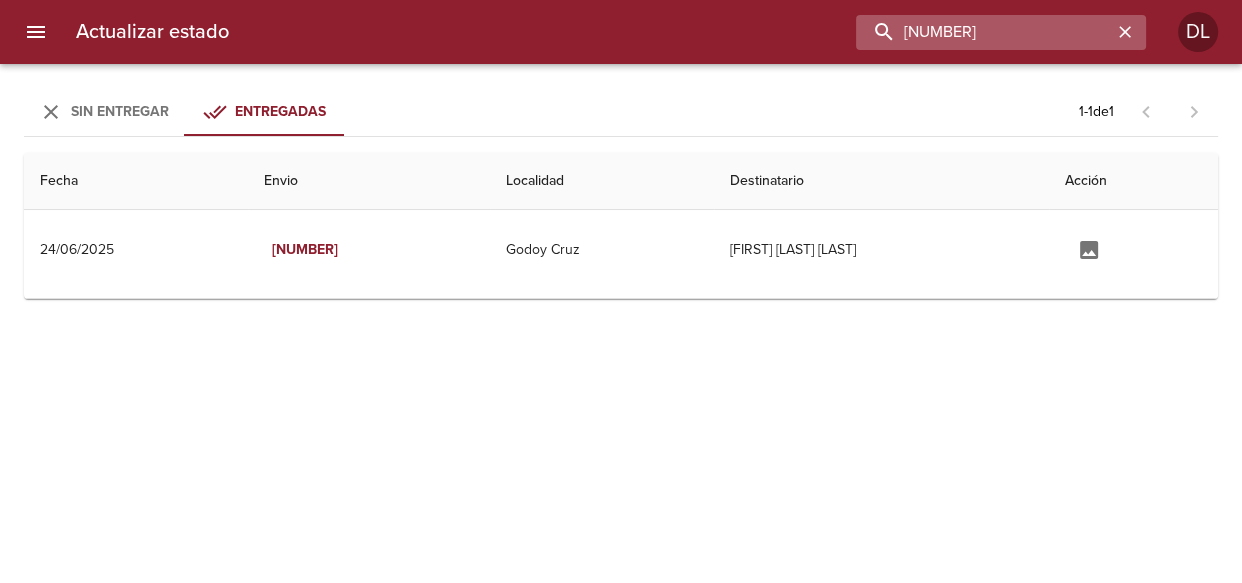 click on "[NUMBER]" at bounding box center (984, 32) 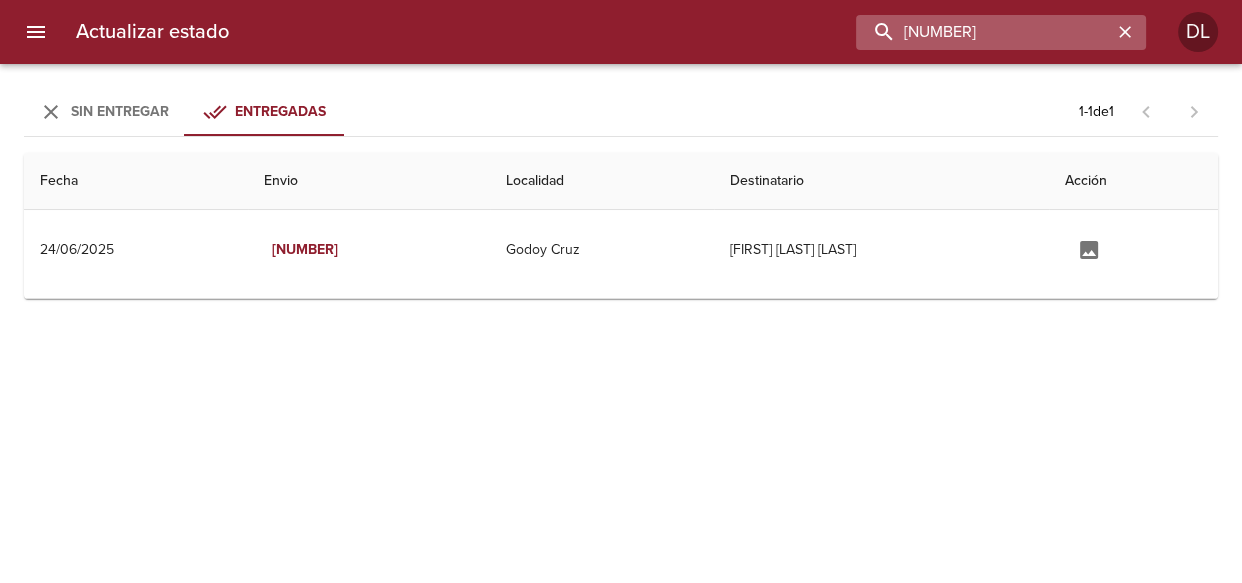type on "[NUMBER]" 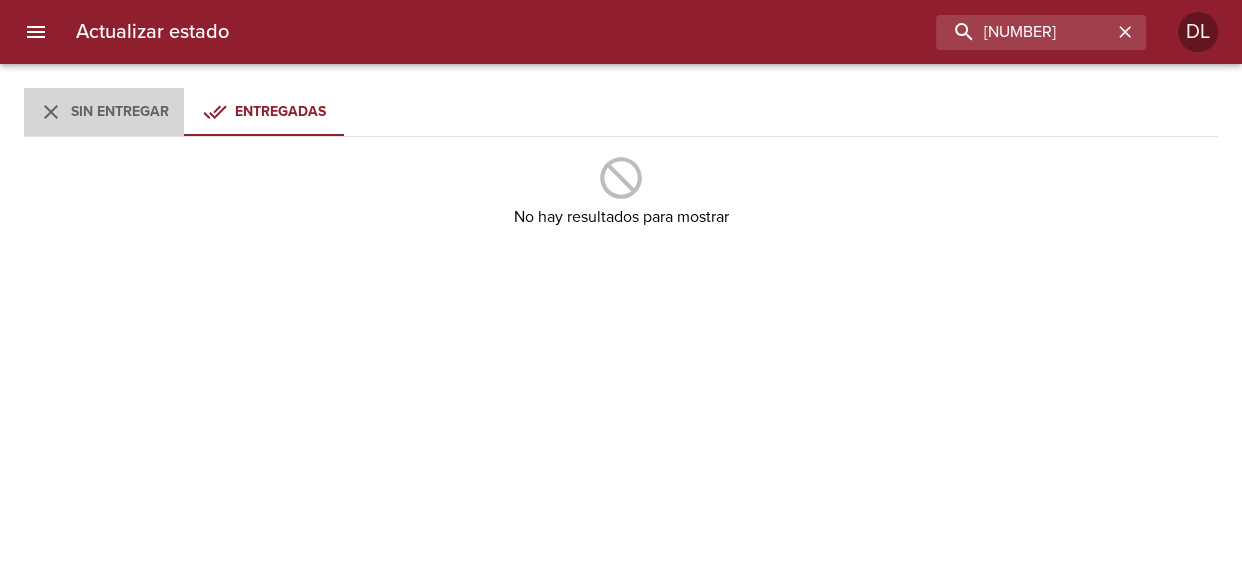 click on "Sin Entregar" at bounding box center [120, 111] 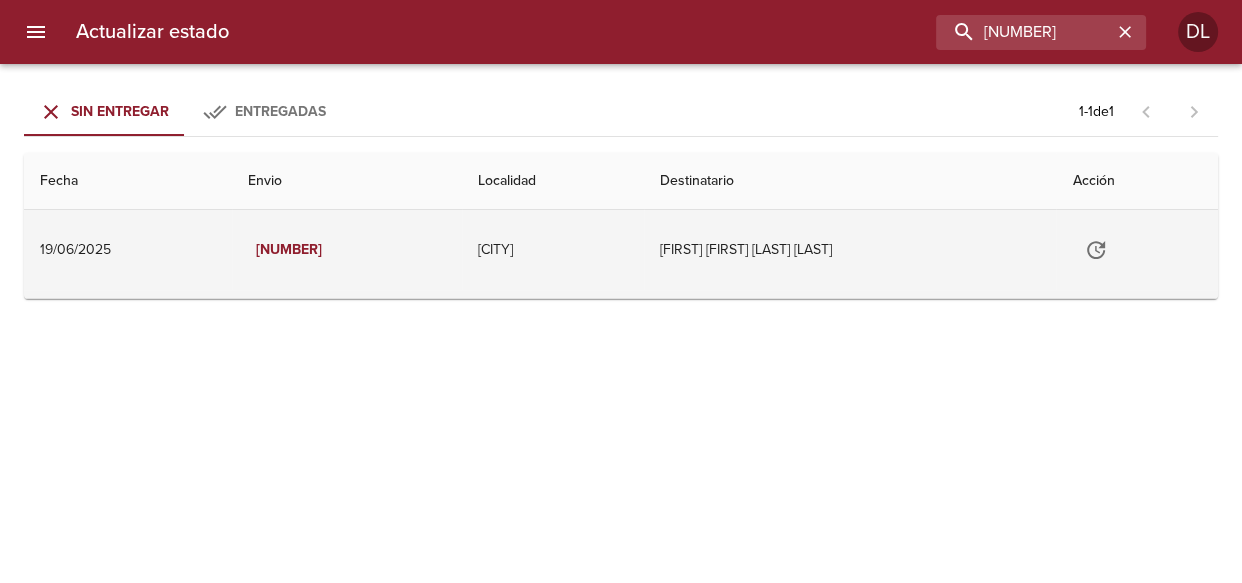 click at bounding box center [1137, 250] 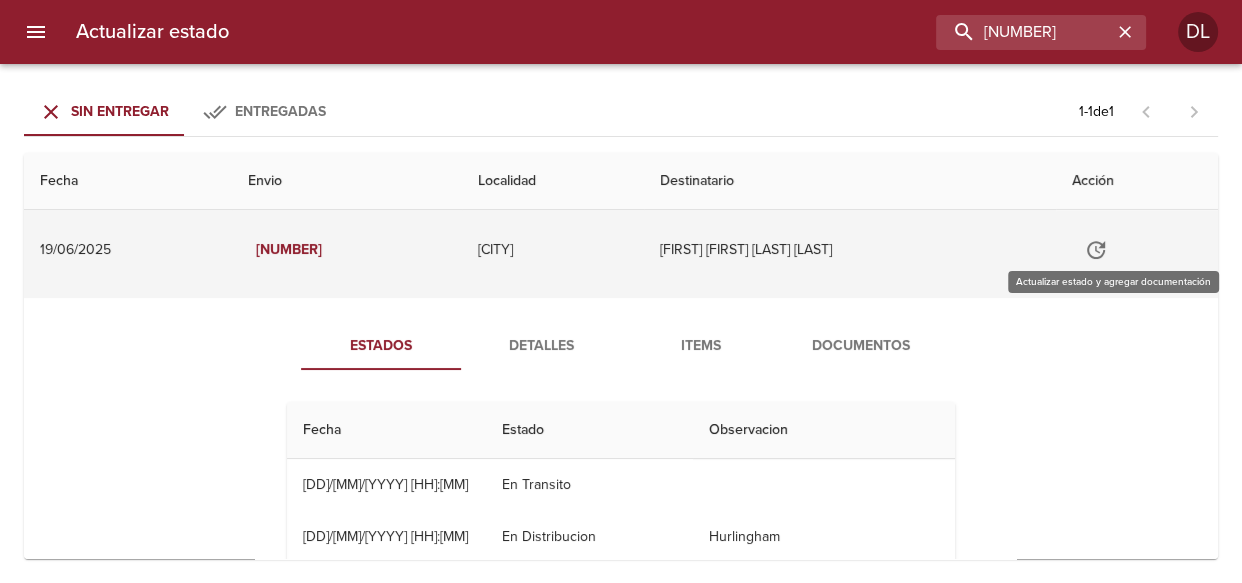 click at bounding box center [1096, 250] 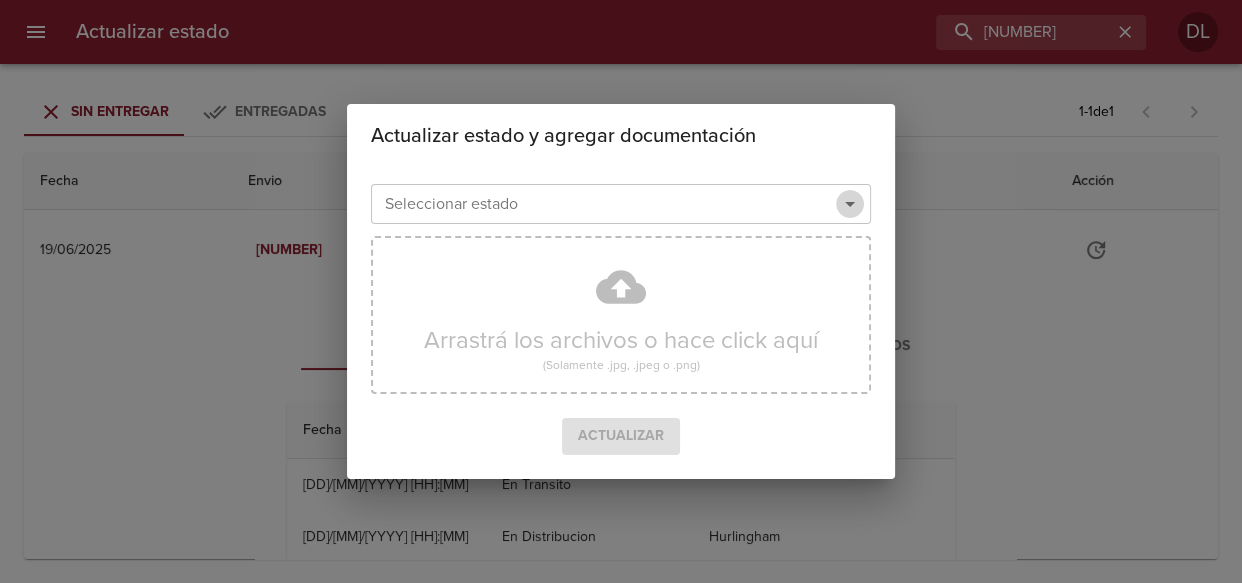 click at bounding box center (850, 204) 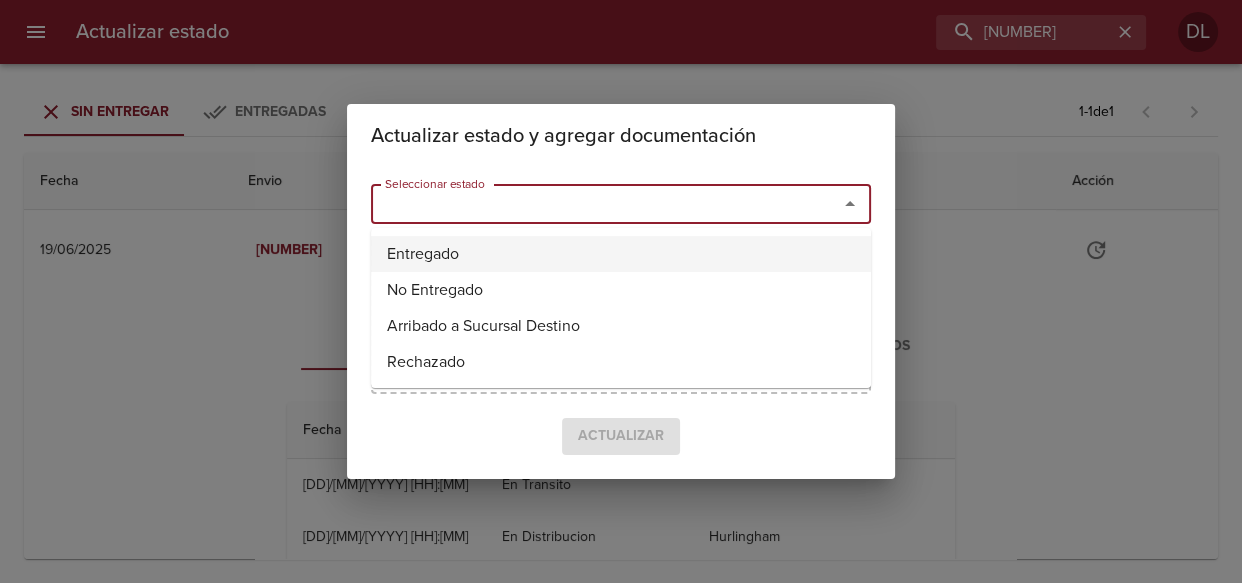 click on "Entregado" at bounding box center (621, 254) 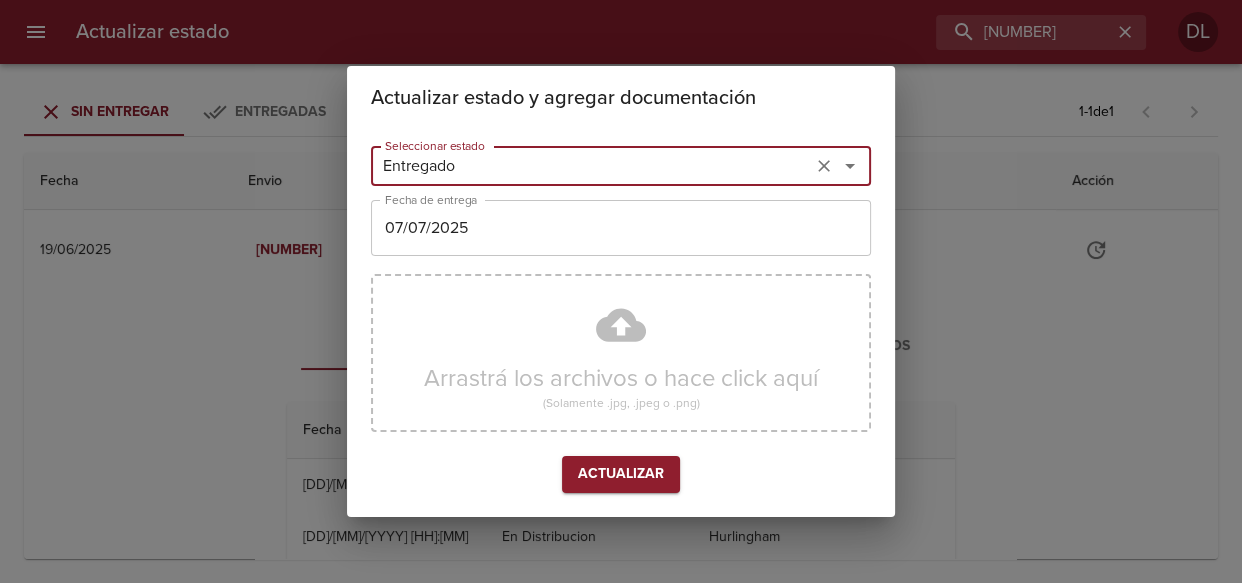 click on "07/07/2025" at bounding box center (591, 166) 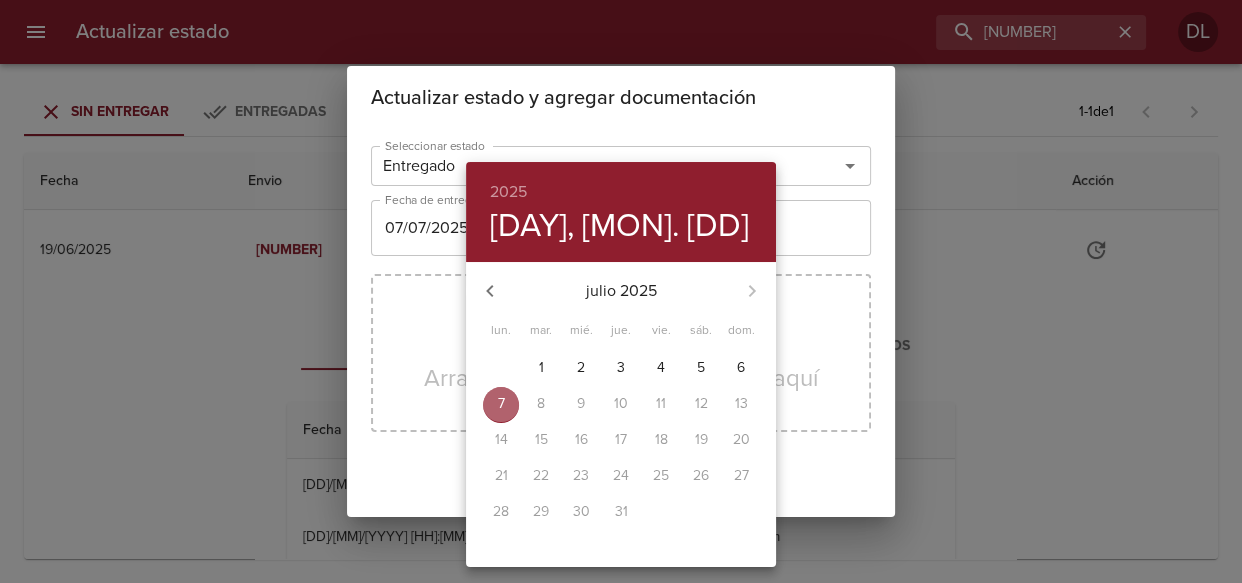 click on "7" at bounding box center (501, 404) 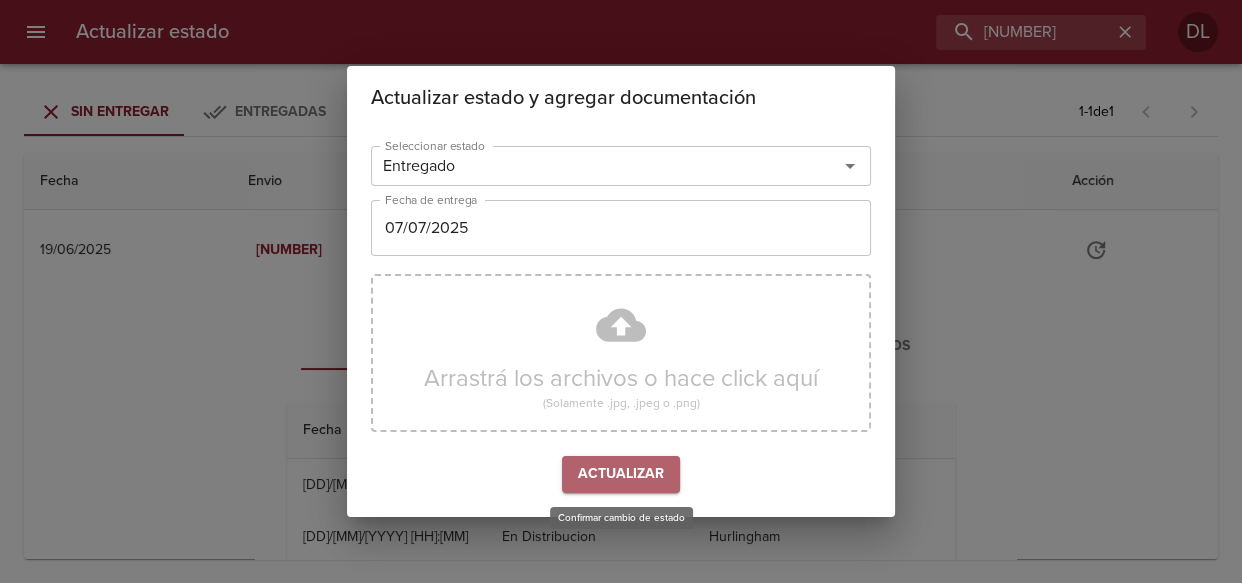 click on "Actualizar" at bounding box center [621, 474] 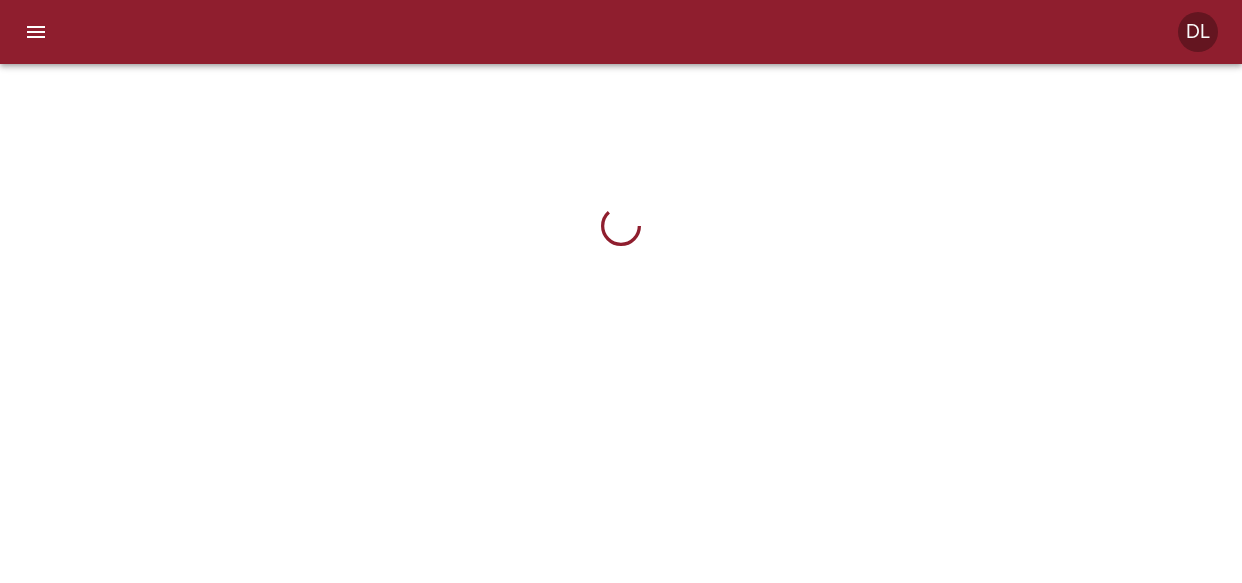 scroll, scrollTop: 0, scrollLeft: 0, axis: both 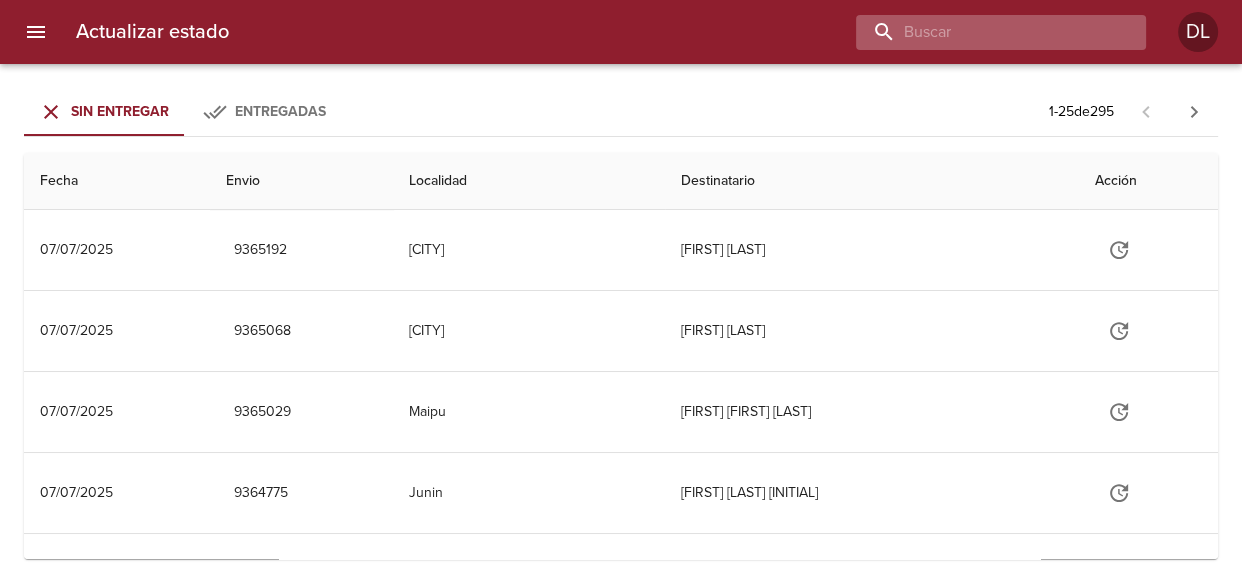 click at bounding box center (984, 32) 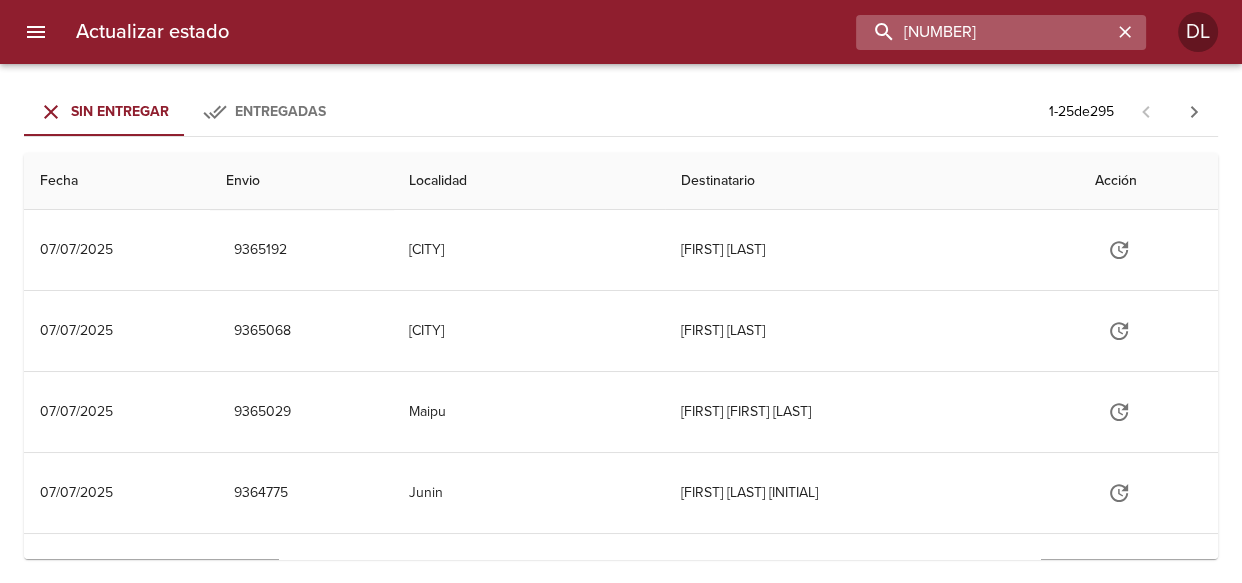 type on "9311473" 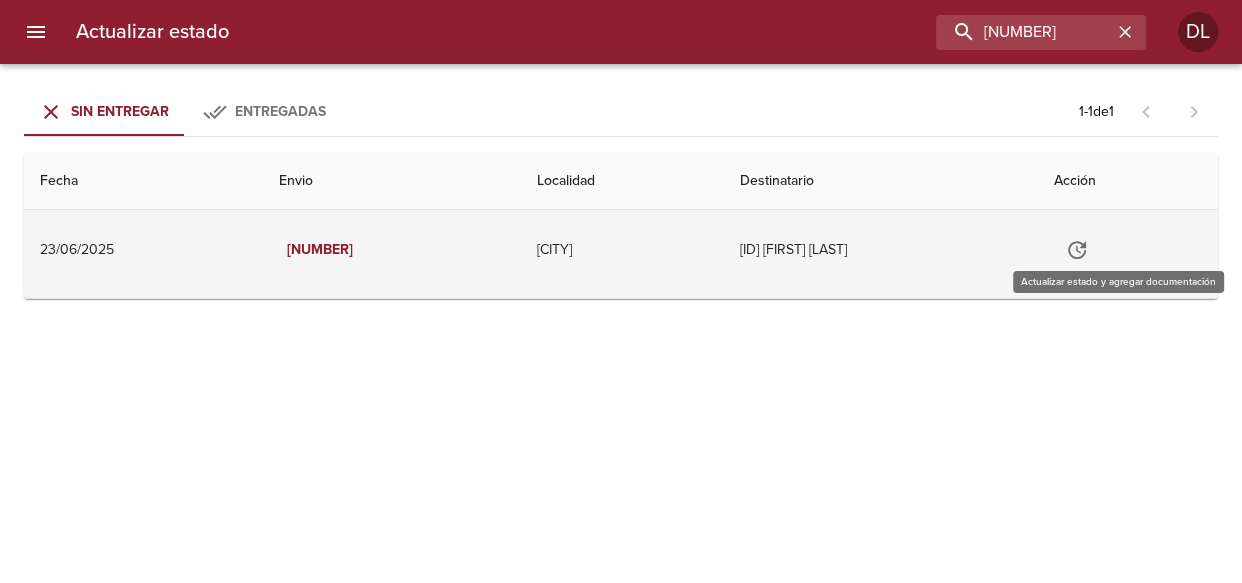 click at bounding box center [1077, 250] 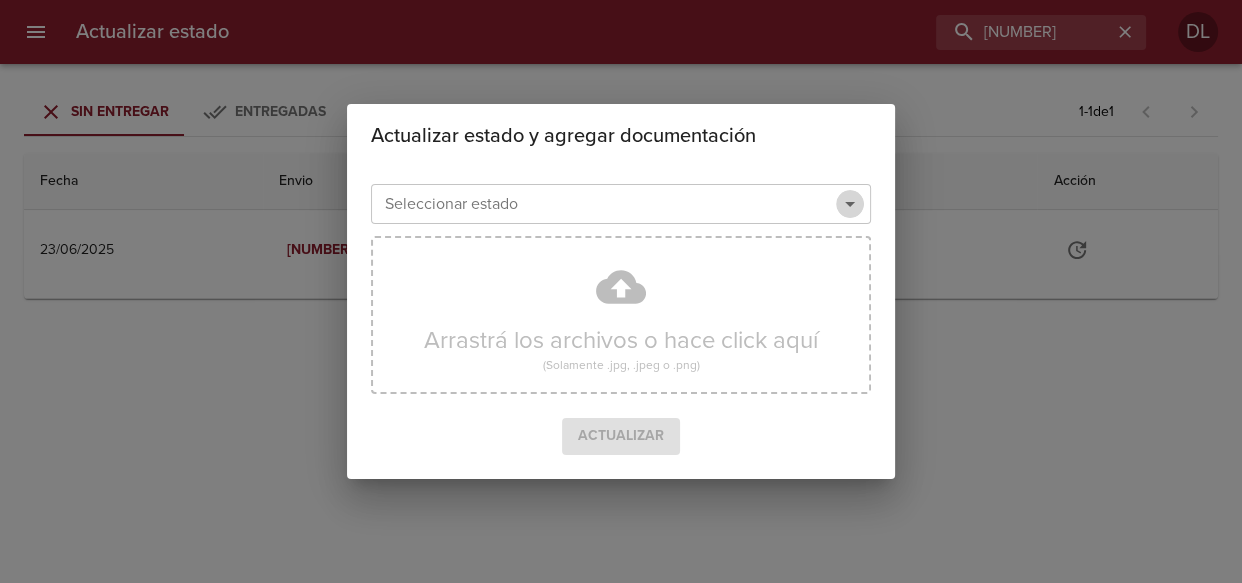 click at bounding box center (850, 204) 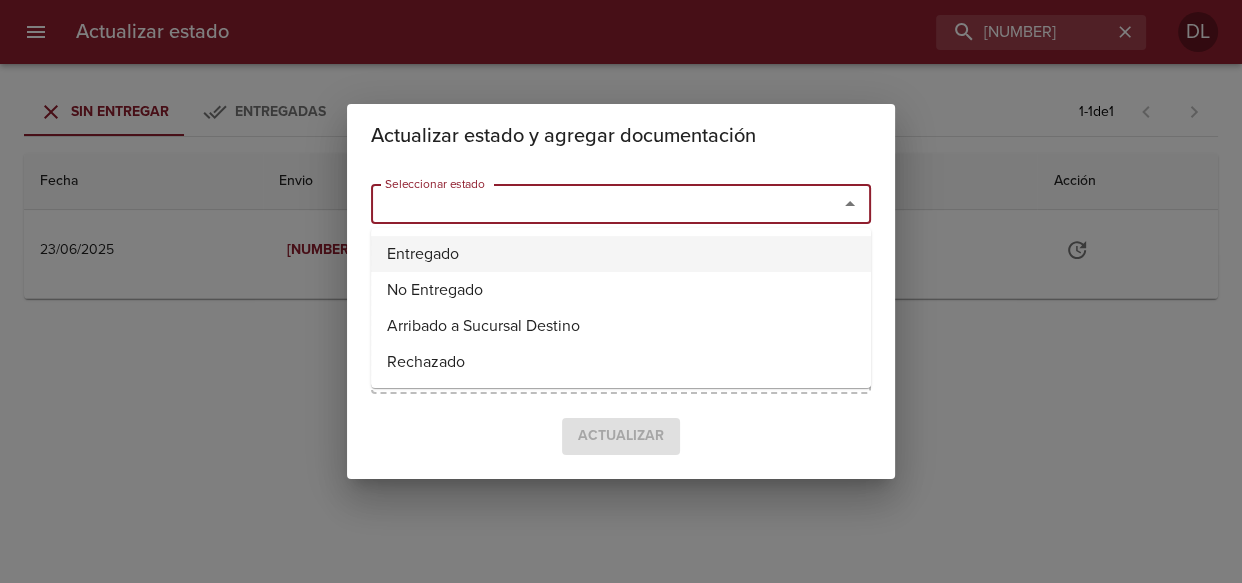 click on "Entregado" at bounding box center [621, 254] 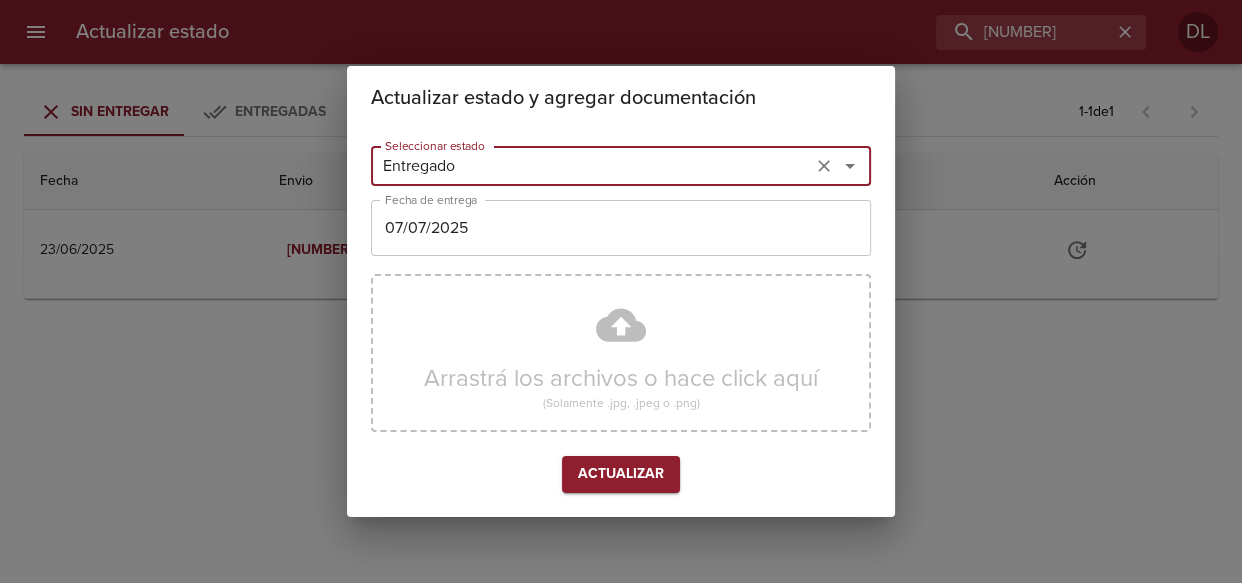 click on "07/07/2025" at bounding box center (591, 166) 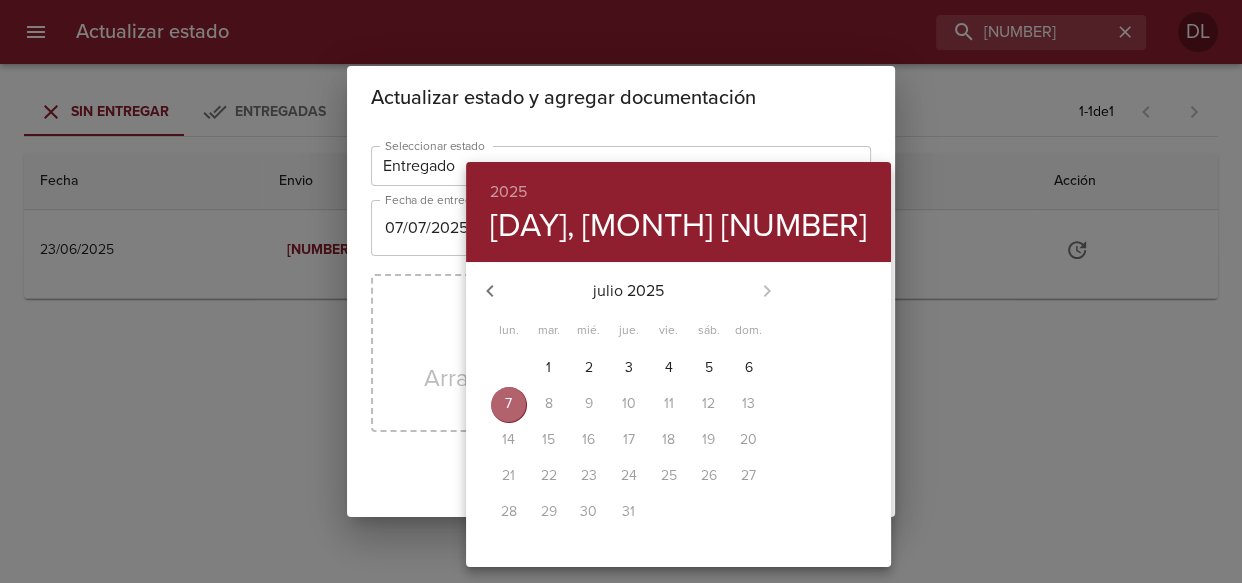 click on "7" at bounding box center [509, 404] 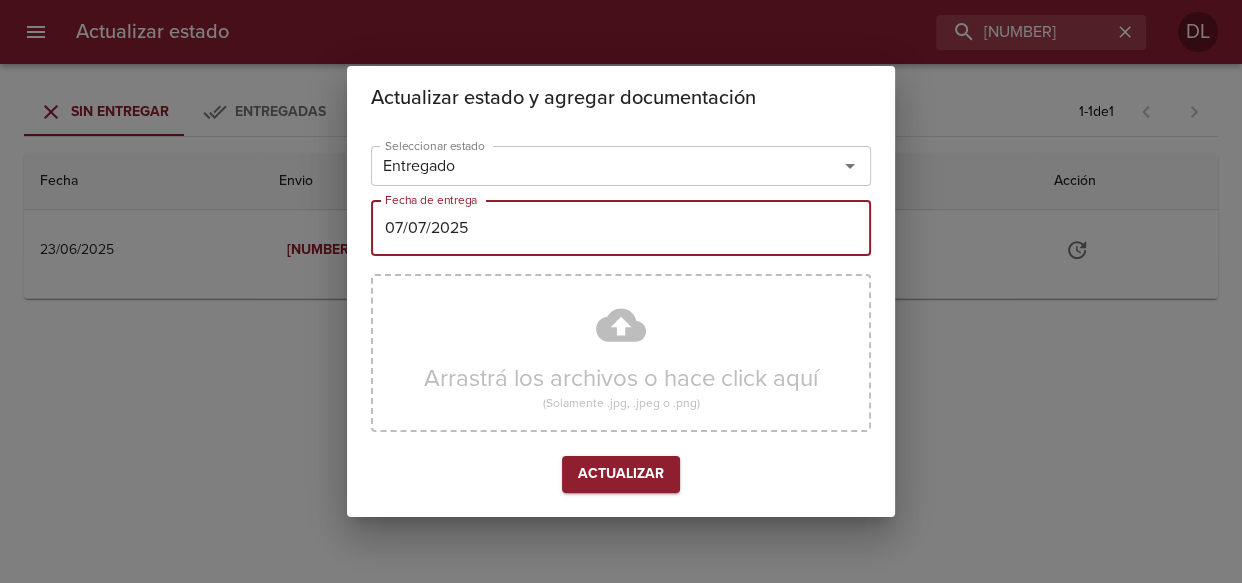 click on "Actualizar" at bounding box center [621, 474] 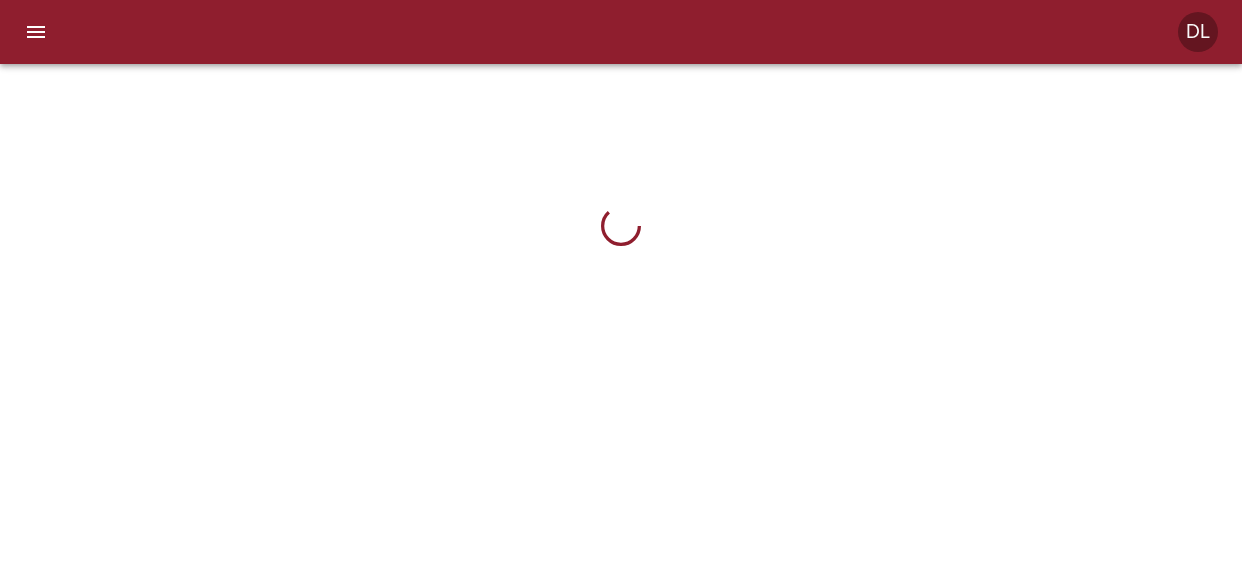 scroll, scrollTop: 0, scrollLeft: 0, axis: both 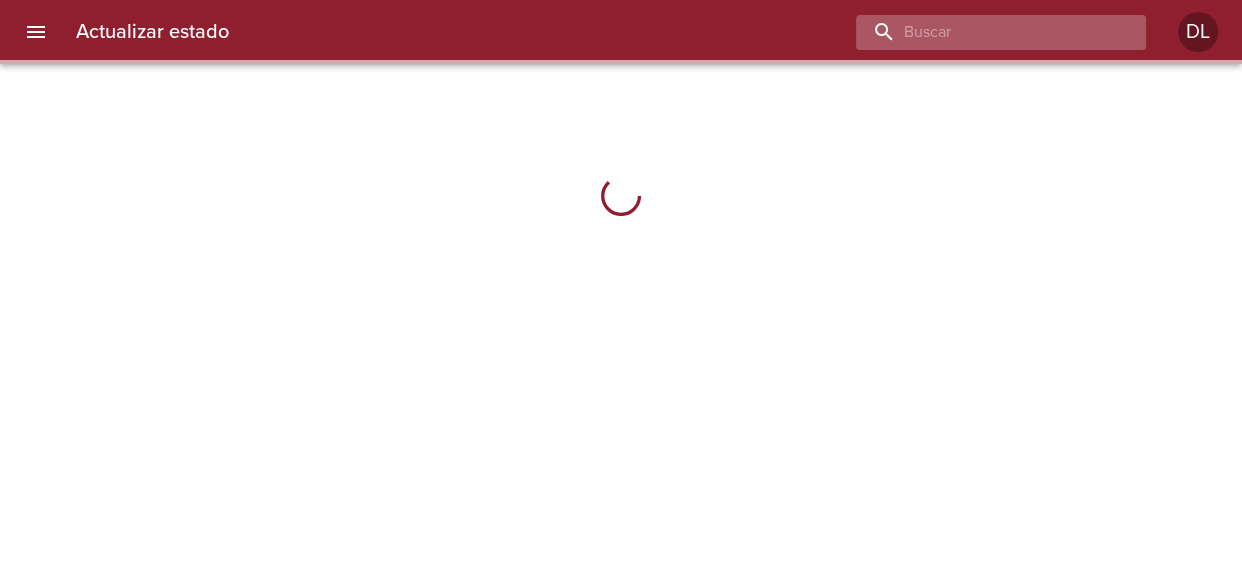 click at bounding box center (984, 32) 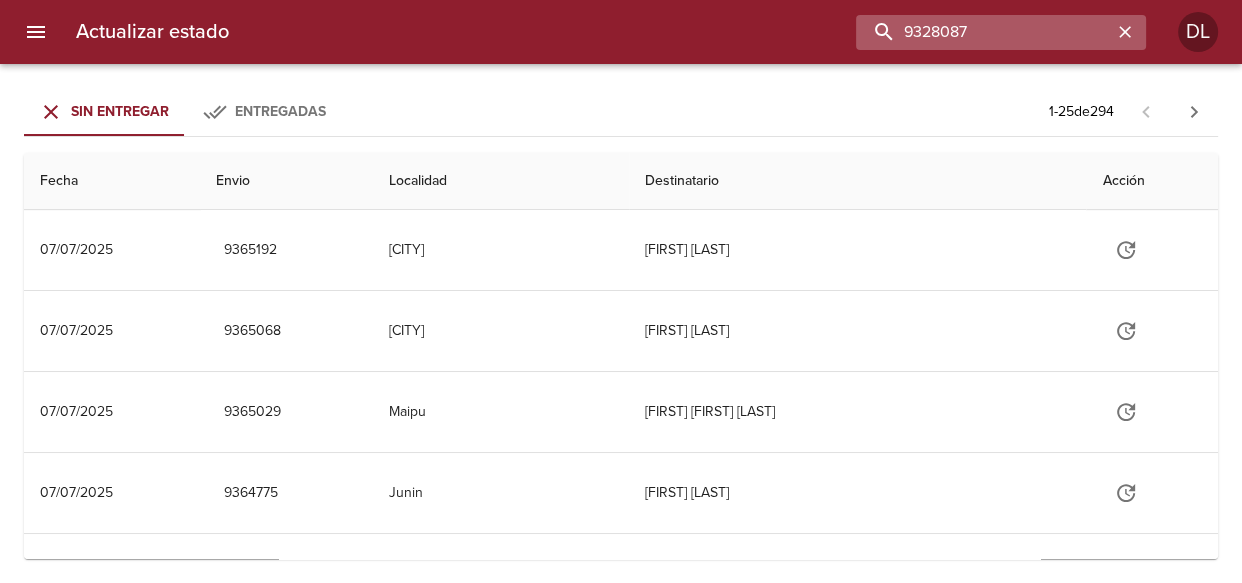 type on "9328087" 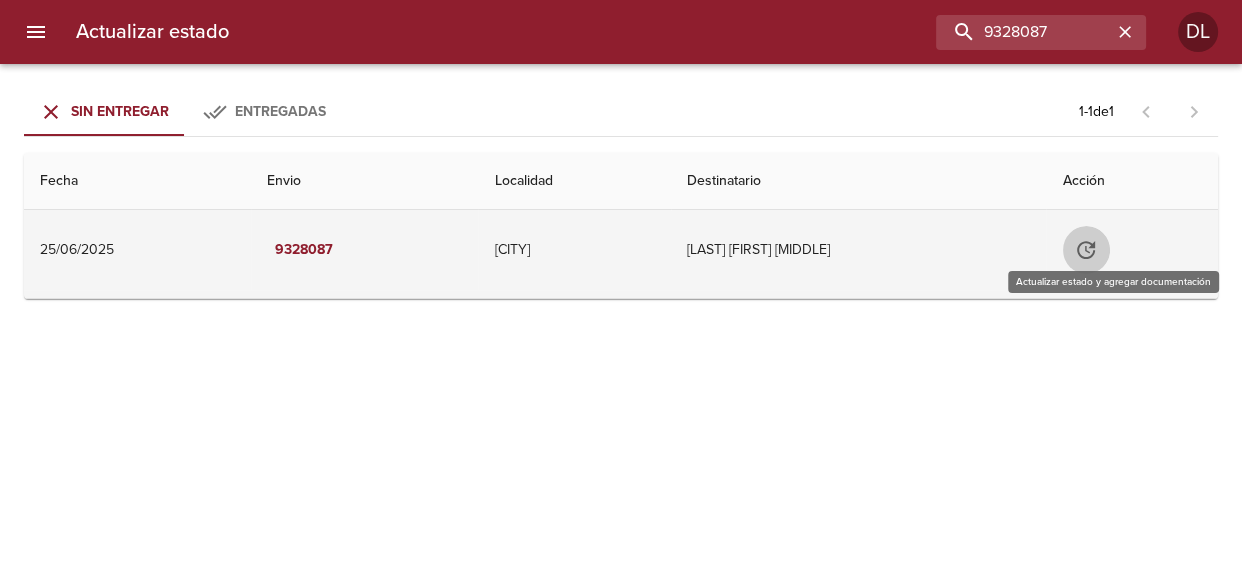 click at bounding box center (1086, 250) 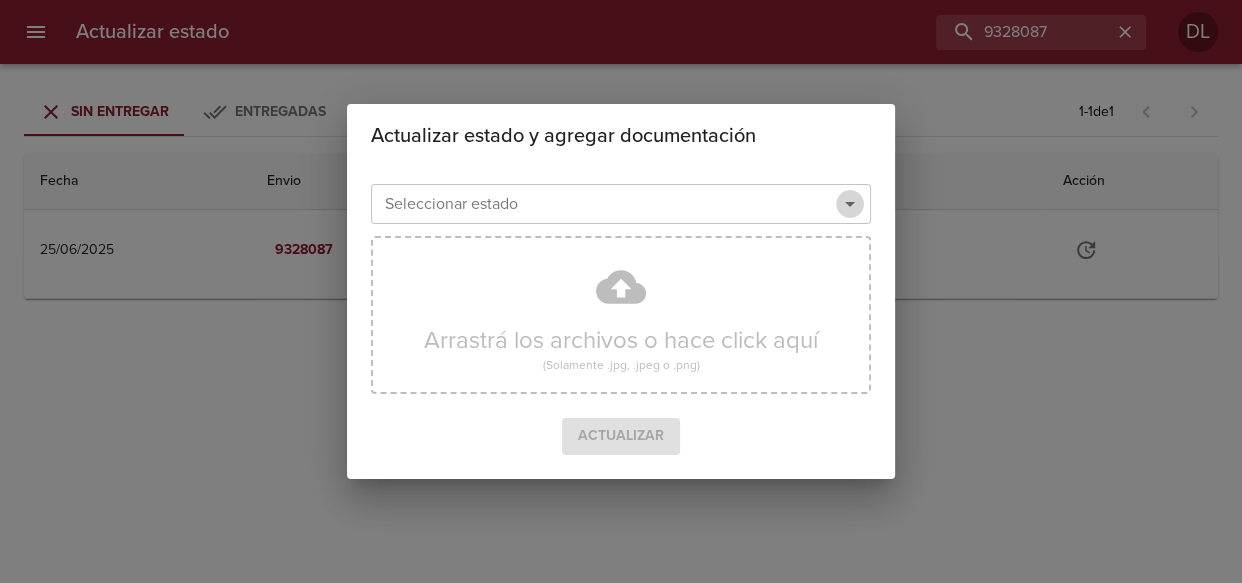 click at bounding box center [850, 204] 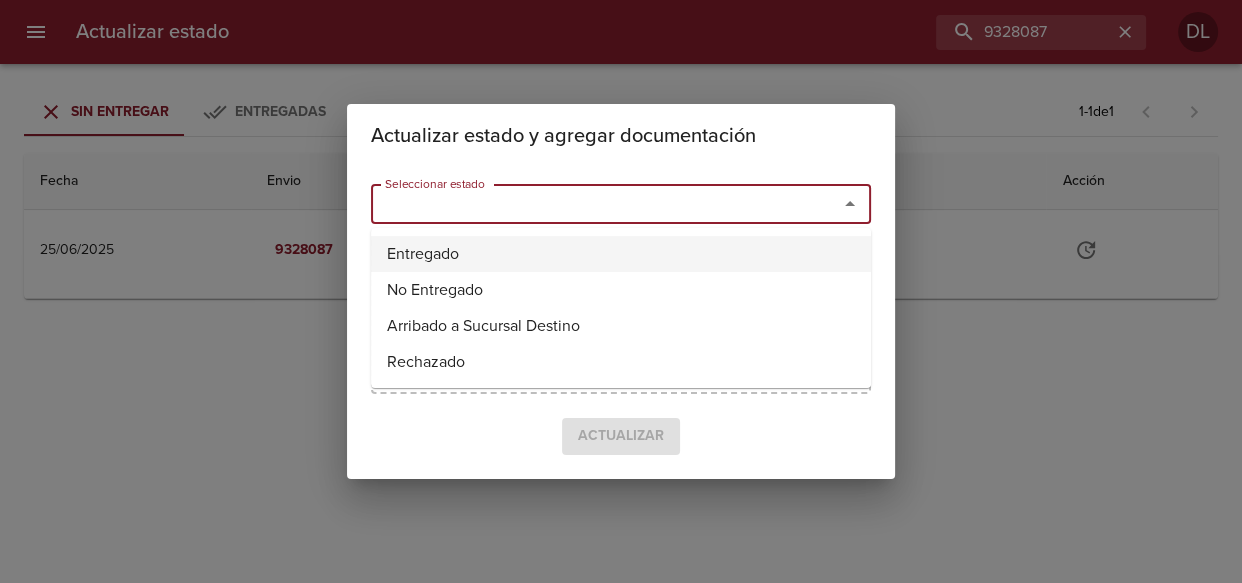 click on "Entregado" at bounding box center (621, 254) 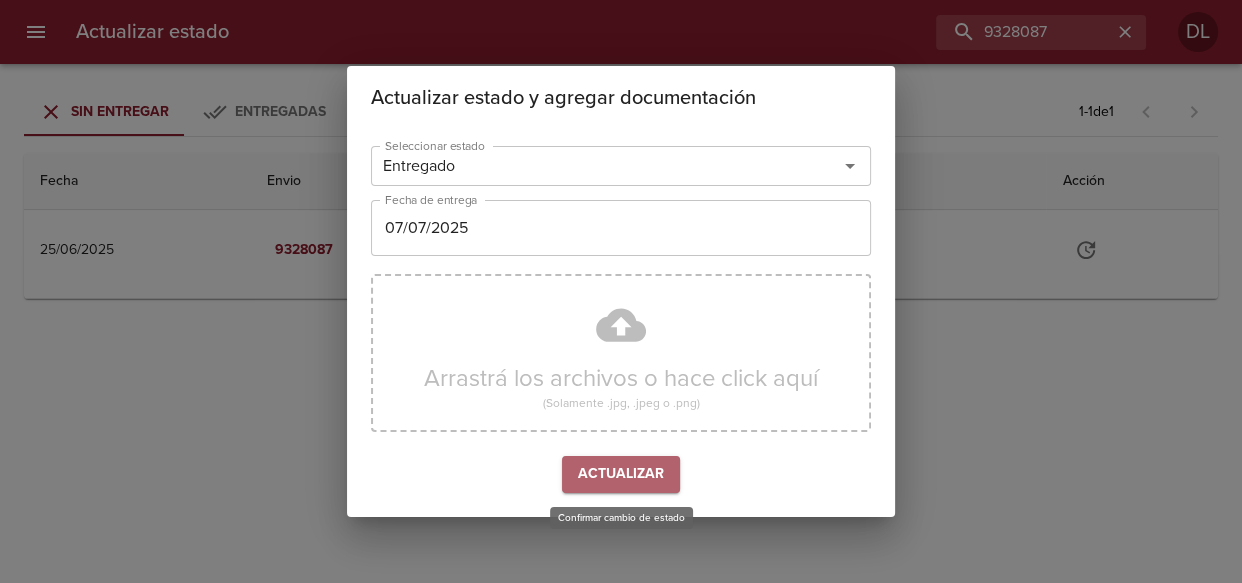 click on "Actualizar" at bounding box center (621, 474) 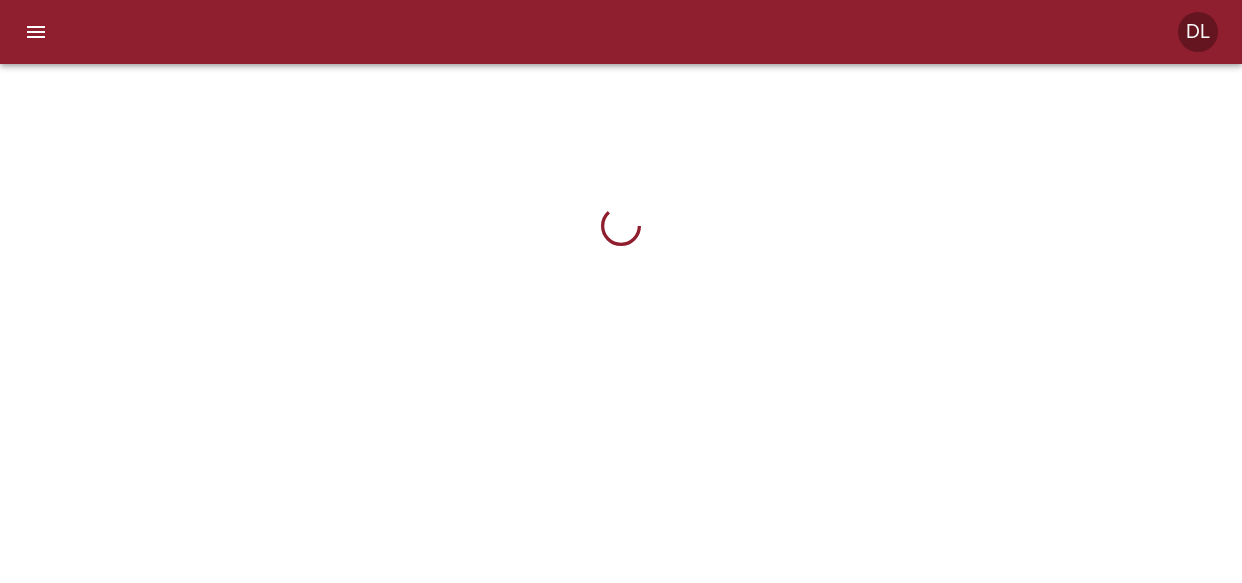 scroll, scrollTop: 0, scrollLeft: 0, axis: both 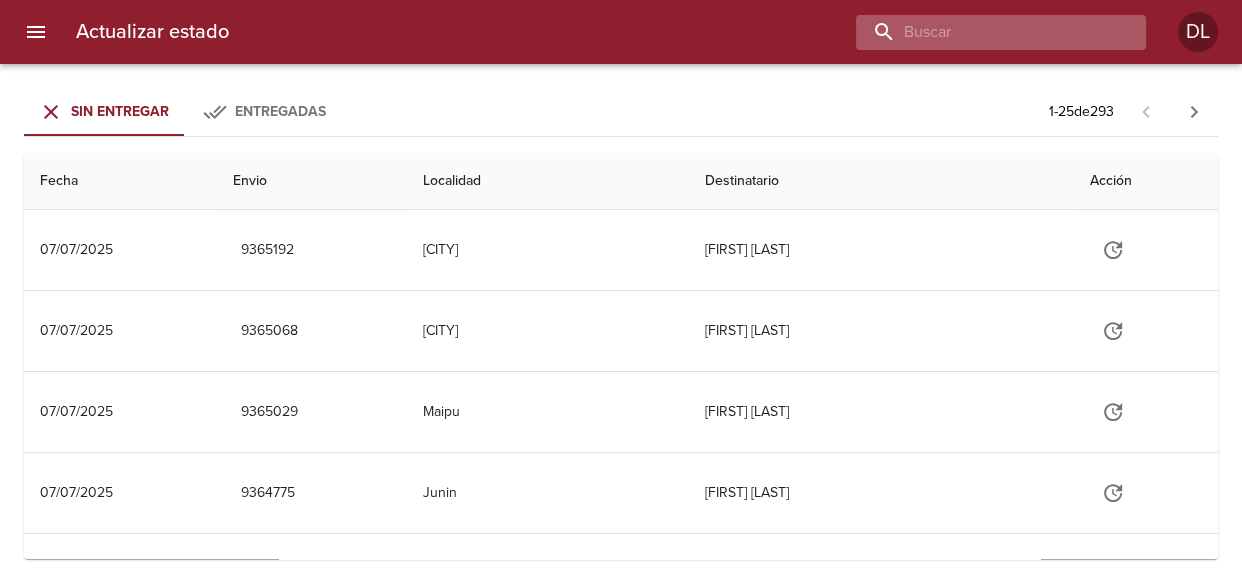 click at bounding box center [984, 32] 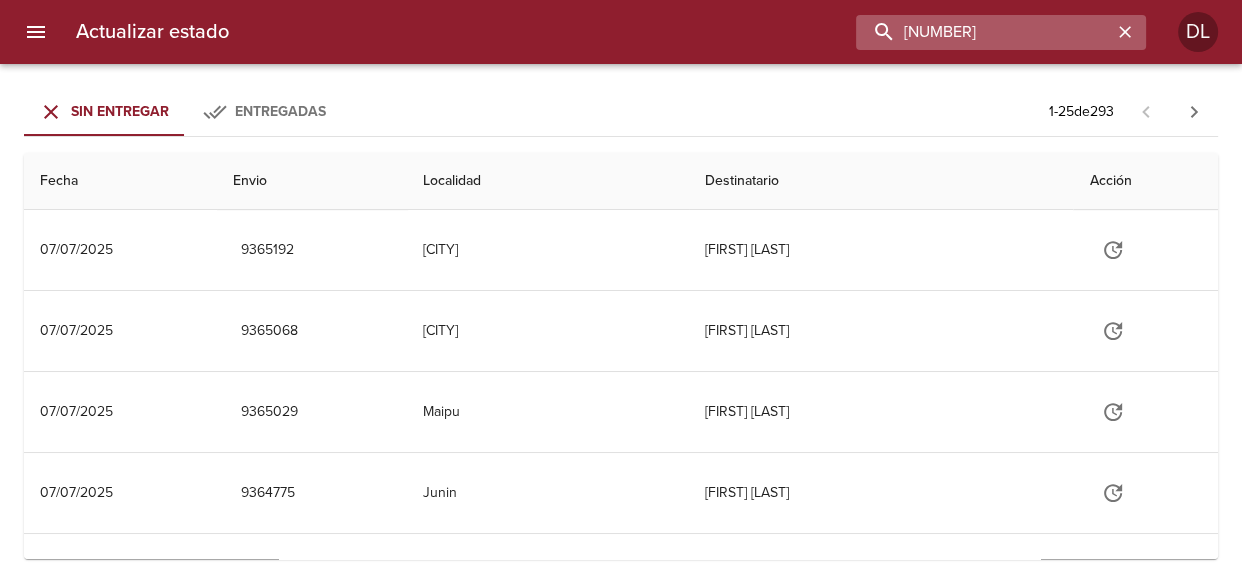 type on "[NUMBER]" 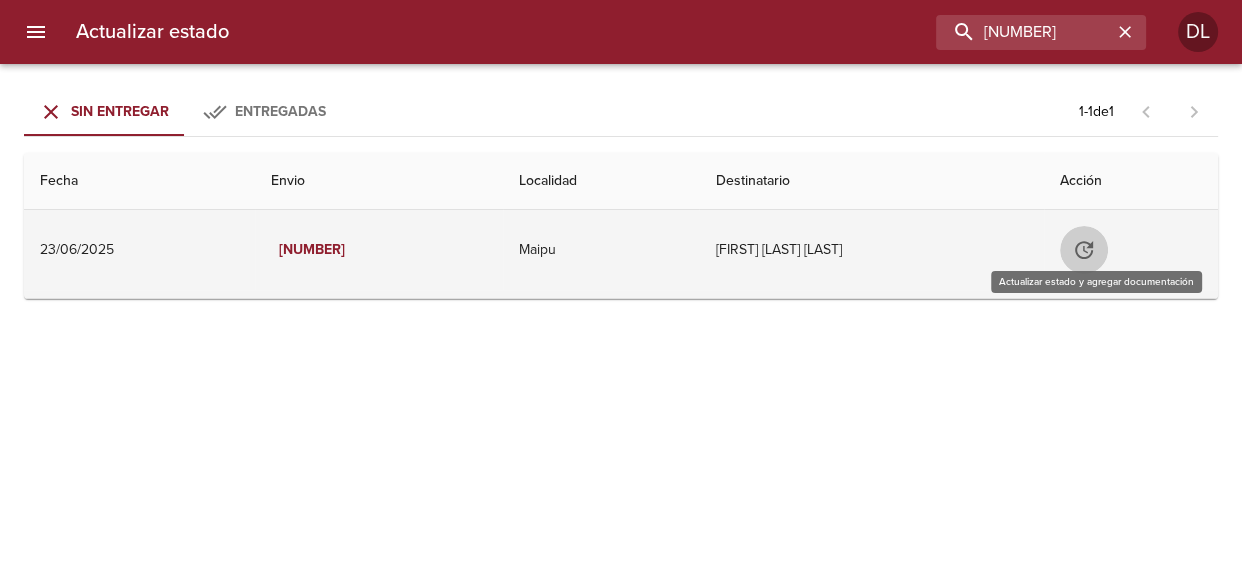 click at bounding box center [1084, 250] 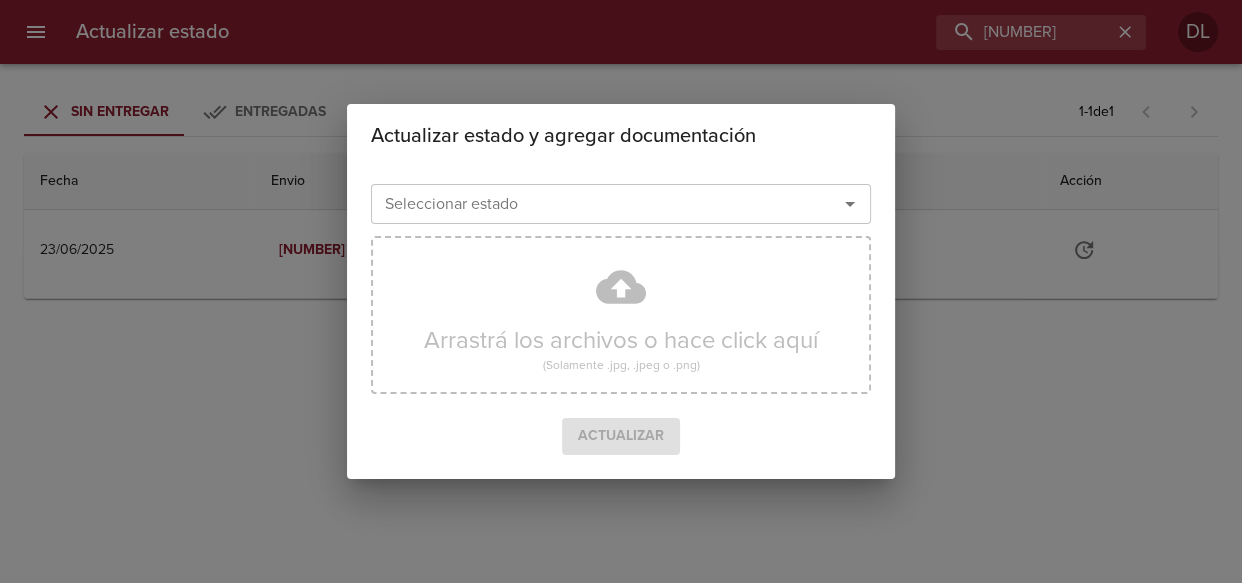 click at bounding box center (850, 204) 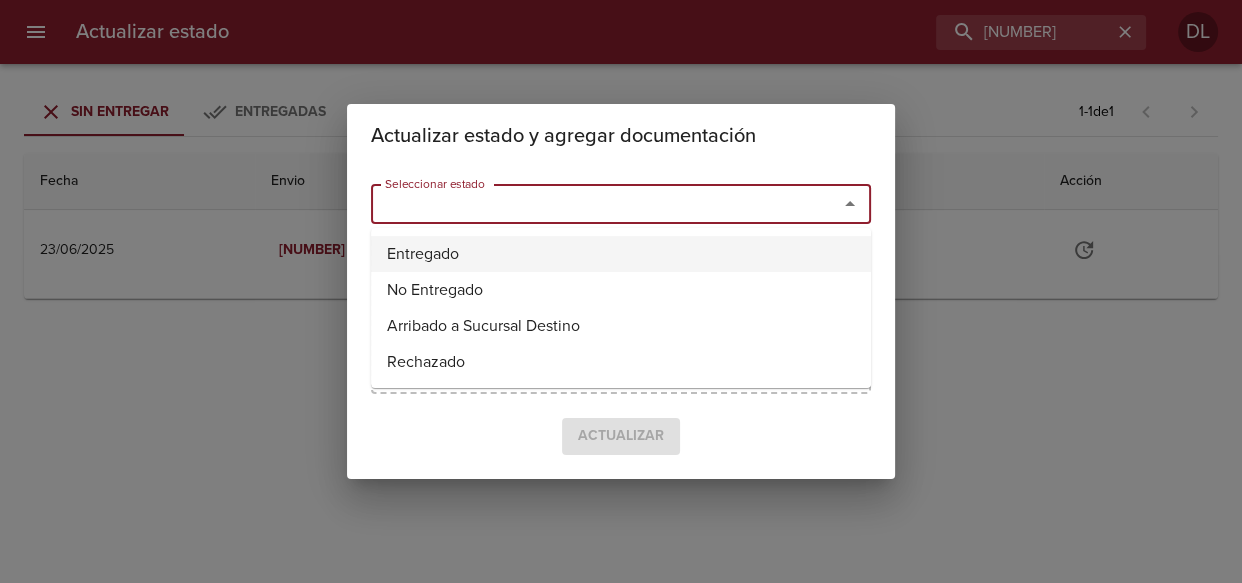 click on "Entregado" at bounding box center (621, 254) 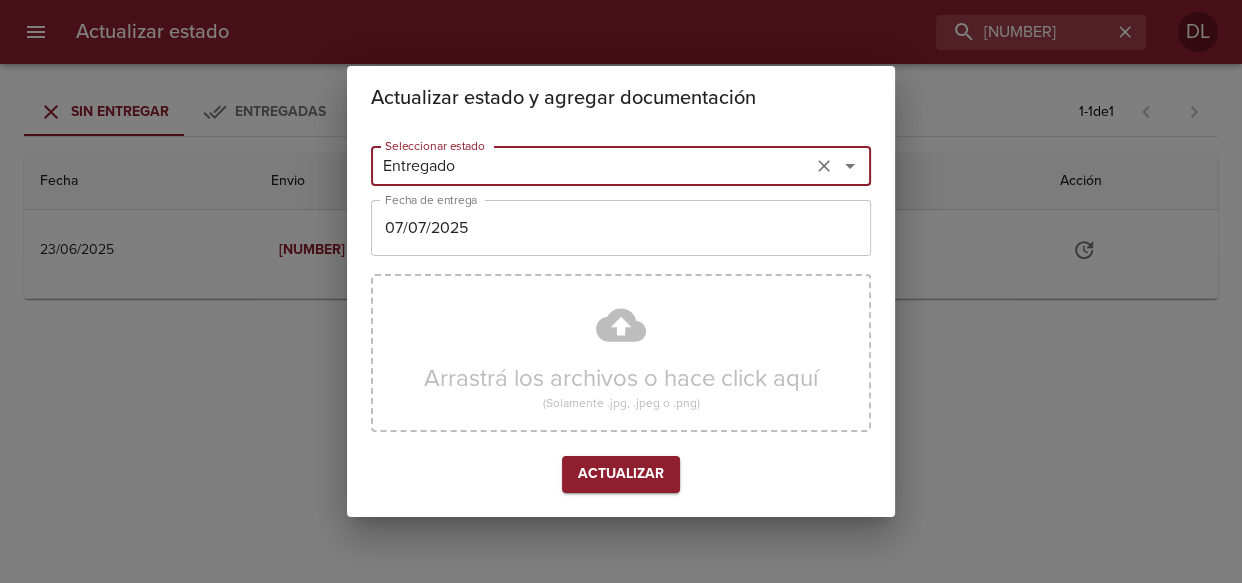 click on "Actualizar" at bounding box center [621, 474] 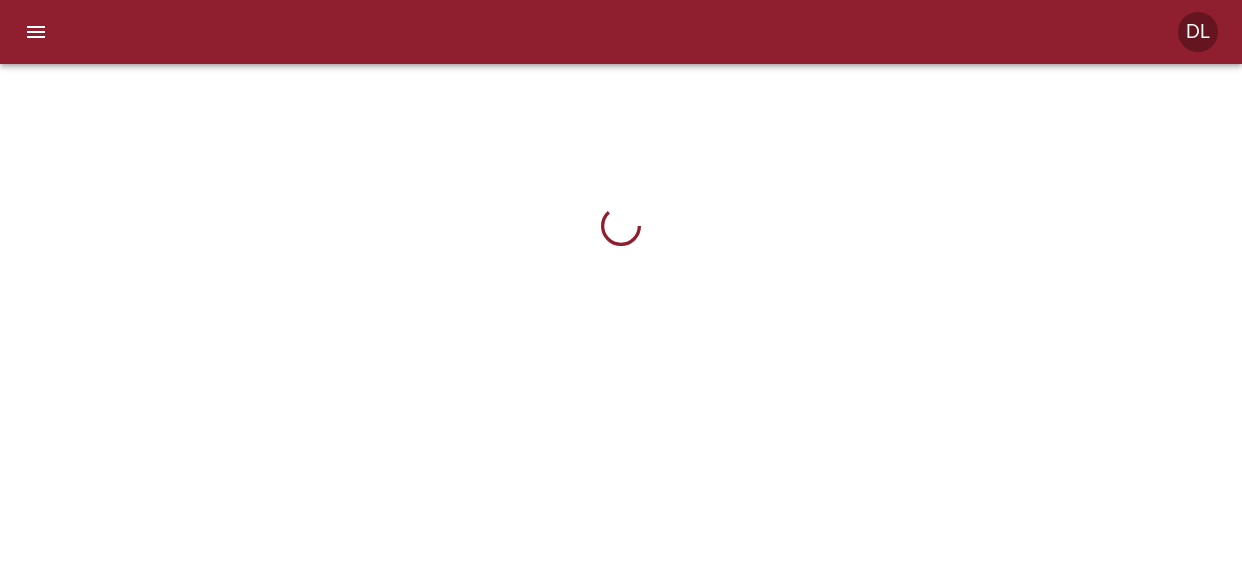 scroll, scrollTop: 0, scrollLeft: 0, axis: both 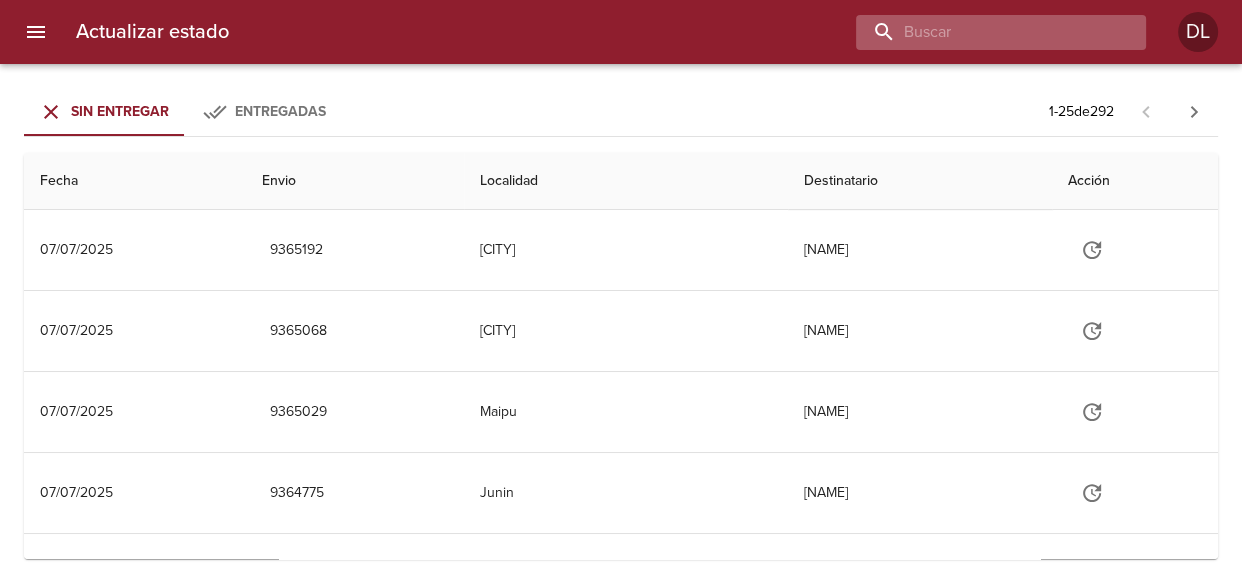 click at bounding box center (984, 32) 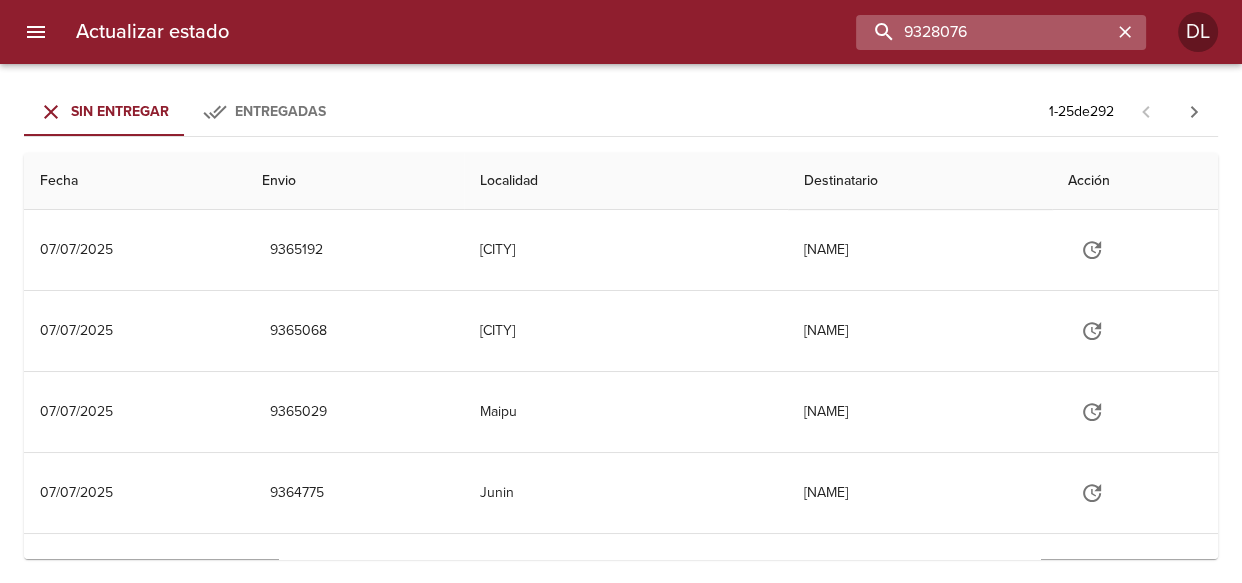 type on "9328076" 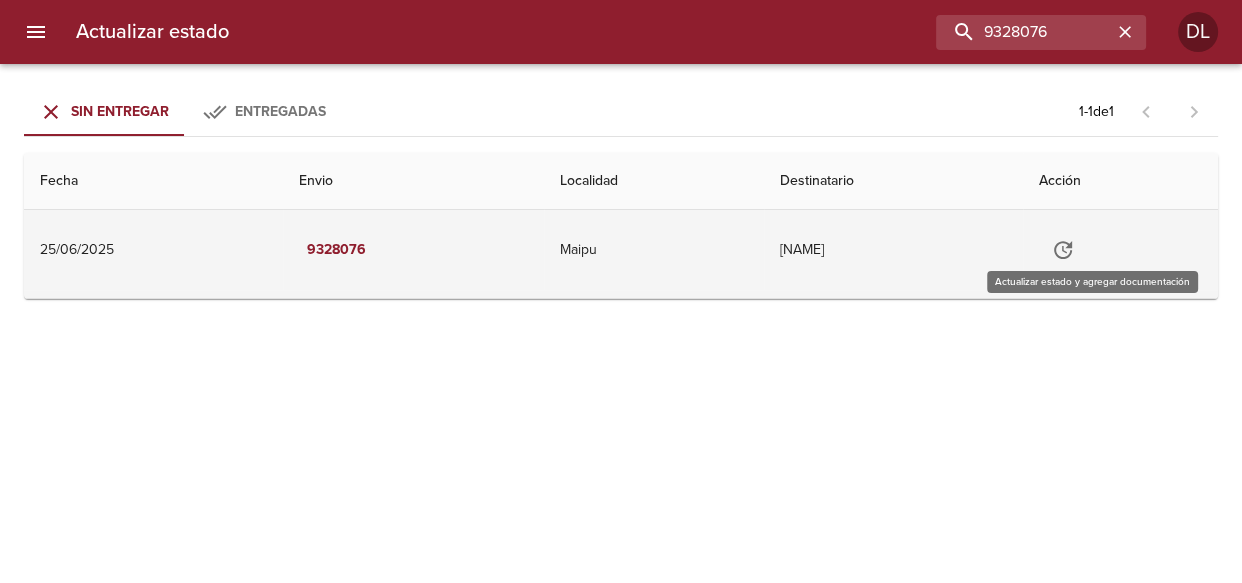 click at bounding box center (1063, 250) 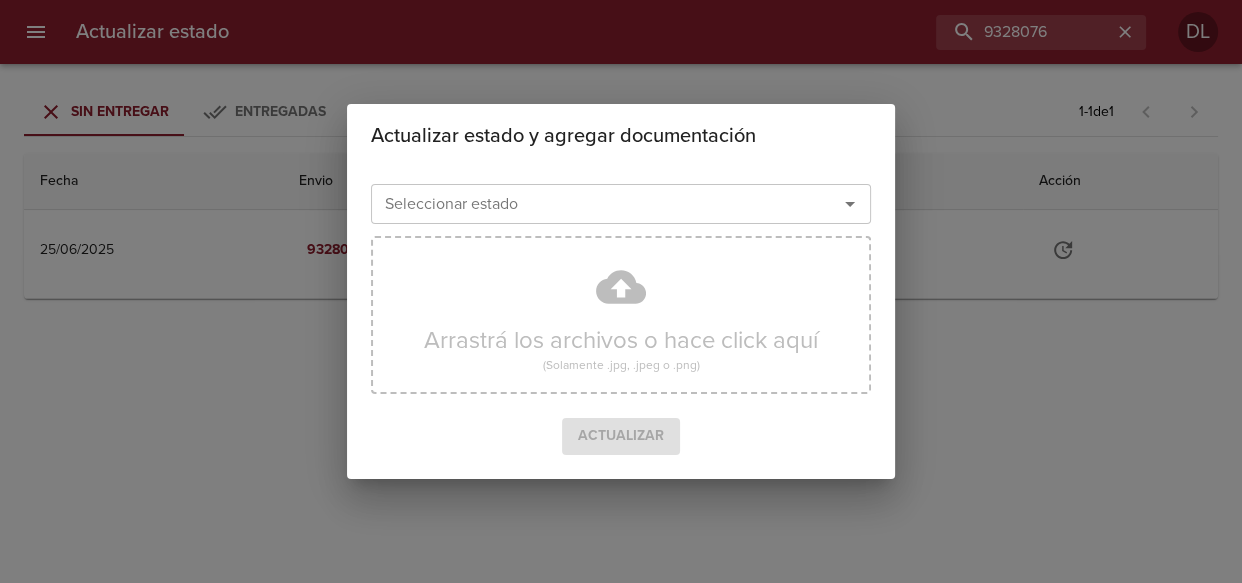 click at bounding box center [850, 204] 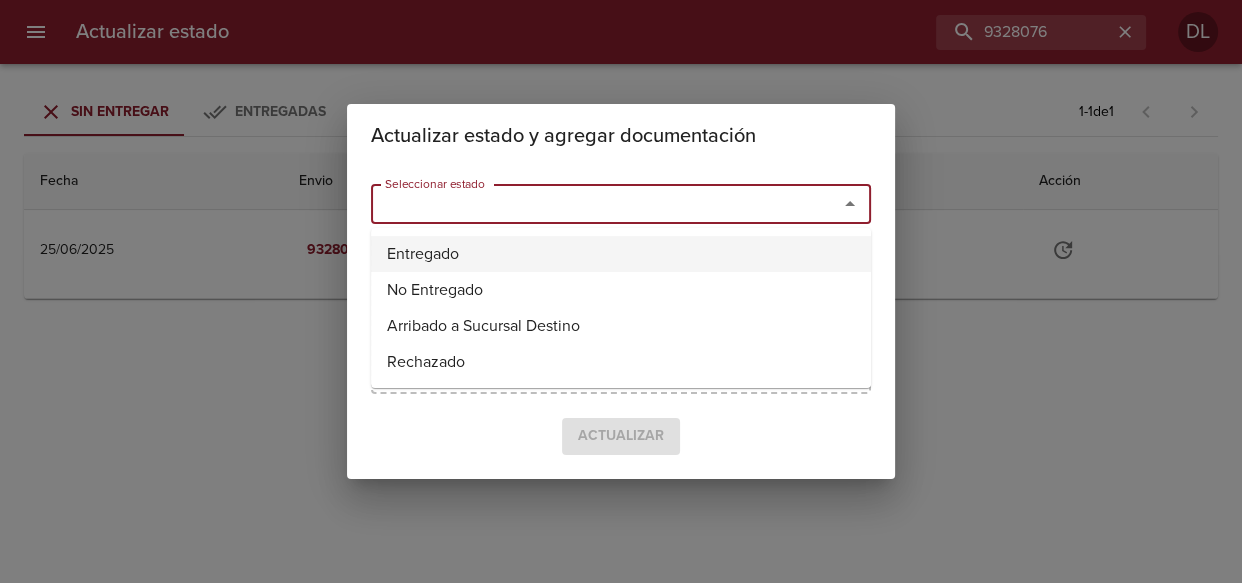 click on "Entregado" at bounding box center (621, 254) 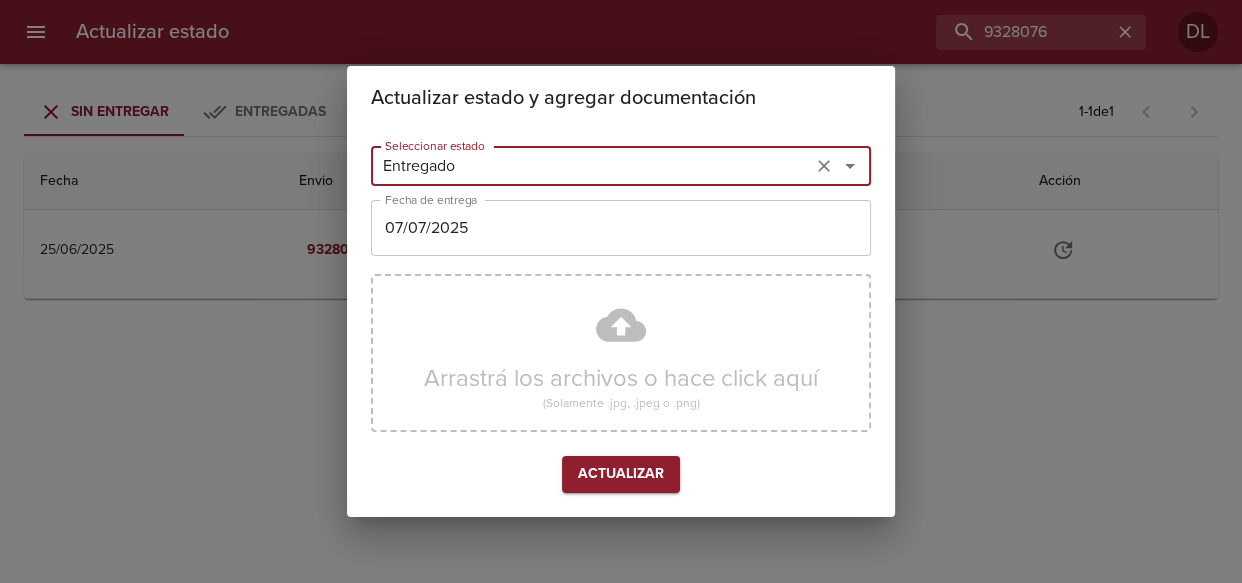 click on "Actualizar" at bounding box center (621, 474) 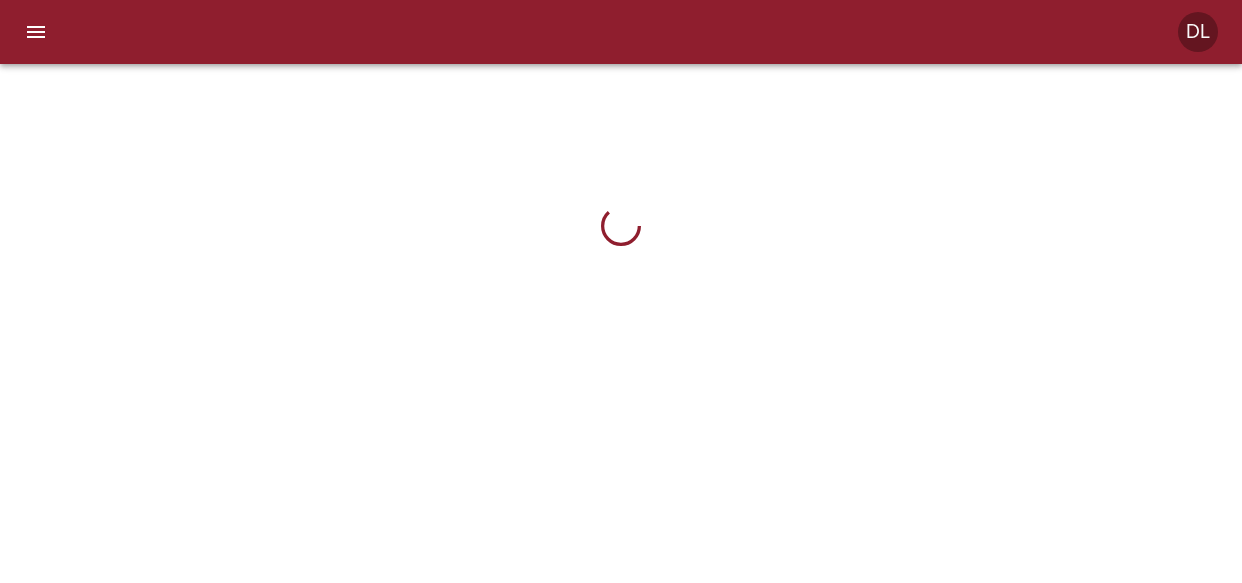 scroll, scrollTop: 0, scrollLeft: 0, axis: both 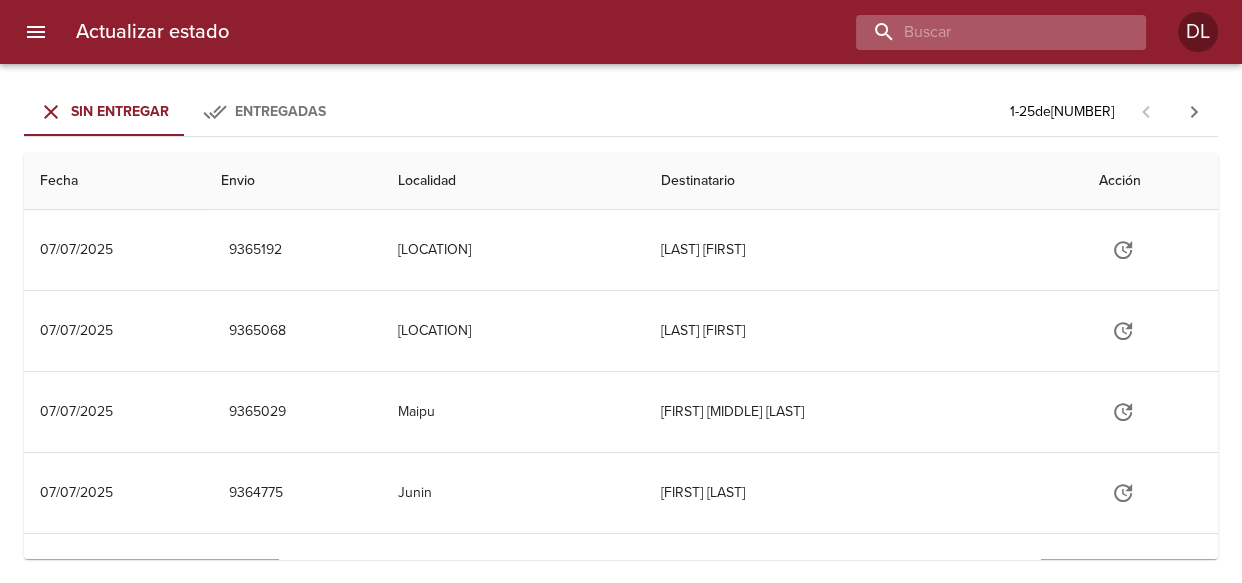 click at bounding box center (984, 32) 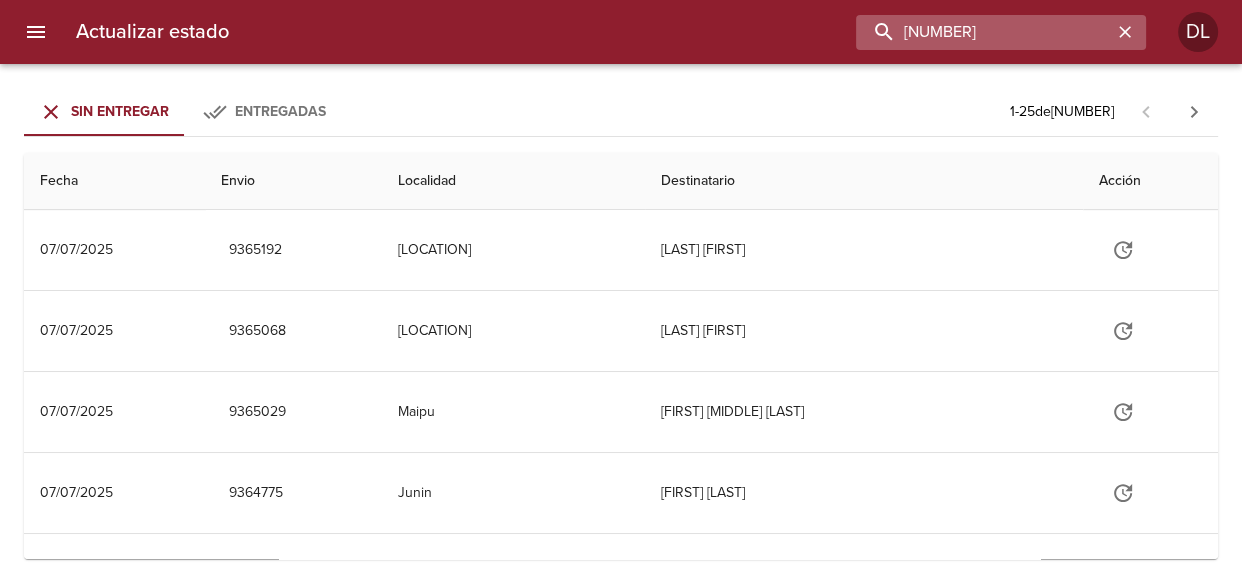 type on "9313137" 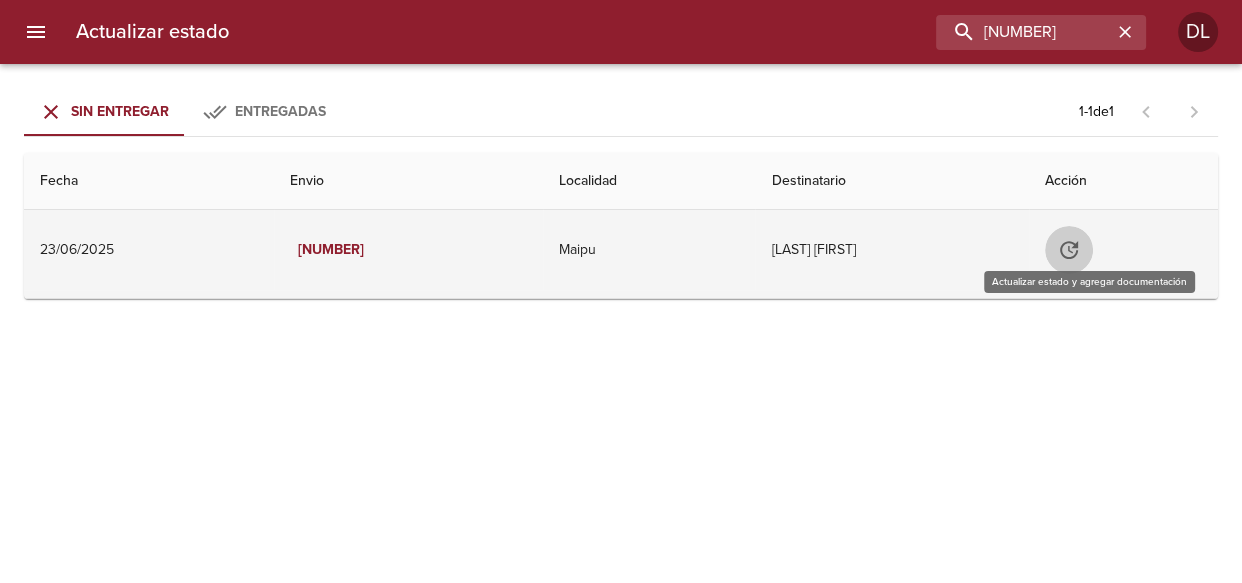 click at bounding box center [1069, 250] 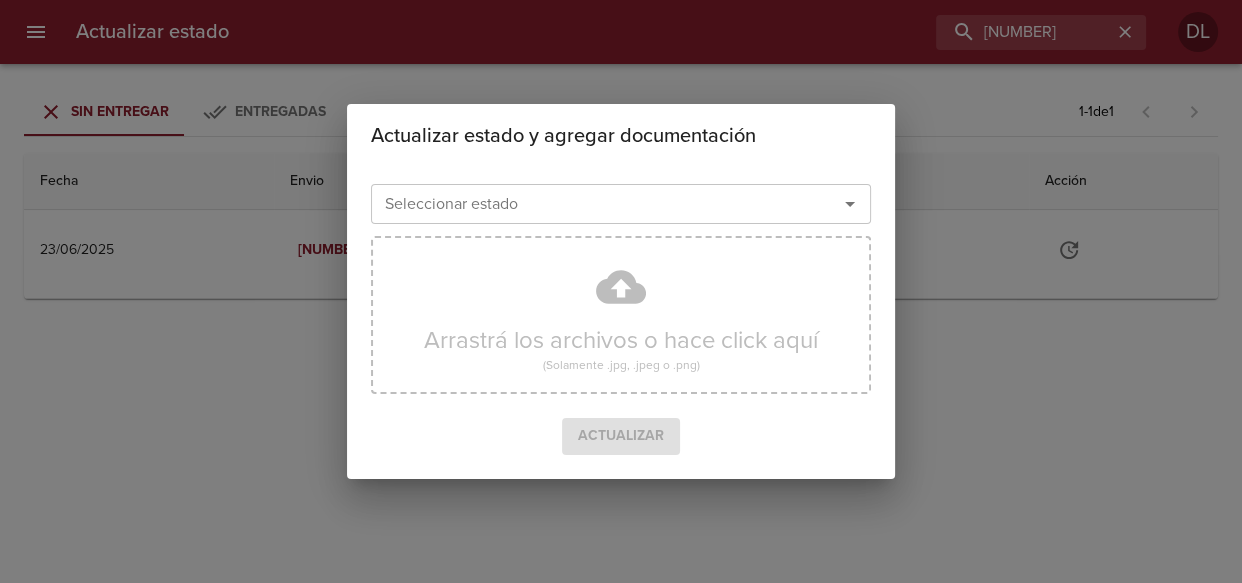 click at bounding box center [850, 204] 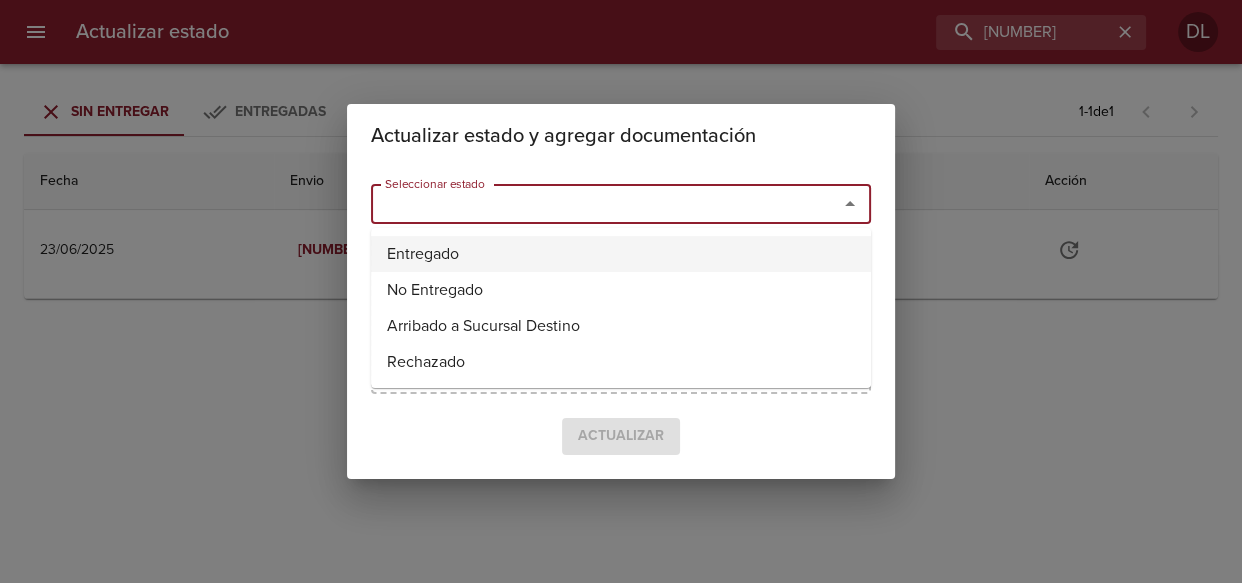 click on "Entregado" at bounding box center (621, 254) 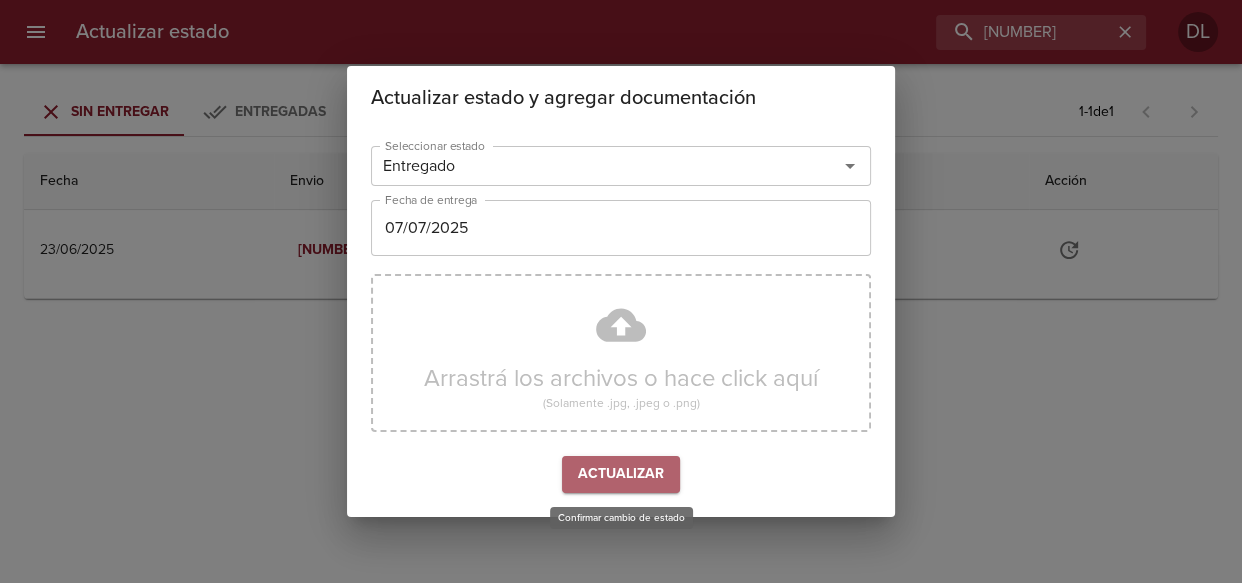 click on "Actualizar" at bounding box center [621, 474] 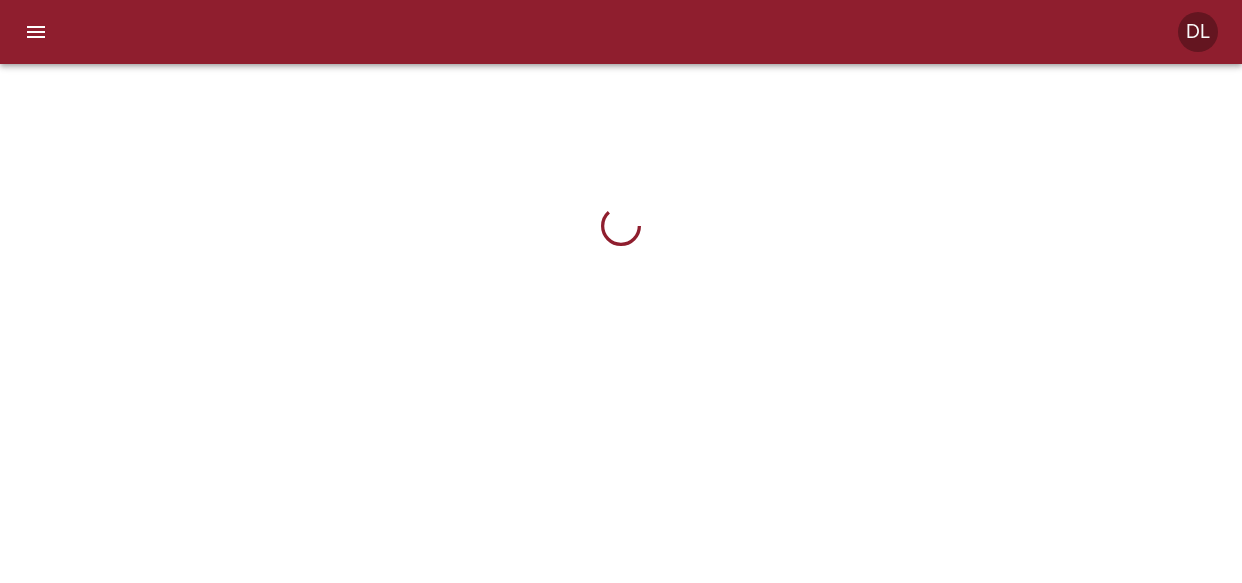 scroll, scrollTop: 0, scrollLeft: 0, axis: both 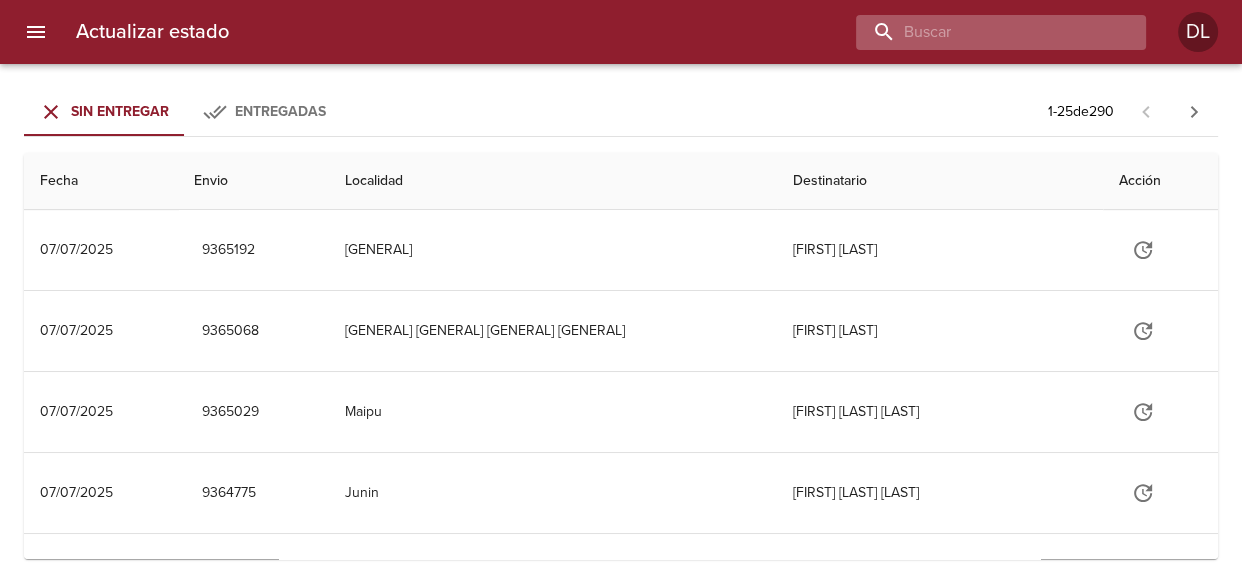 click at bounding box center [984, 32] 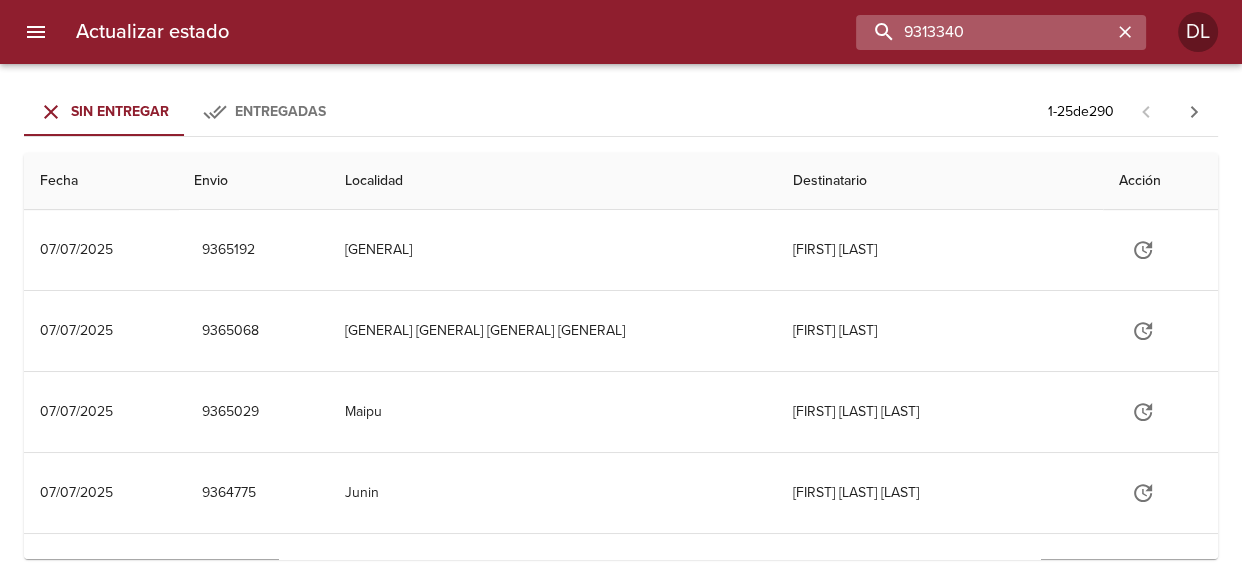 type on "9313340" 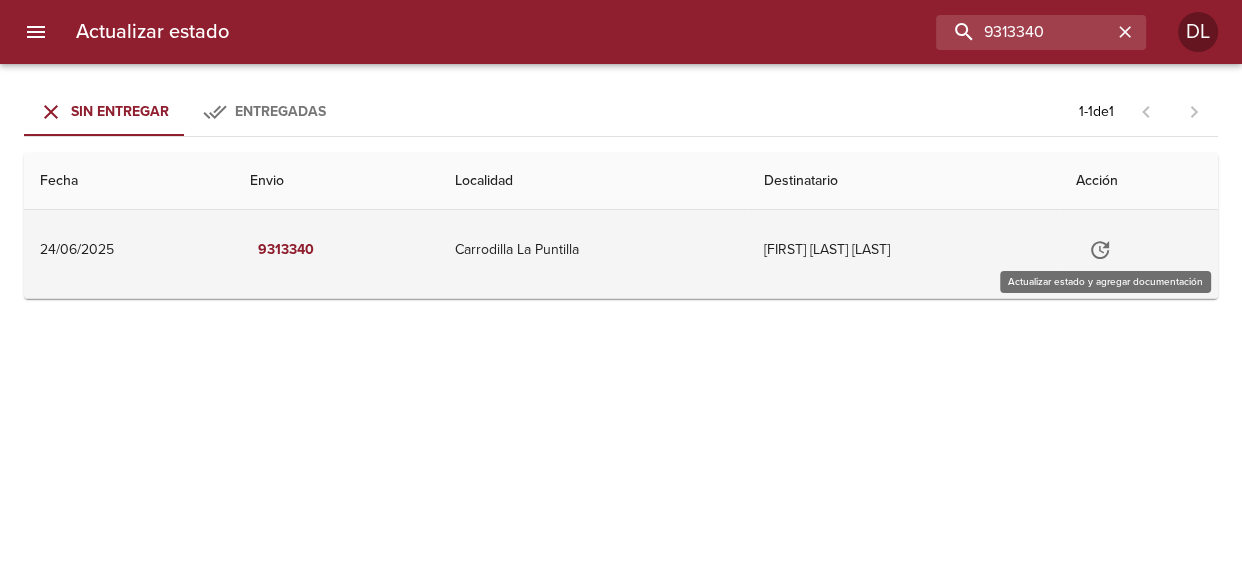 click at bounding box center [1100, 250] 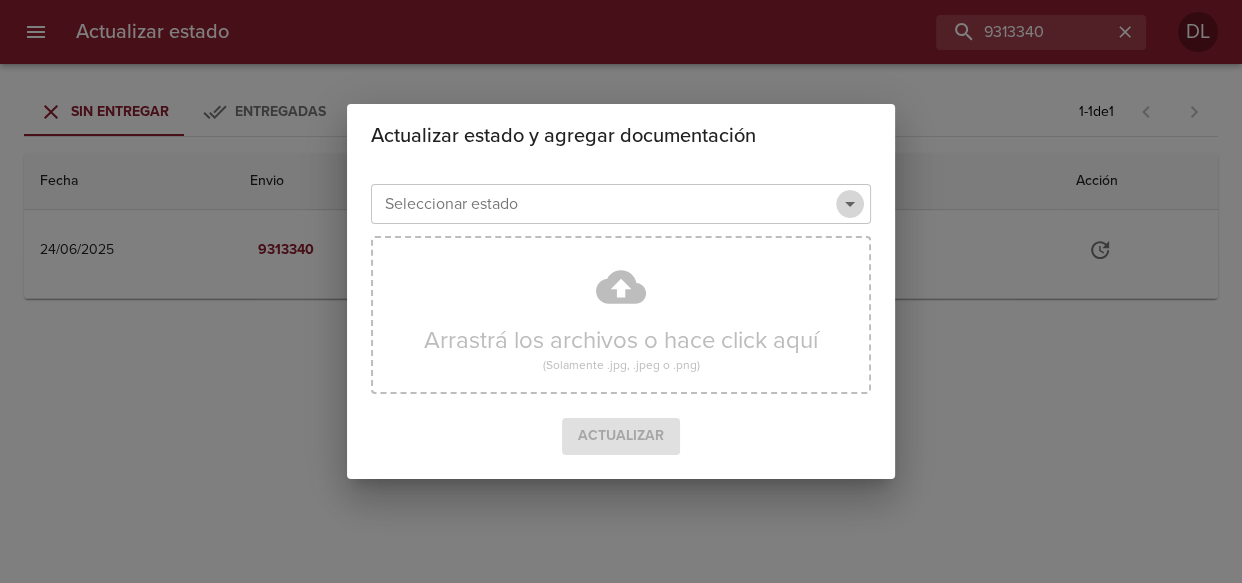 click at bounding box center [850, 204] 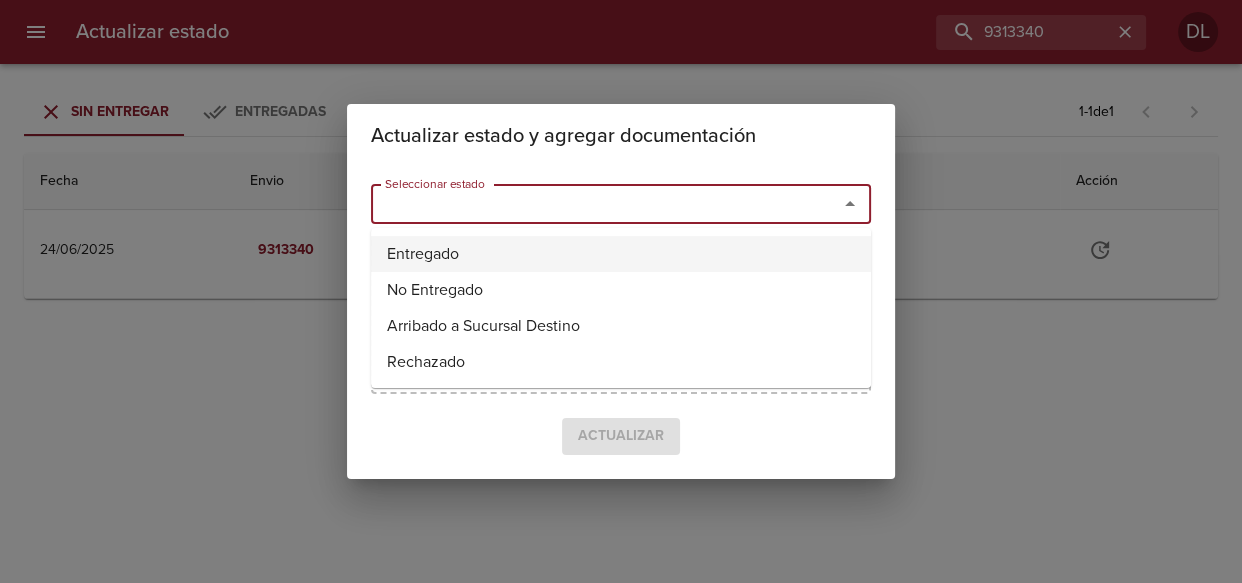 click on "Entregado" at bounding box center [621, 254] 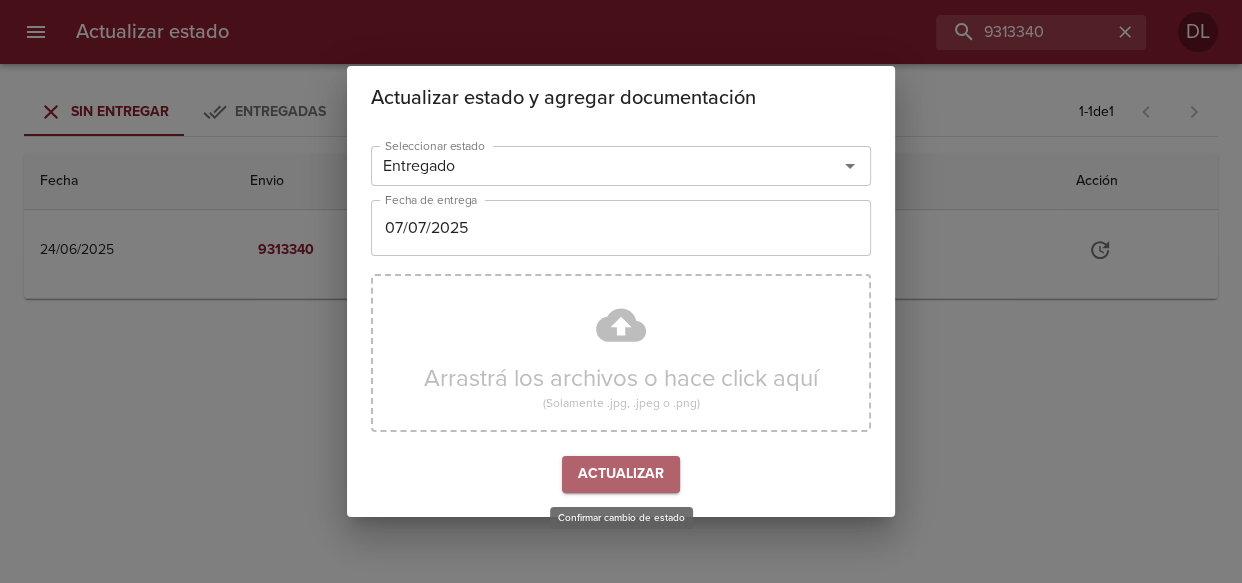 click on "Actualizar" at bounding box center (621, 474) 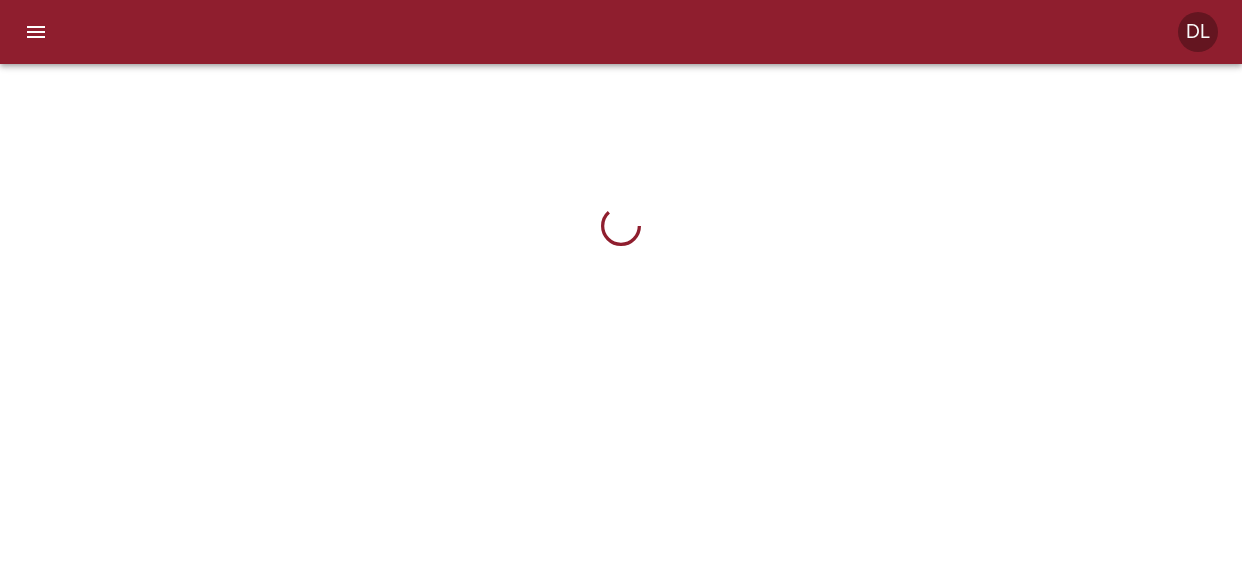 scroll, scrollTop: 0, scrollLeft: 0, axis: both 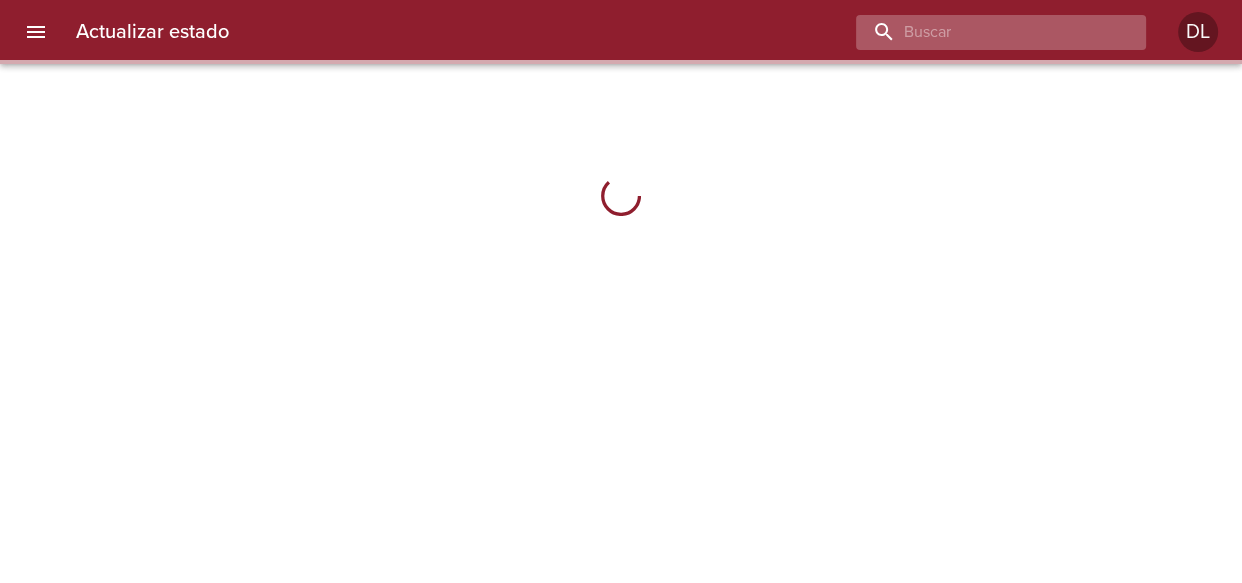 click at bounding box center [984, 32] 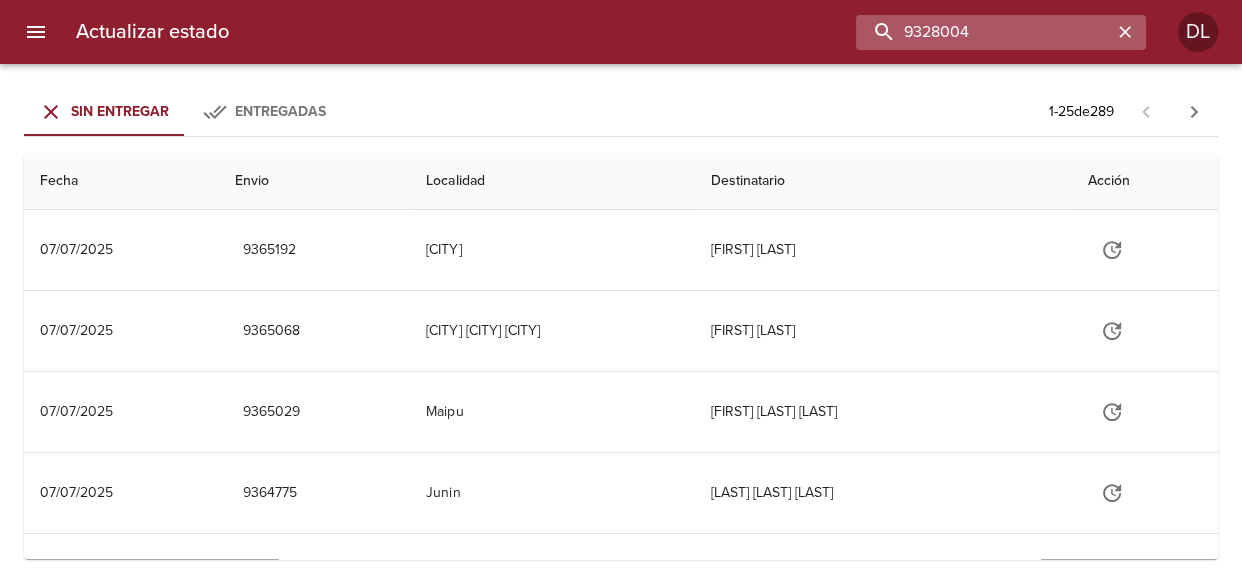type on "9328004" 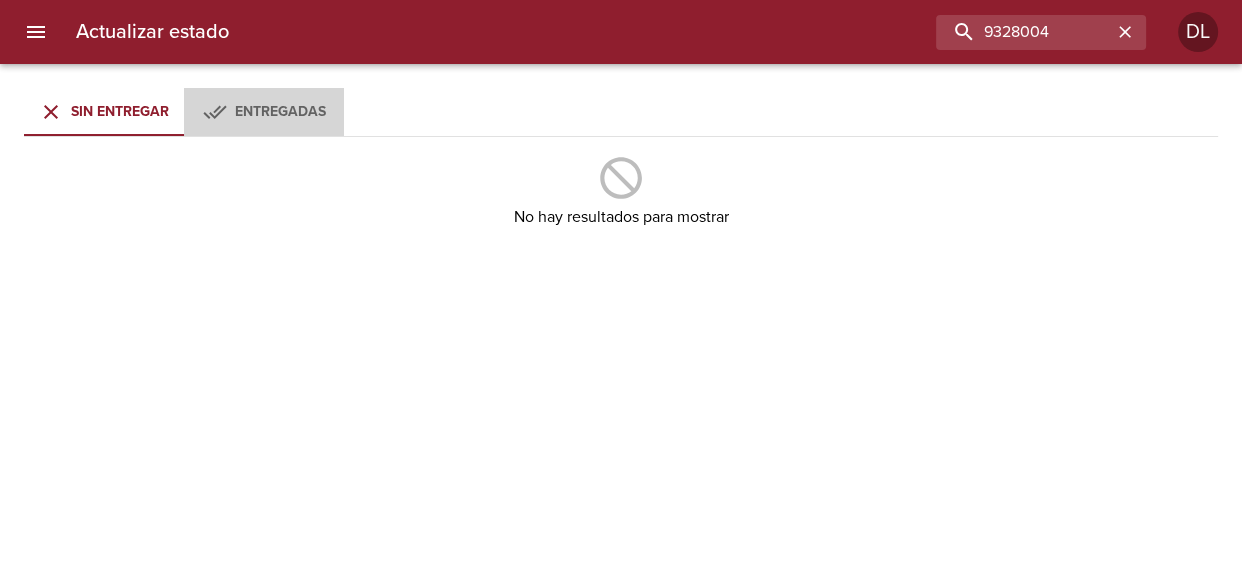 click on "Entregadas" at bounding box center [280, 111] 